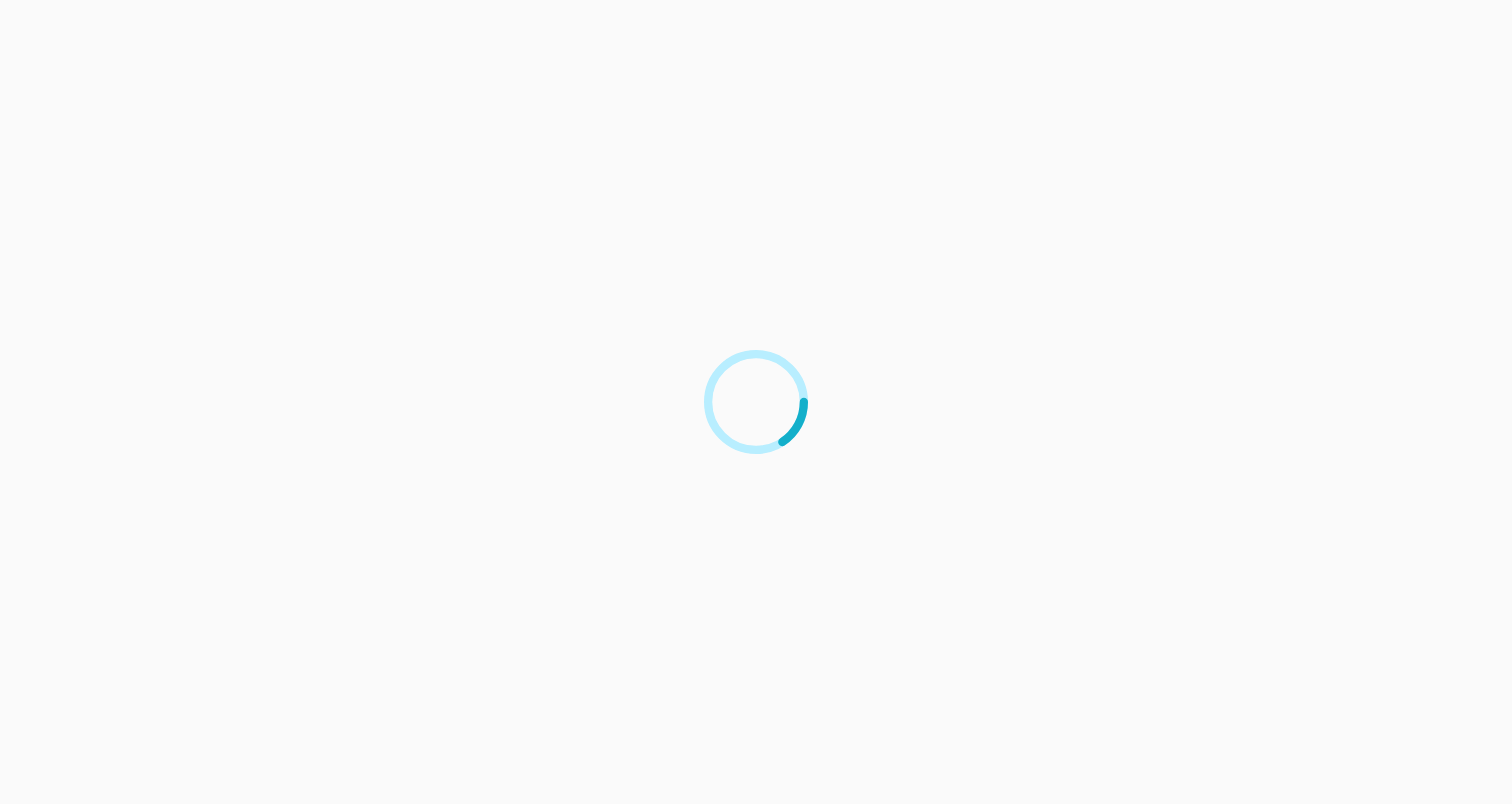 scroll, scrollTop: 0, scrollLeft: 0, axis: both 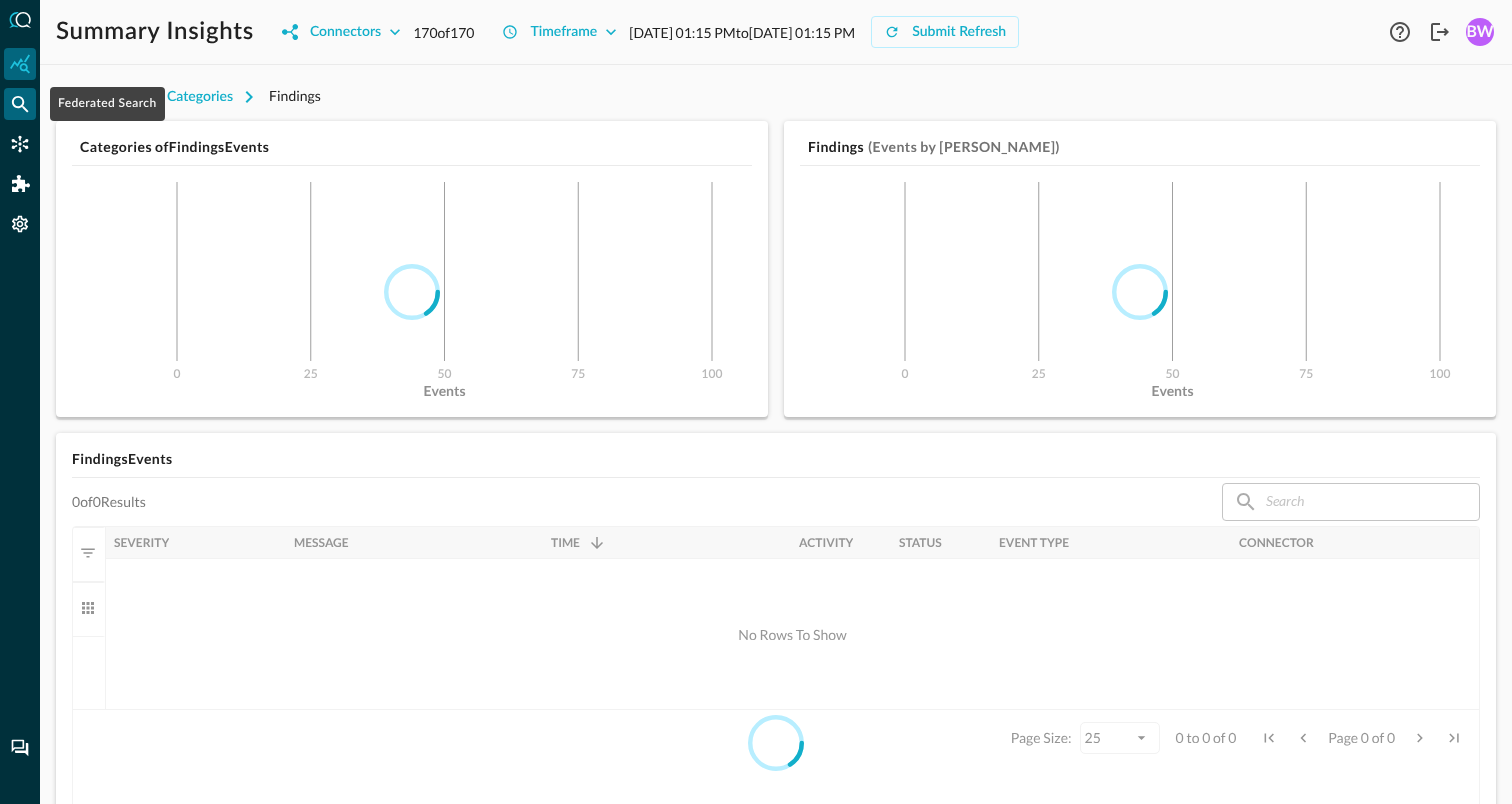 click 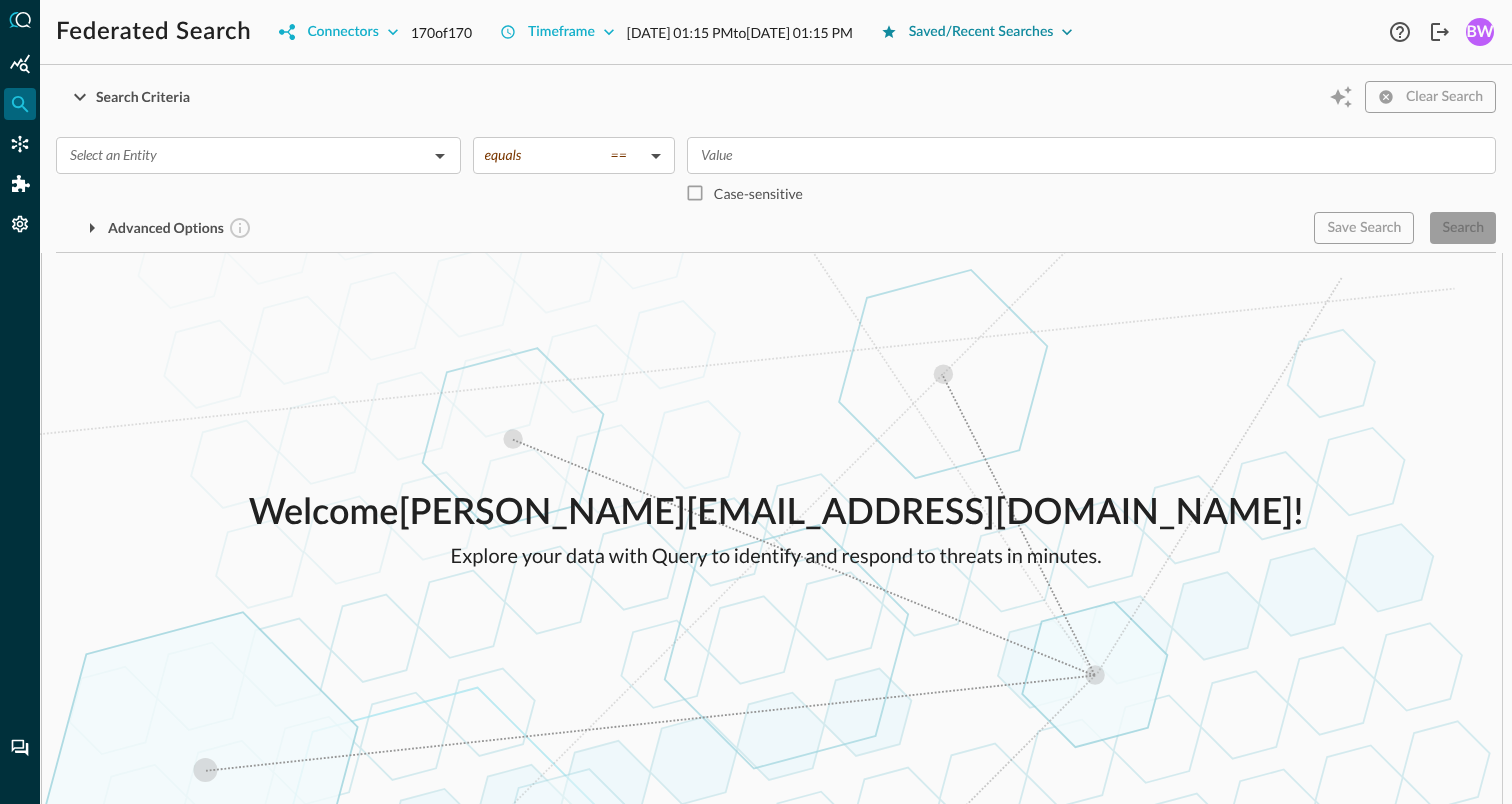 click on "Saved/Recent Searches" at bounding box center [977, 32] 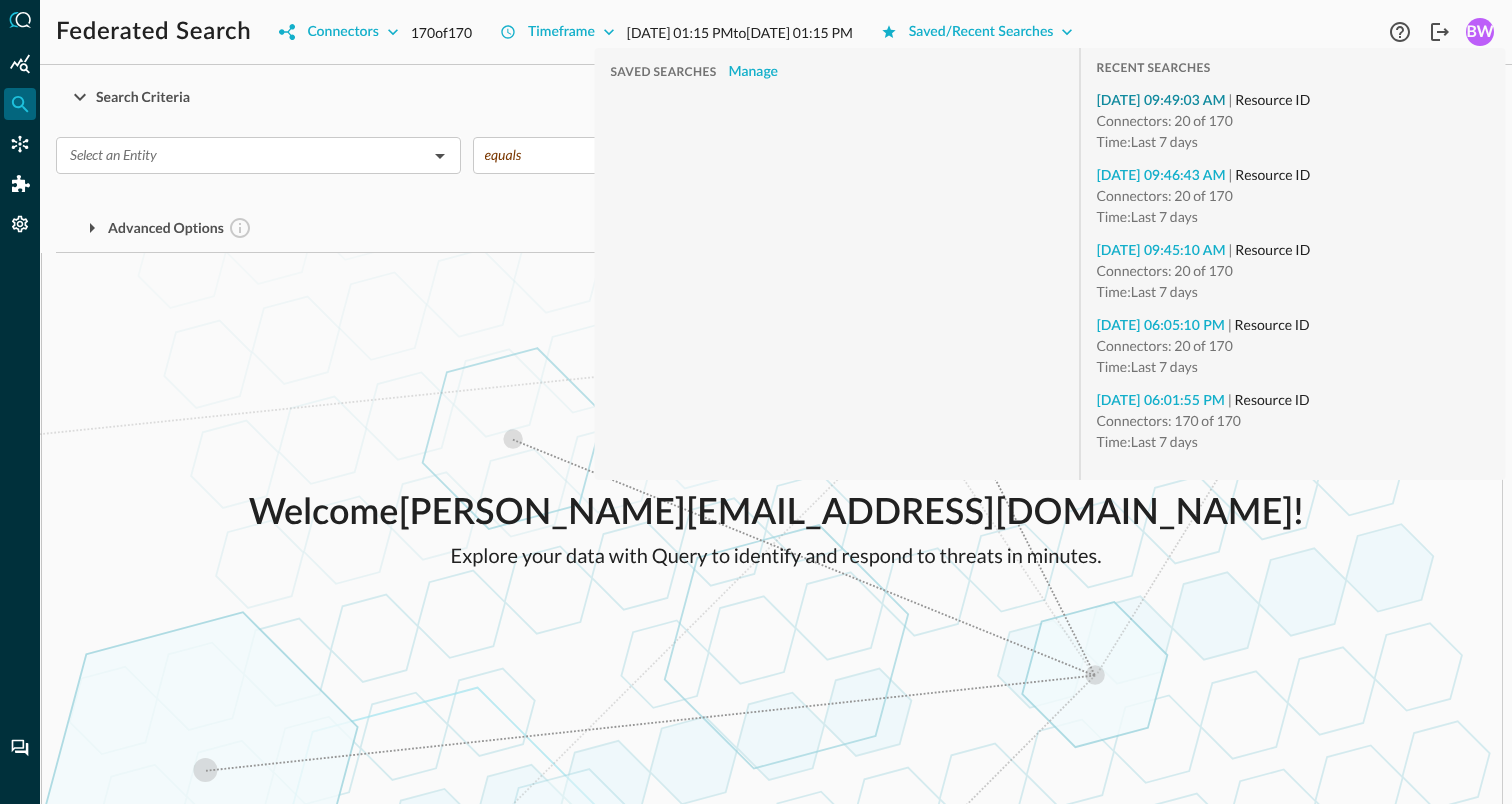 type on "Resource ID" 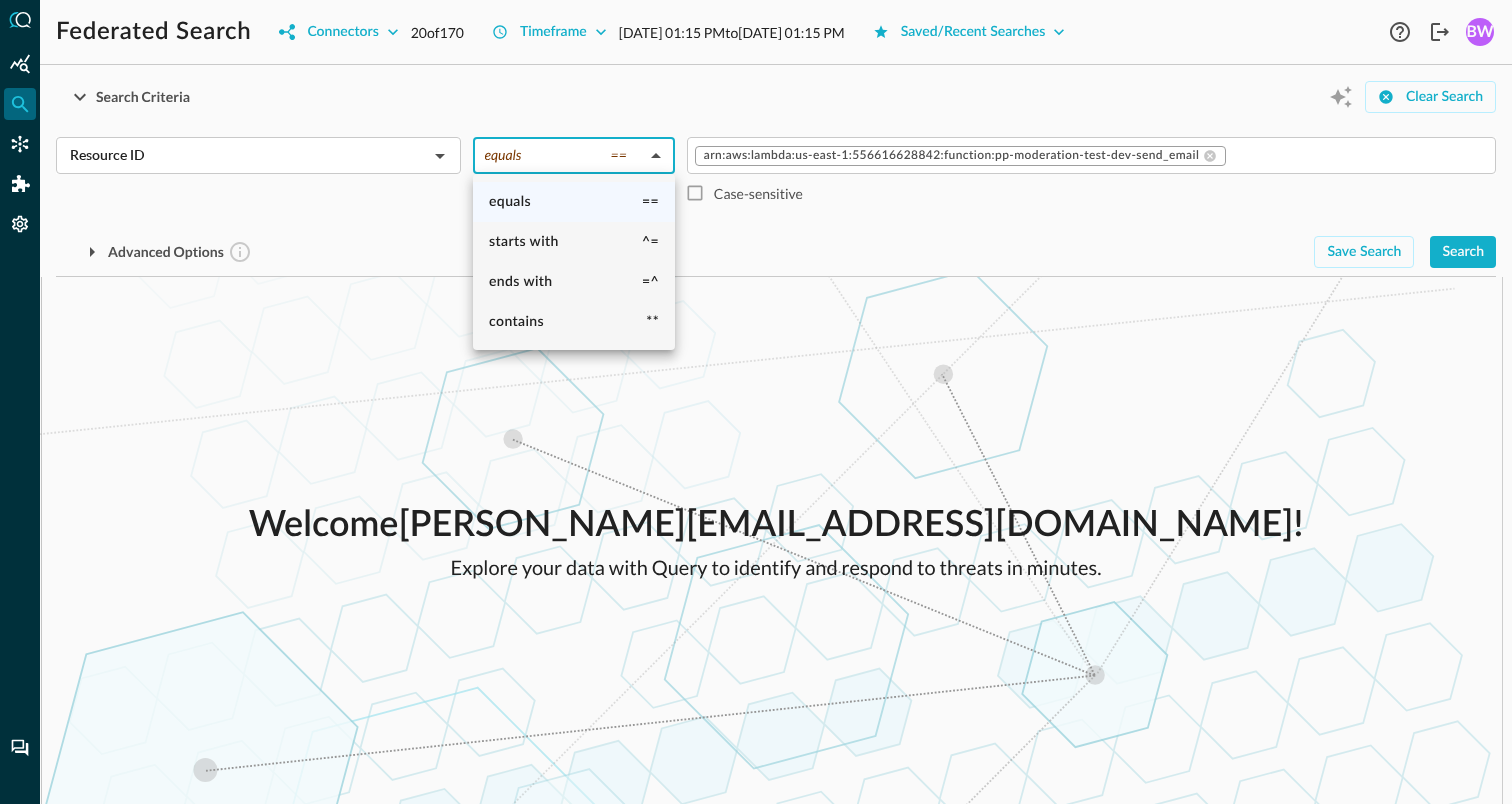 click on "Federated Search Connectors 20  of  170 Timeframe Jul 08, 2025 01:15 PM  to  Jul 15, 2025 01:15 PM Saved/Recent Searches Help Logout BW Search Criteria Clear Search Resource ID ​ equals == equals ​ arn:aws:lambda:us-east-1:556616628842:function:pp-moderation-test-dev-send_email ​ Case-sensitive Advanced Options Save Search Search Which Events are you interested in? All Events Account Change API Activity Authentication Compliance Finding Detection Finding DNS Activity Network Activity View Related Record Types API Activity API Details Account Change Actor Affected Resources Assignee Authentication Cloud Compliance Compliance Finding Connection Info DNS Activity DNS Answer DNS Query Destination Endpoint Detection Finding Evidence Artifacts Finding Information Firewall Rule HTTP Request Metadata Network Activity Observables Policies Policy Proxy Connection Info Proxy Traffic Remediation Guidance Resource Resources Array Service Session Source Endpoint Traffic User User Result Vulnerabilities !" at bounding box center [756, 402] 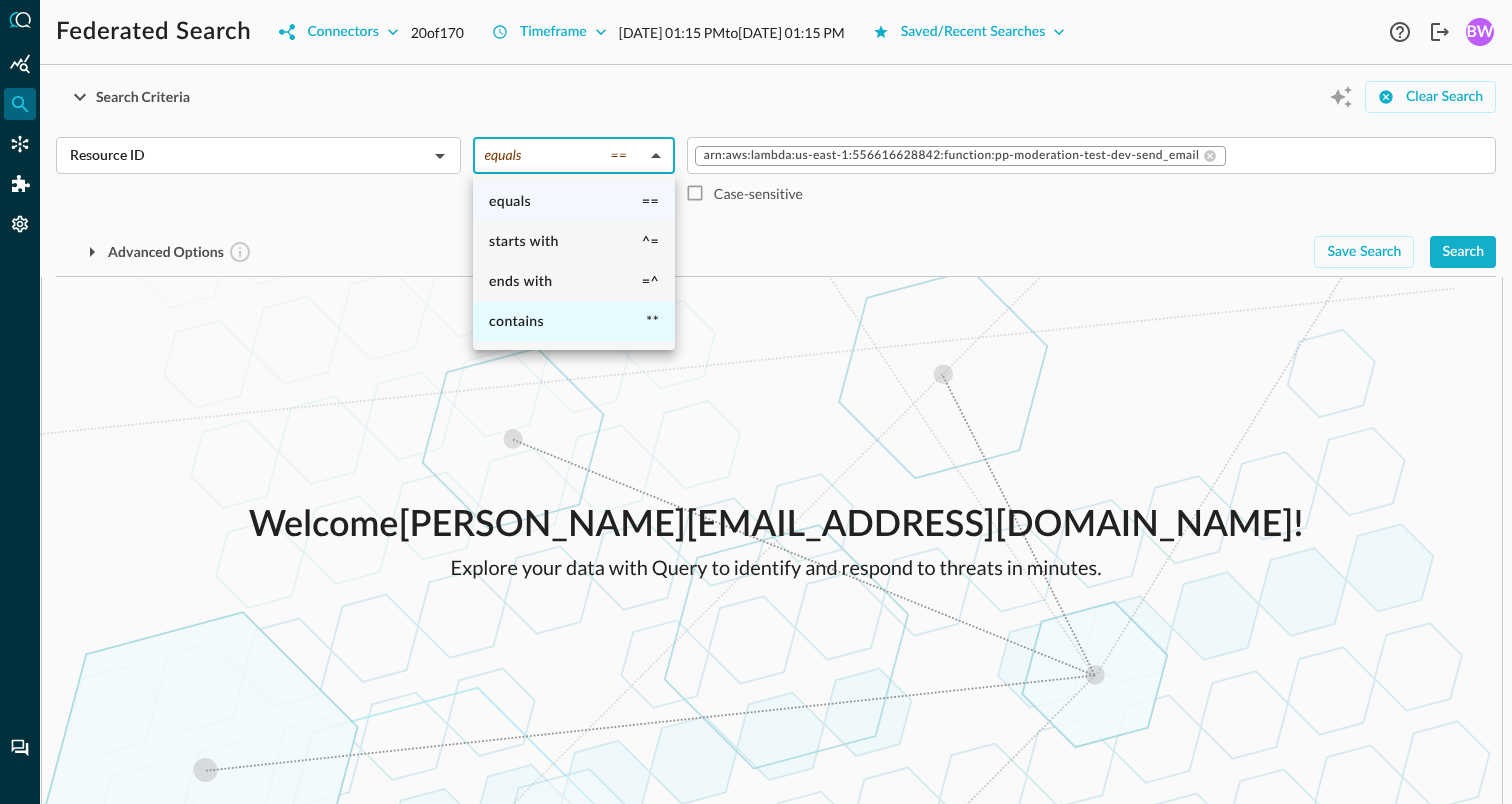 click on "contains" at bounding box center [516, 322] 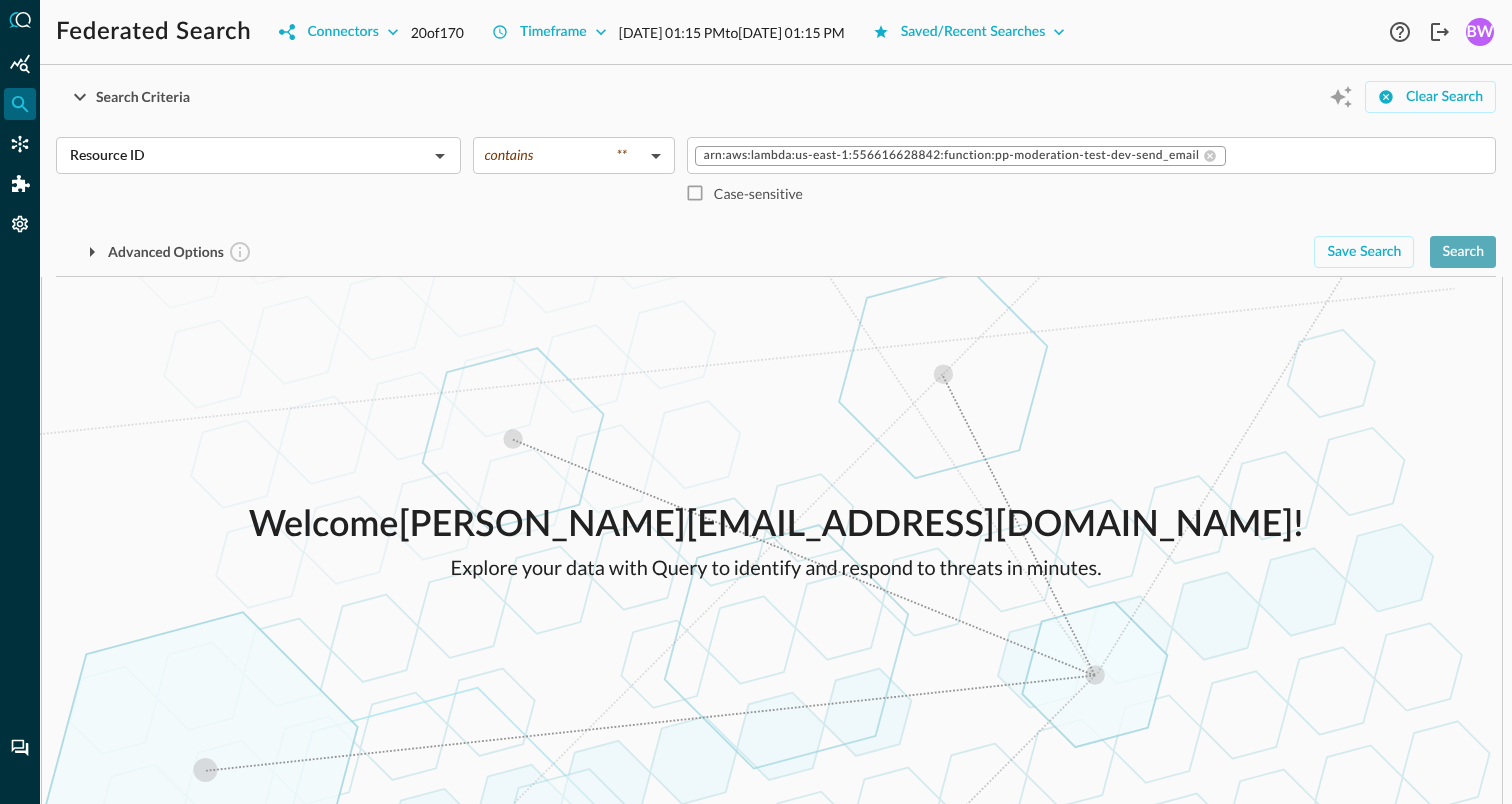 click on "Search" at bounding box center [1463, 252] 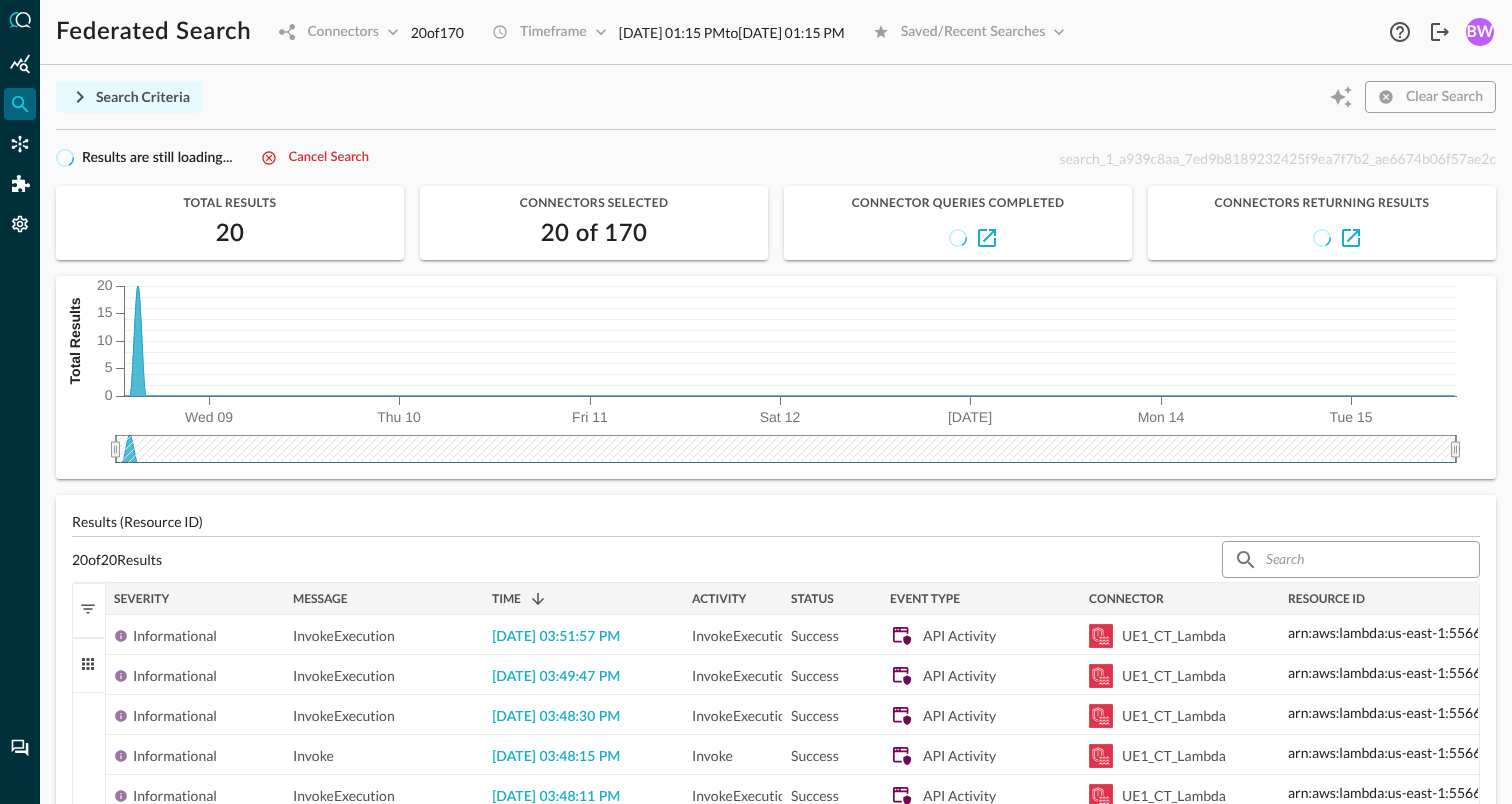 click on "Search Criteria" at bounding box center (129, 97) 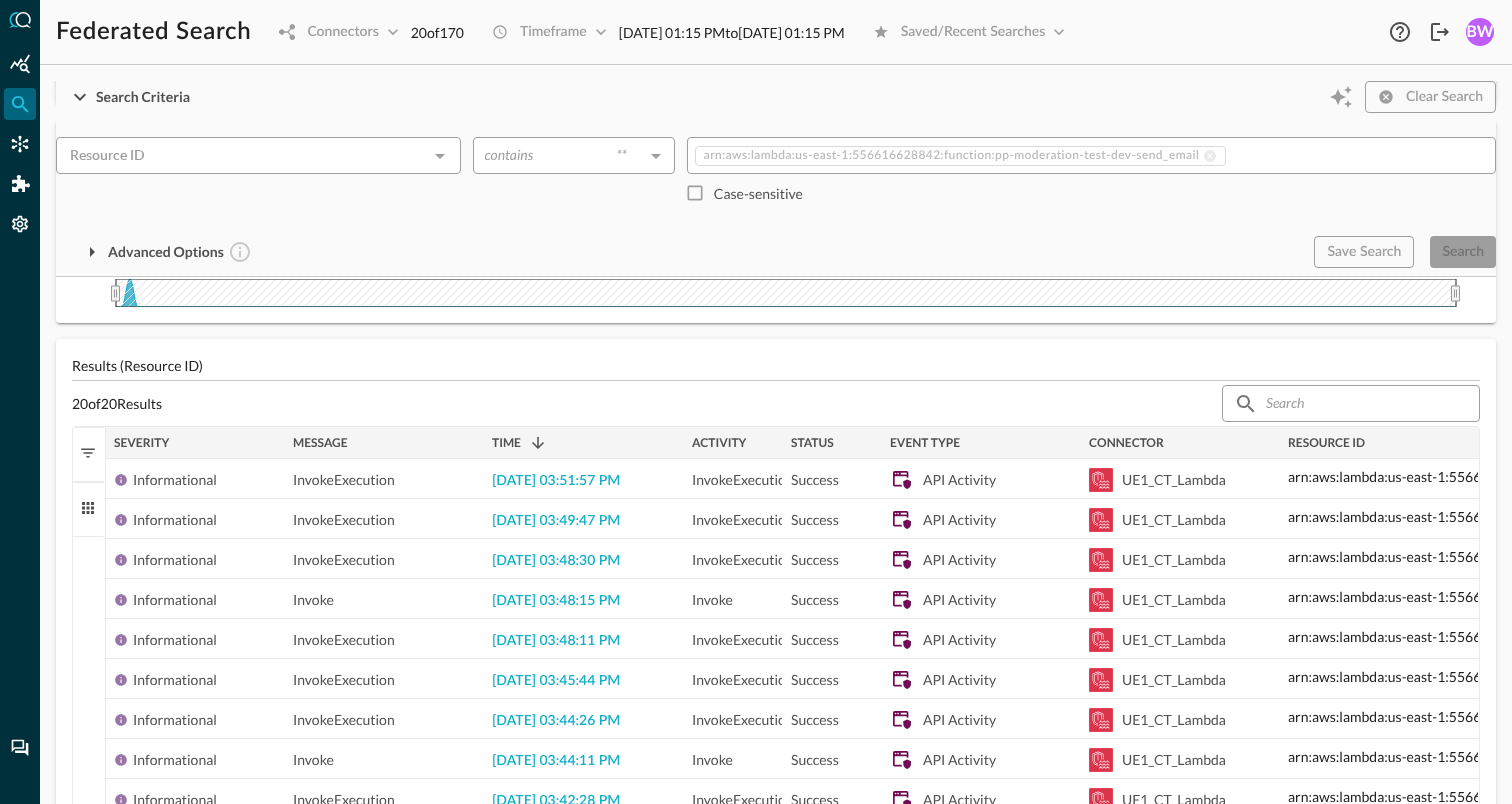 scroll, scrollTop: 310, scrollLeft: 0, axis: vertical 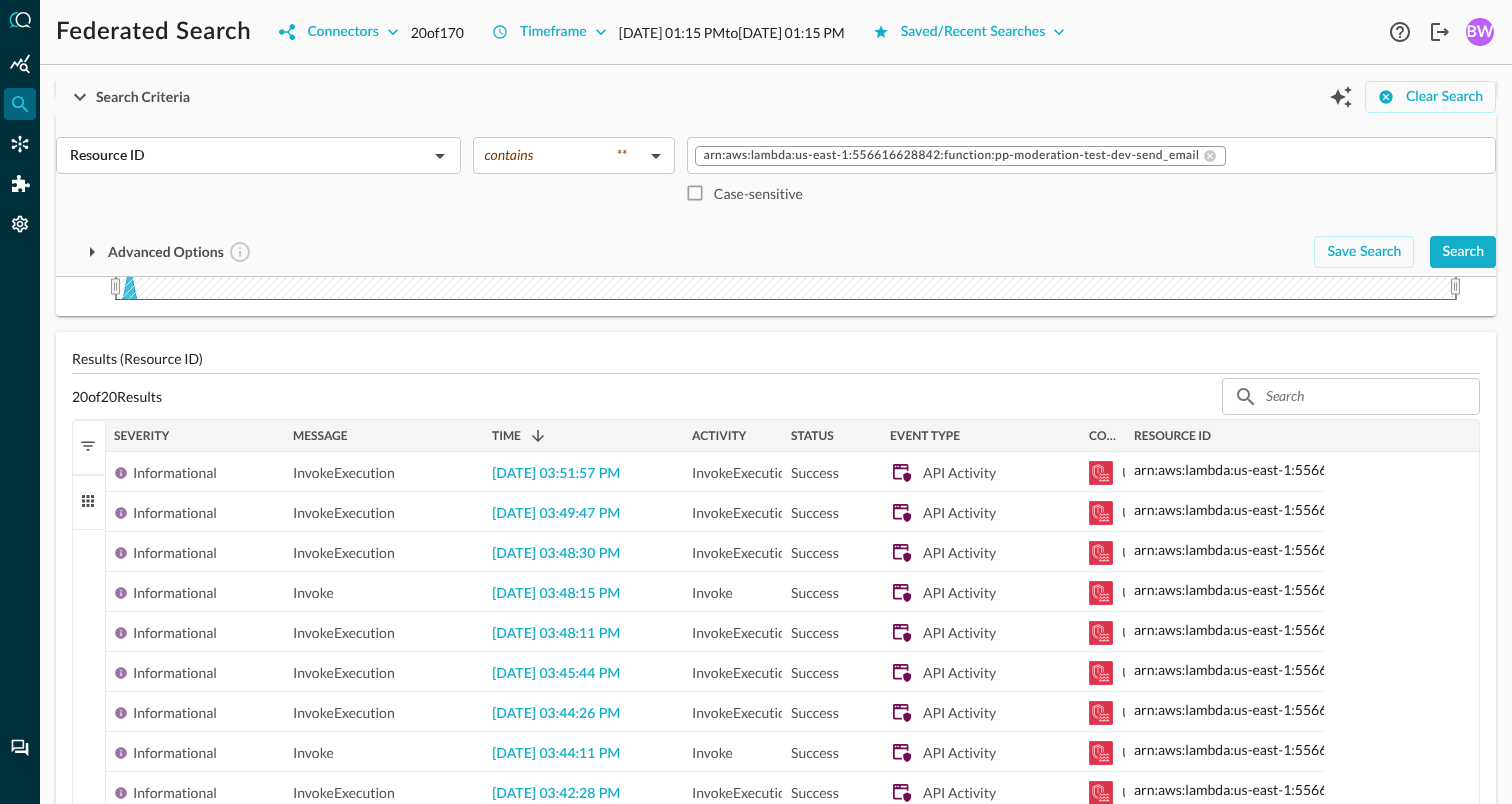 drag, startPoint x: 1275, startPoint y: 439, endPoint x: 849, endPoint y: 436, distance: 426.01056 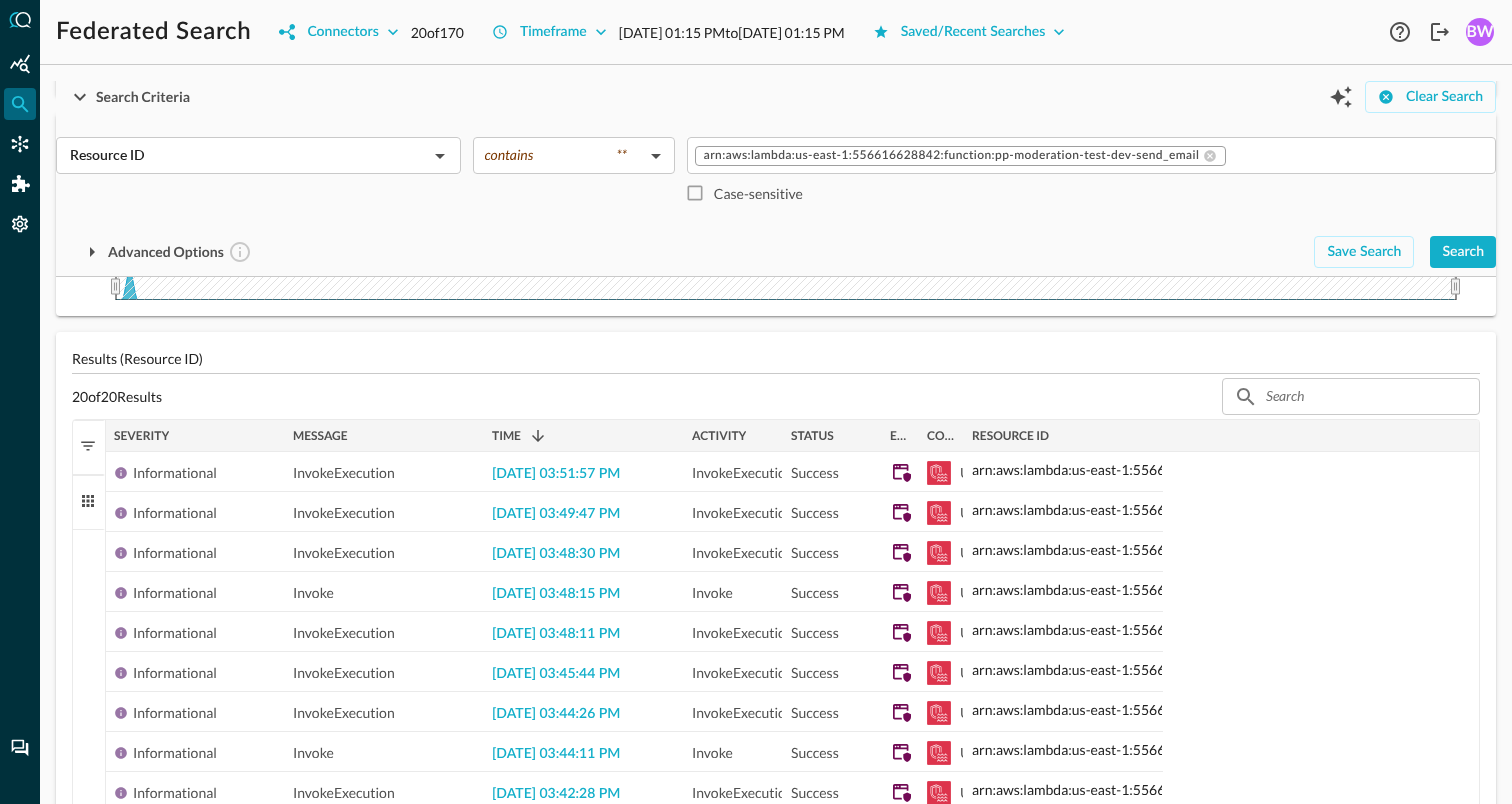 drag, startPoint x: 1076, startPoint y: 438, endPoint x: 891, endPoint y: 433, distance: 185.06755 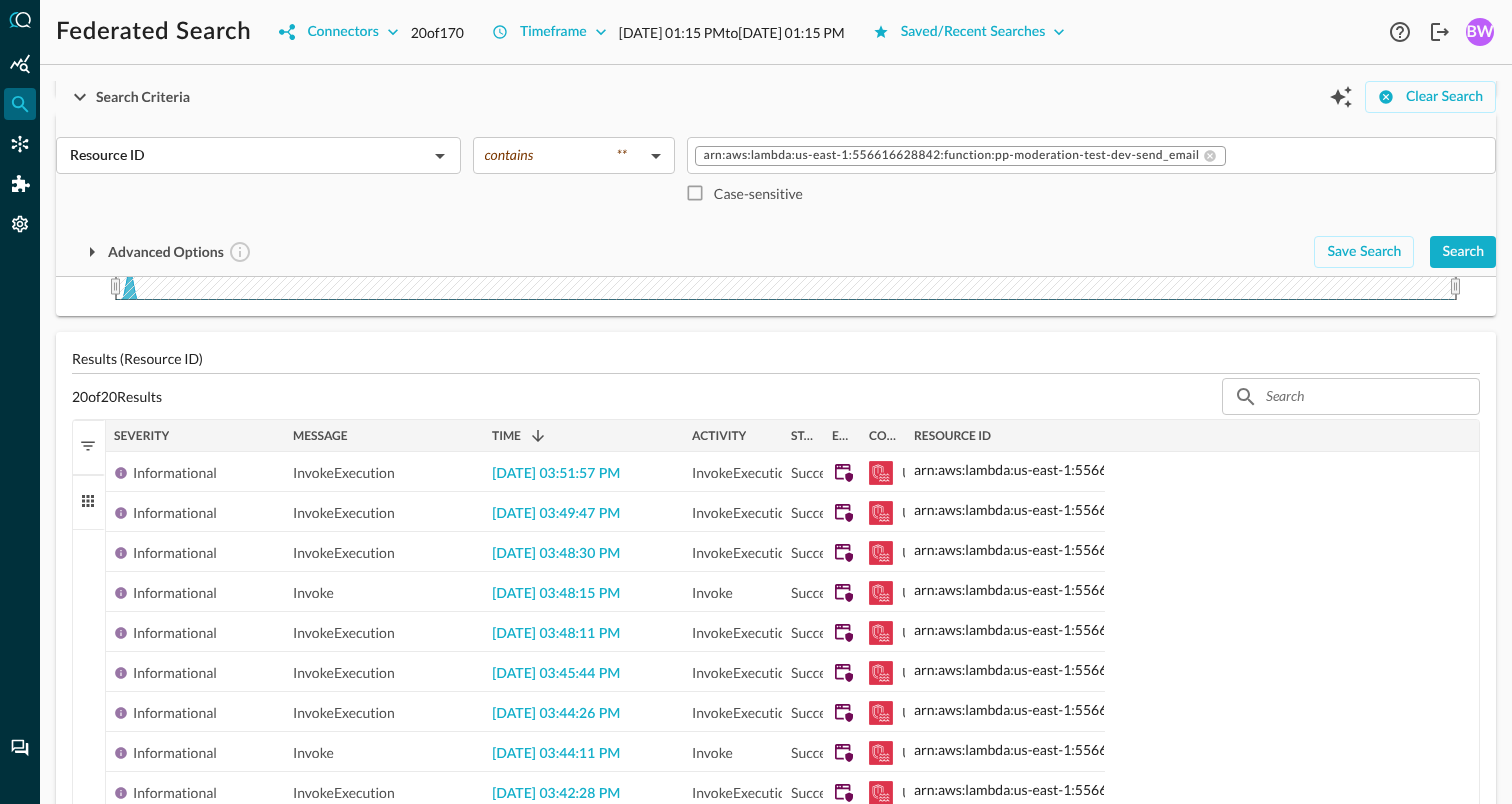 drag, startPoint x: 877, startPoint y: 433, endPoint x: 751, endPoint y: 415, distance: 127.27922 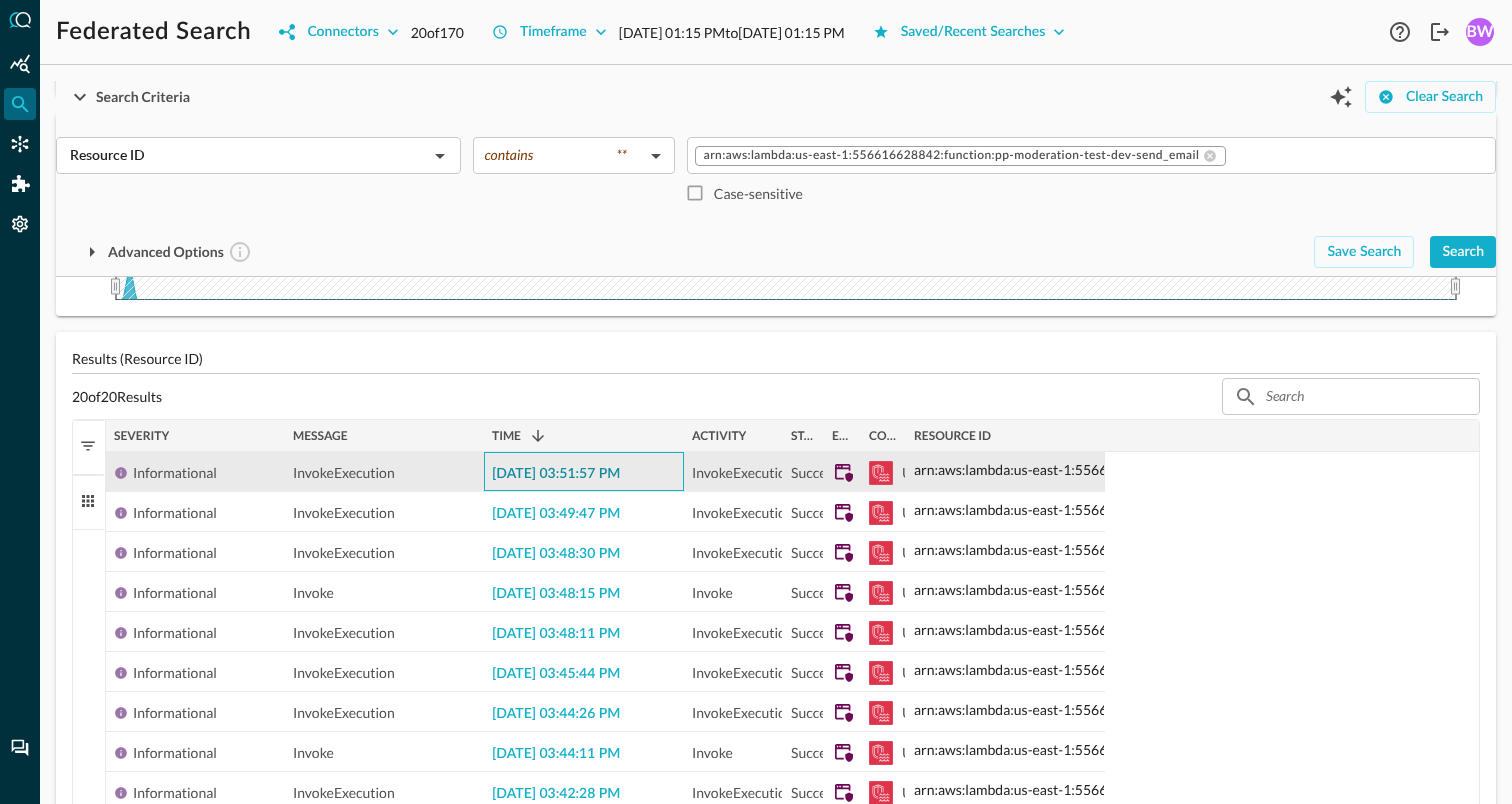 click on "[DATE] 03:51:57 PM" at bounding box center (556, 474) 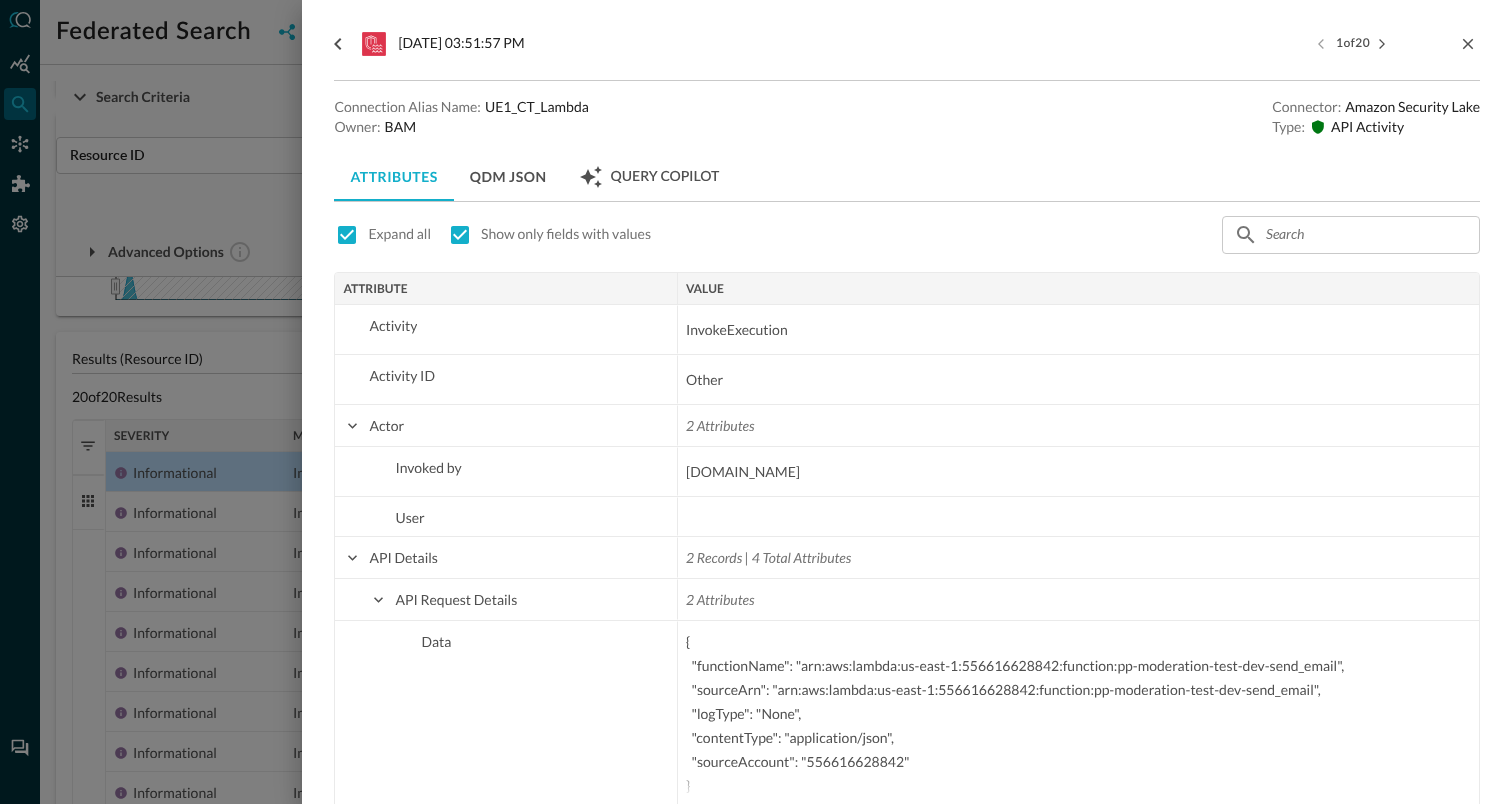 click on "QDM JSON" at bounding box center (508, 177) 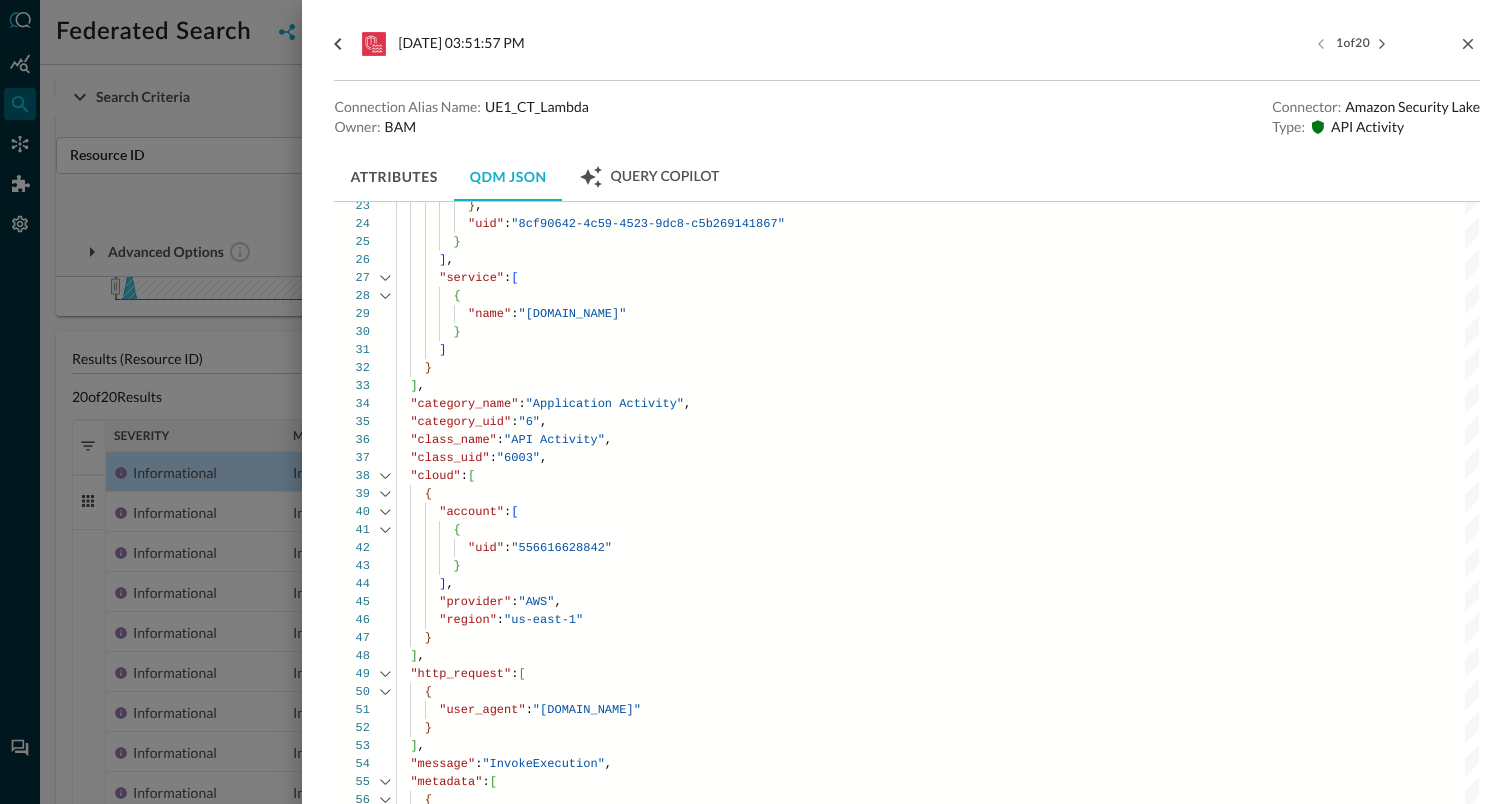 scroll, scrollTop: 0, scrollLeft: 0, axis: both 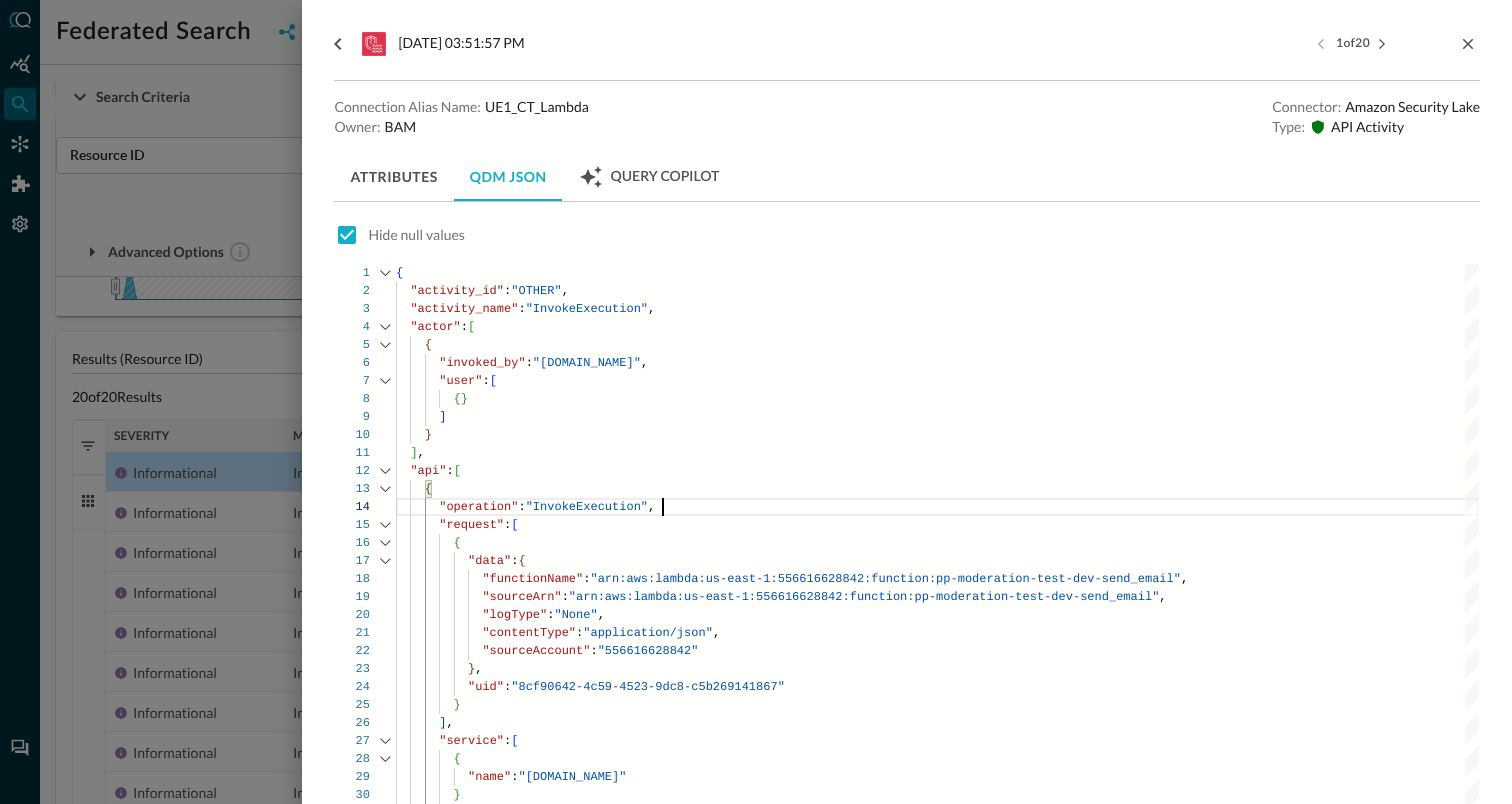 click on "{    "activity_id" :  "OTHER" ,    "activity_name" :  "InvokeExecution" ,    "actor" :  [      {        "invoked_by" :  "lambda.amazonaws.com" ,        "user" :  [          { }        ]      }    ] ,    "api" :  [      {        "operation" :  "InvokeExecution" ,        "request" :  [          {            "data" :  {              "functionName" :  "arn:aws:lambda:us-east-1:556616628842:function:pp -moderation-test-dev-send_email" ,              "sourceArn" :  "arn:aws:lambda:us-east-1:556616628842:function:pp -moderation-test-dev-send_email" ,              "logType" :  "None" ,              "contentType" :  "application/json" ,              "sourceAccount" :  "556616628842"            } ,            "uid" :  "8cf90642-4c59-4523-9dc8-c5b269141867"          }        ] ,        "service" :  [          { "name" :" at bounding box center (937, 1187) 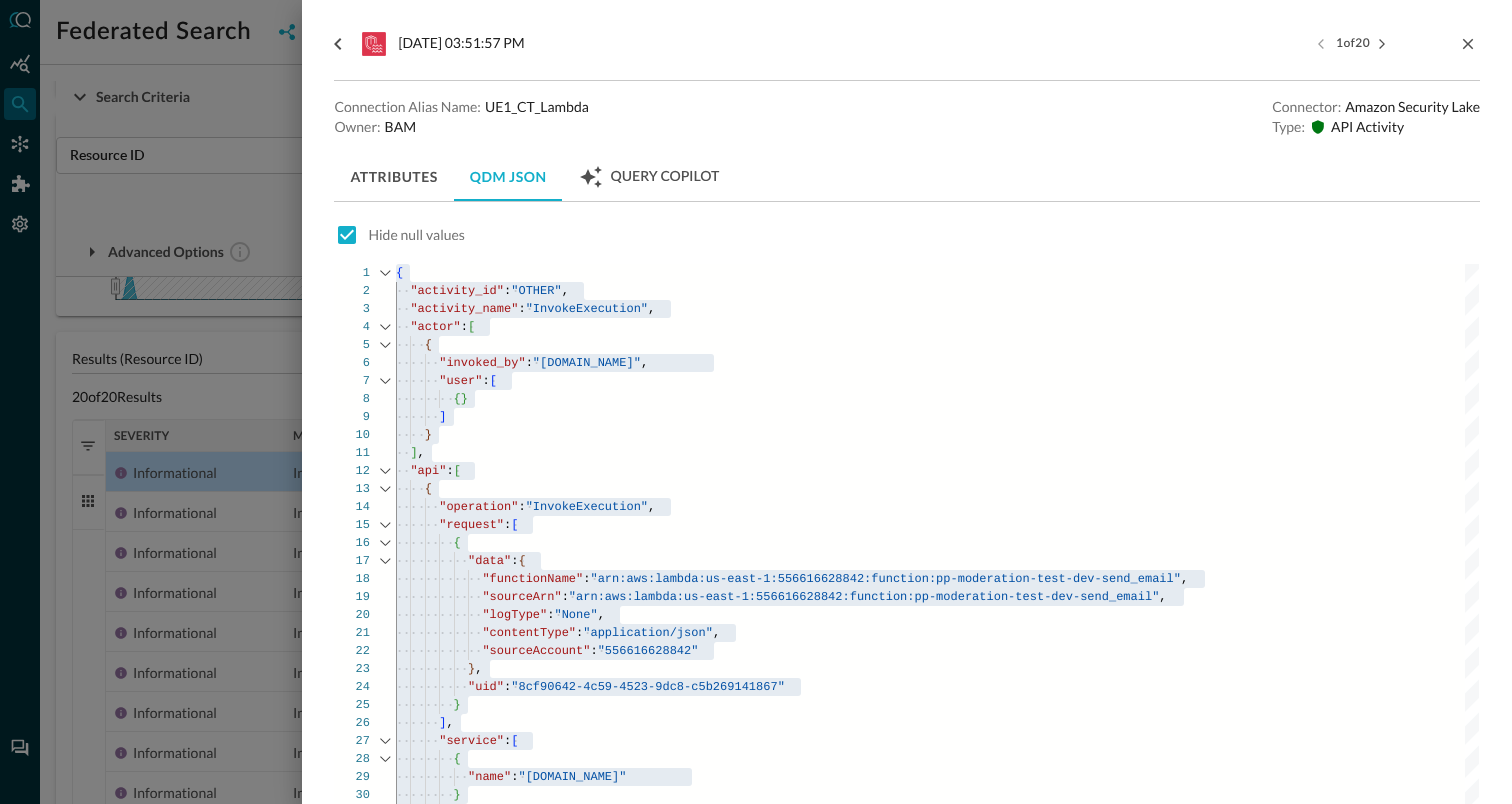 click at bounding box center [756, 402] 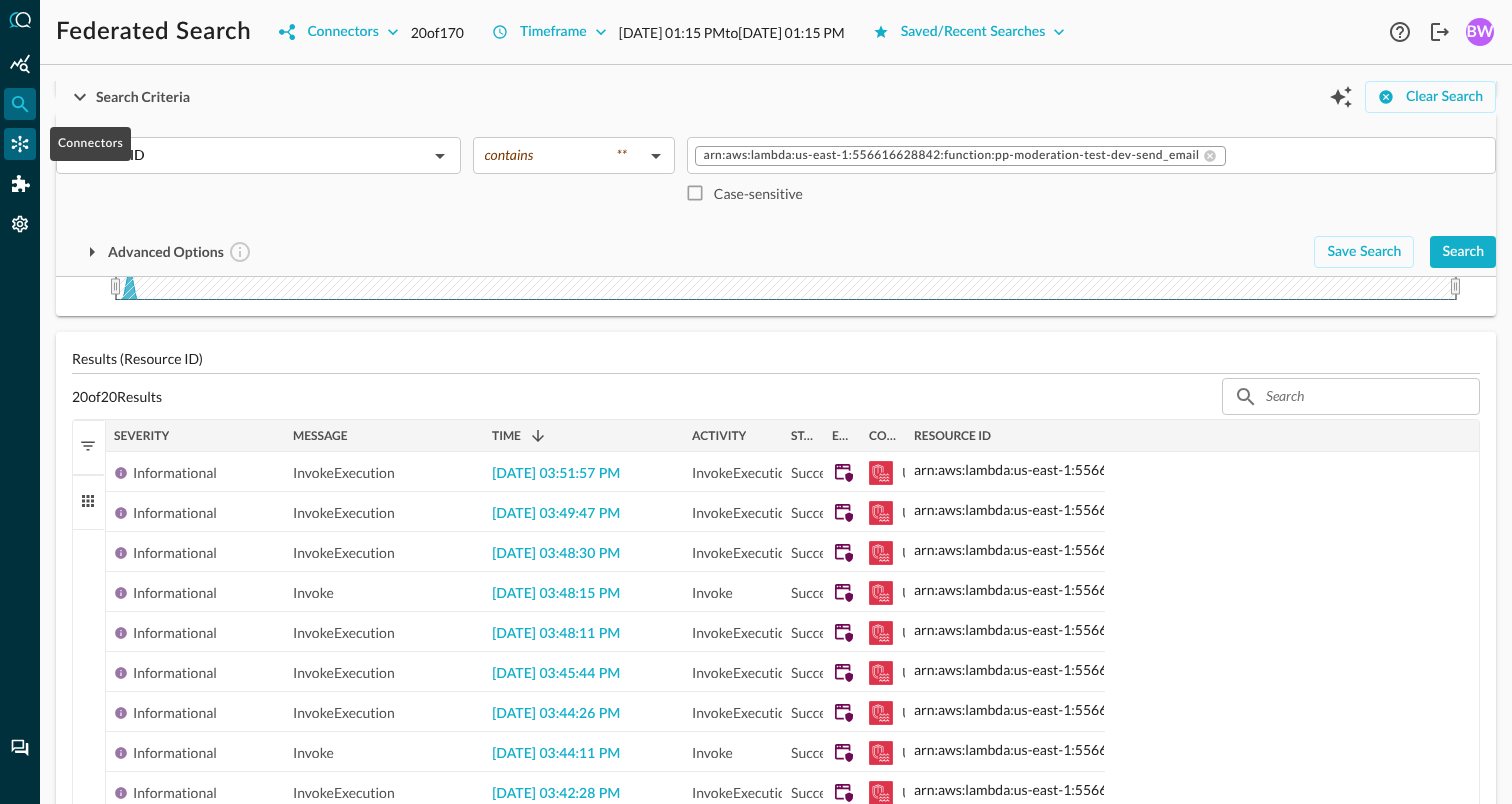 click 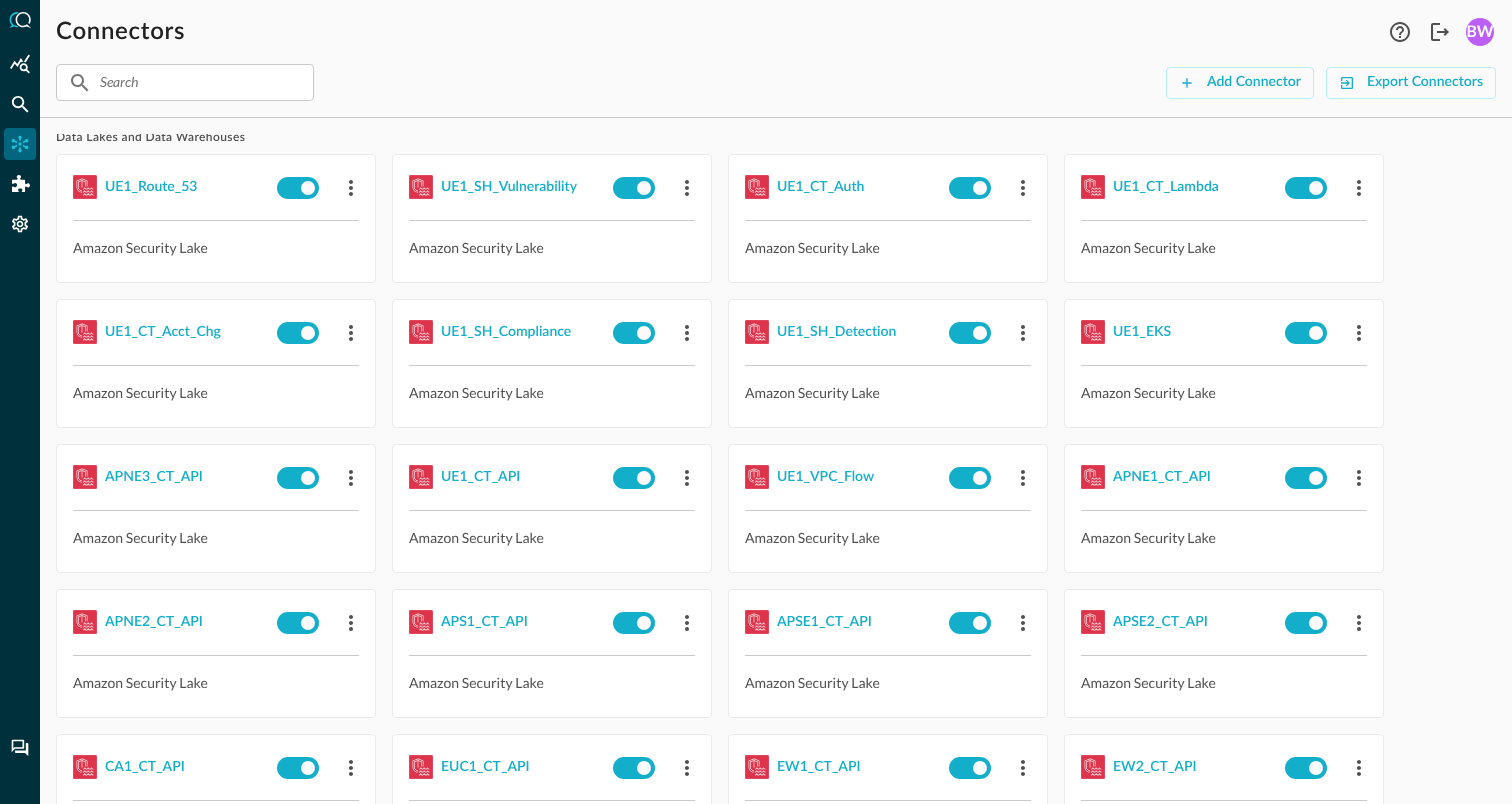 scroll, scrollTop: 38, scrollLeft: 0, axis: vertical 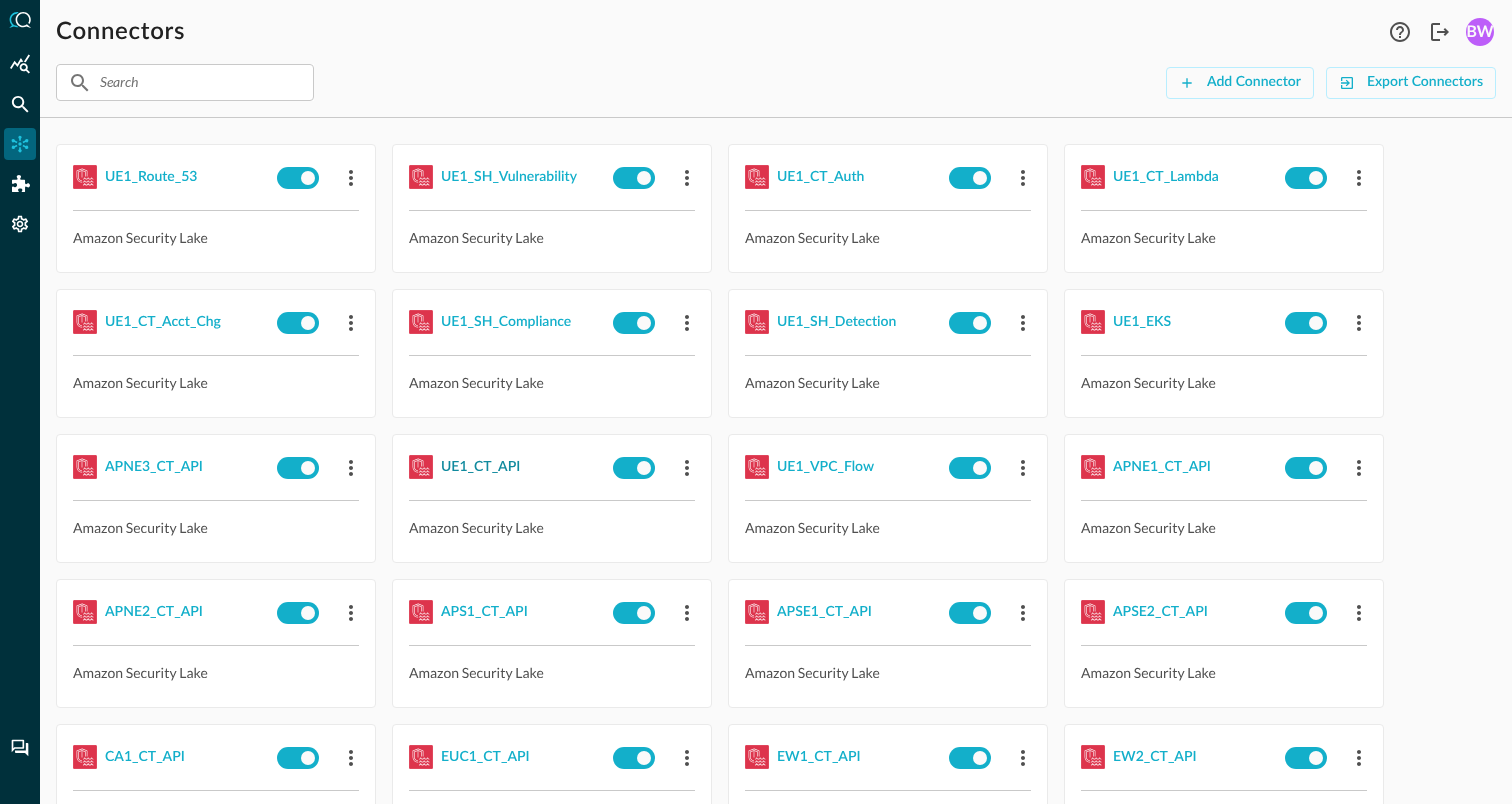 click on "UE1_CT_API" at bounding box center (480, 467) 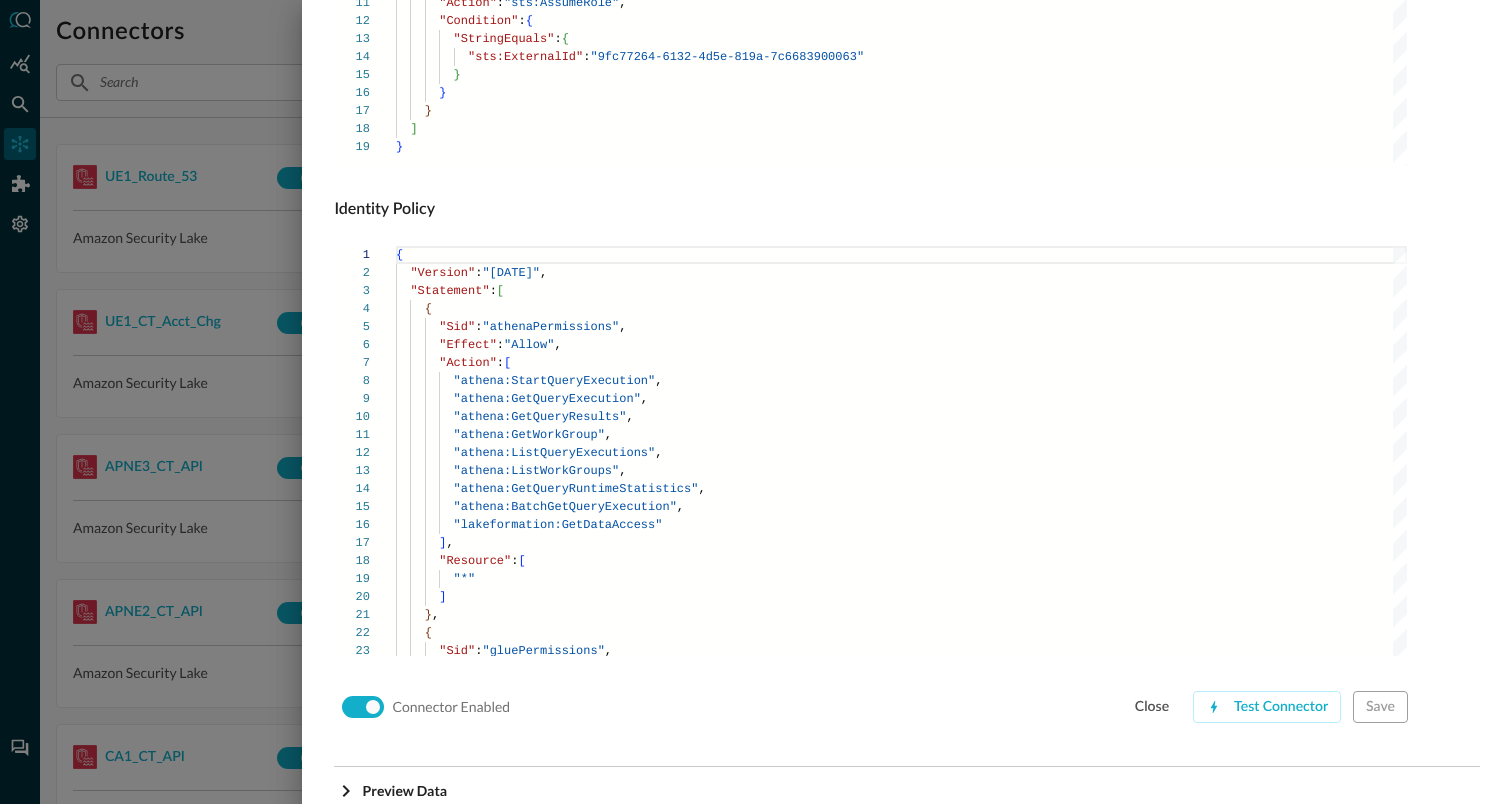 scroll, scrollTop: 1359, scrollLeft: 0, axis: vertical 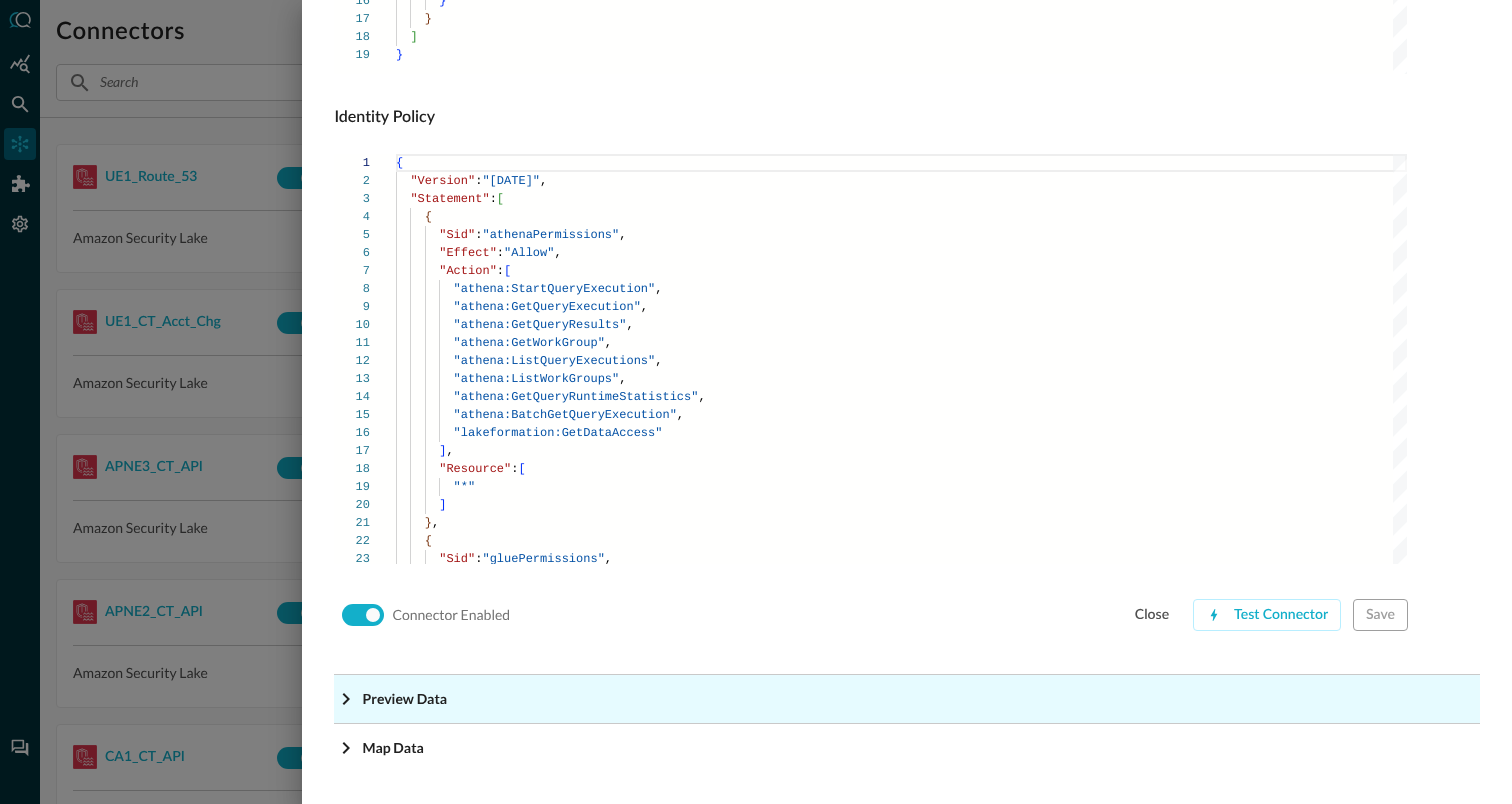click 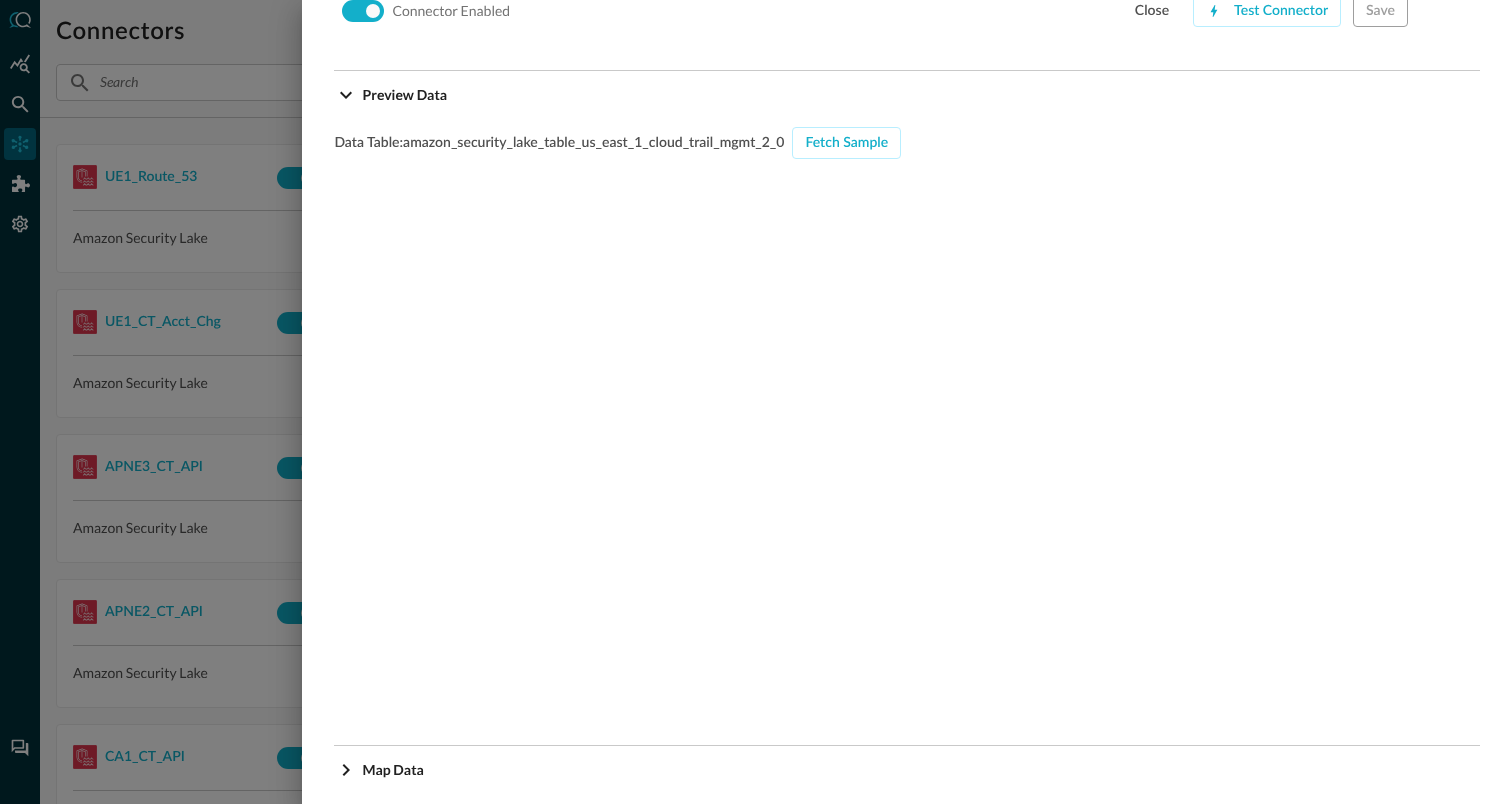 scroll, scrollTop: 1985, scrollLeft: 0, axis: vertical 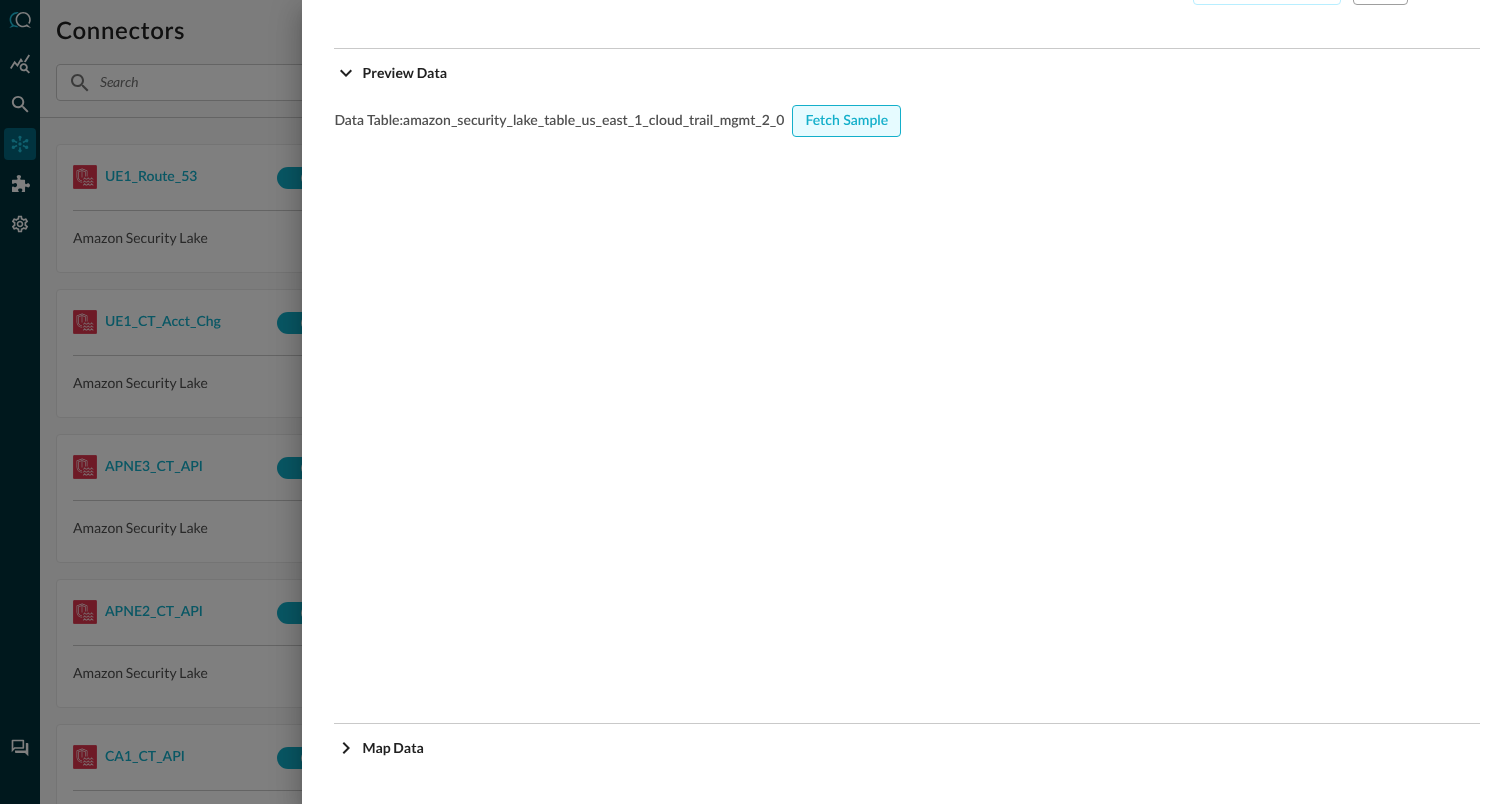 click on "Fetch Sample" at bounding box center [846, 121] 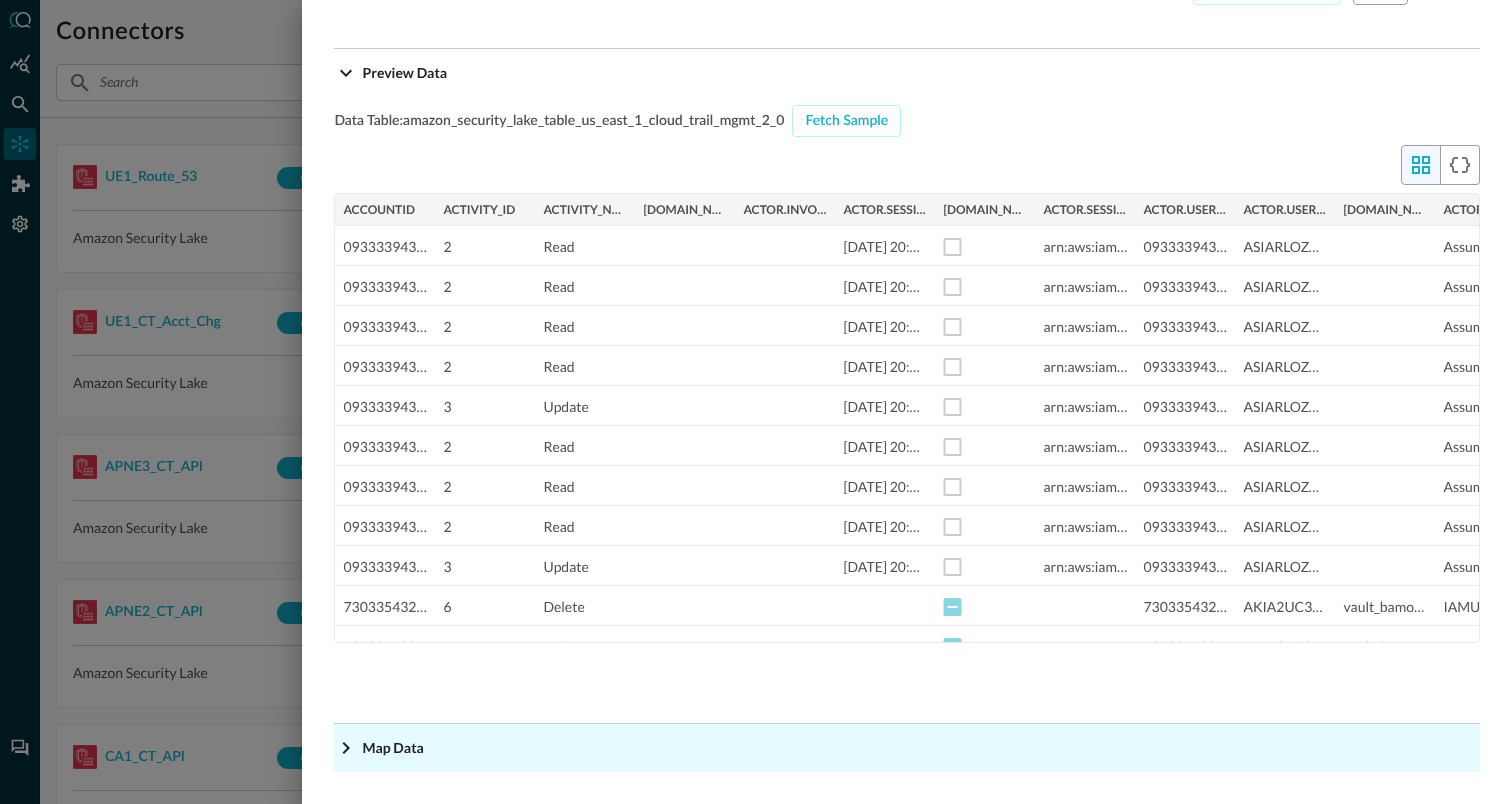 click 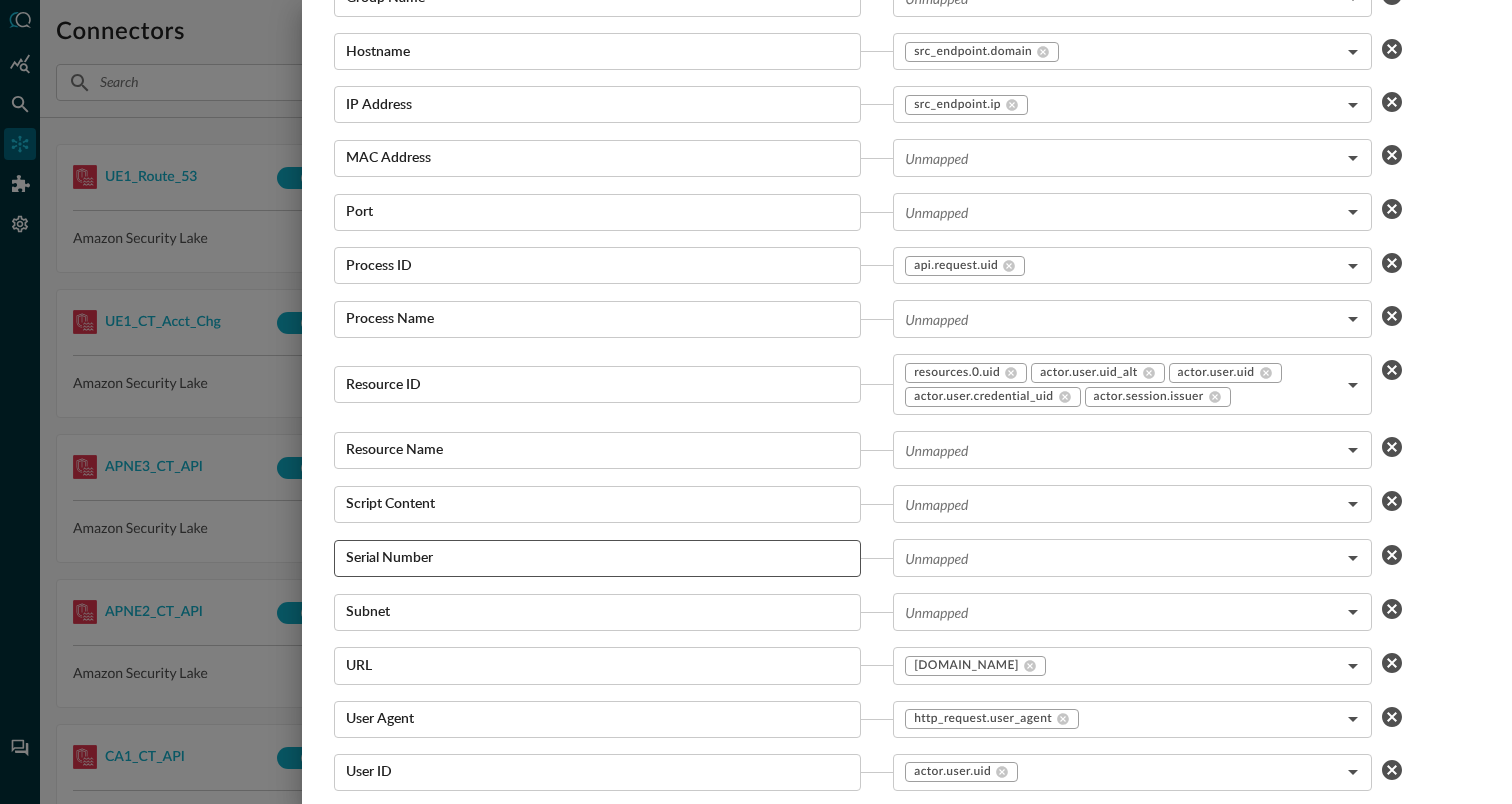scroll, scrollTop: 3611, scrollLeft: 0, axis: vertical 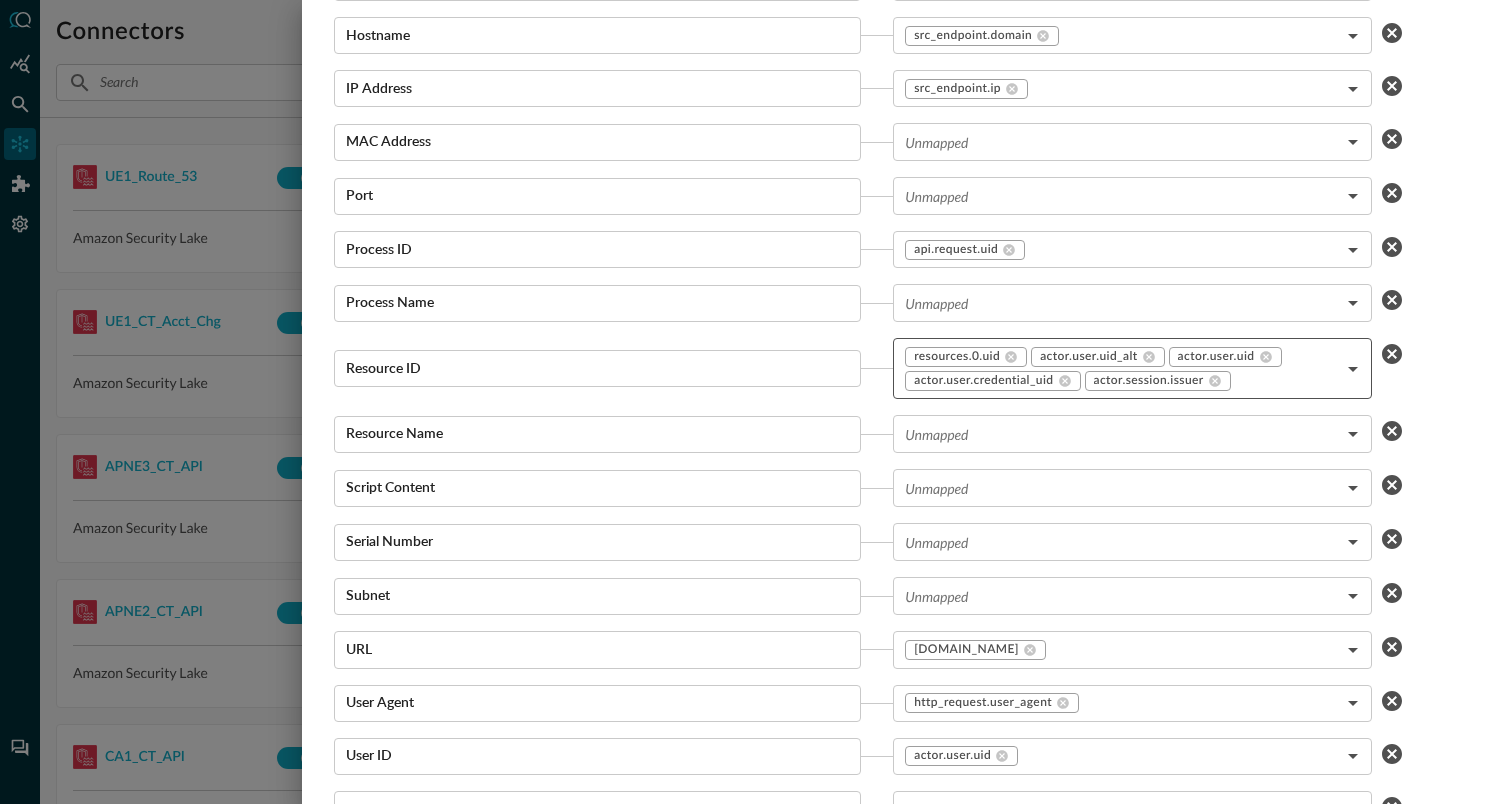 click on "Connectors Help Logout BW ​ ​ Add Connector Export Connectors Data Lakes and Data Warehouses UE1_Route_53 Amazon Security Lake UE1_SH_Vulnerability Amazon Security Lake UE1_CT_Auth Amazon Security Lake UE1_CT_Lambda Amazon Security Lake UE1_CT_Acct_Chg Amazon Security Lake UE1_SH_Compliance Amazon Security Lake UE1_SH_Detection Amazon Security Lake UE1_EKS Amazon Security Lake APNE3_CT_API Amazon Security Lake UE1_CT_API Amazon Security Lake UE1_VPC_Flow Amazon Security Lake APNE1_CT_API Amazon Security Lake APNE2_CT_API Amazon Security Lake APS1_CT_API Amazon Security Lake APSE1_CT_API Amazon Security Lake APSE2_CT_API Amazon Security Lake CA1_CT_API Amazon Security Lake EUC1_CT_API Amazon Security Lake EW1_CT_API Amazon Security Lake EW2_CT_API Amazon Security Lake EW3_CT_API Amazon Security Lake SA1_CT_API Amazon Security Lake UE2_CT_API Amazon Security Lake UW2_CT_API Amazon Security Lake APNE1_CT_Auth Amazon Security Lake APNE2_CT_Auth Amazon Security Lake APNE3_CT_Auth APS1_CT_Auth" at bounding box center [756, 402] 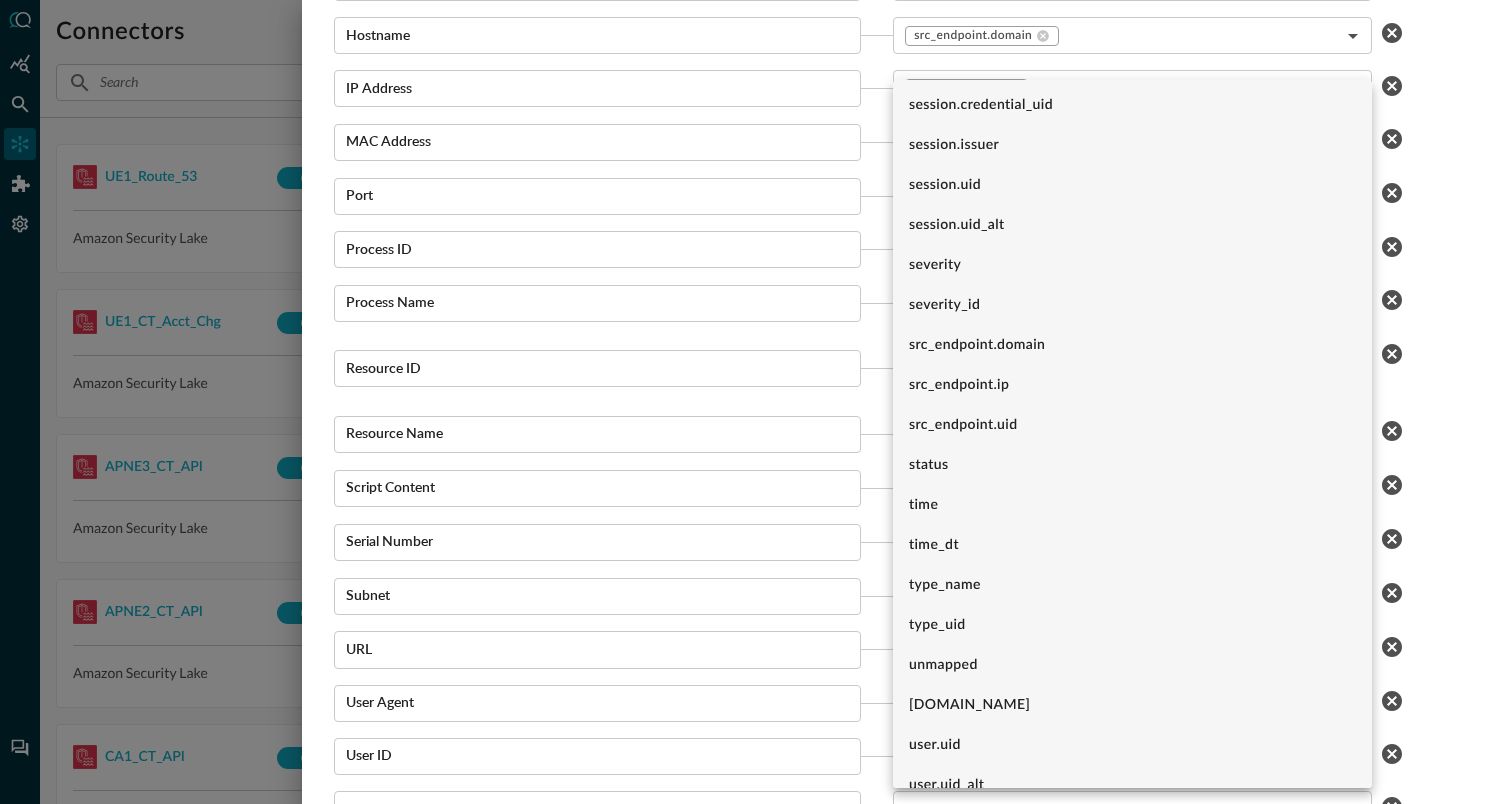 scroll, scrollTop: 1788, scrollLeft: 0, axis: vertical 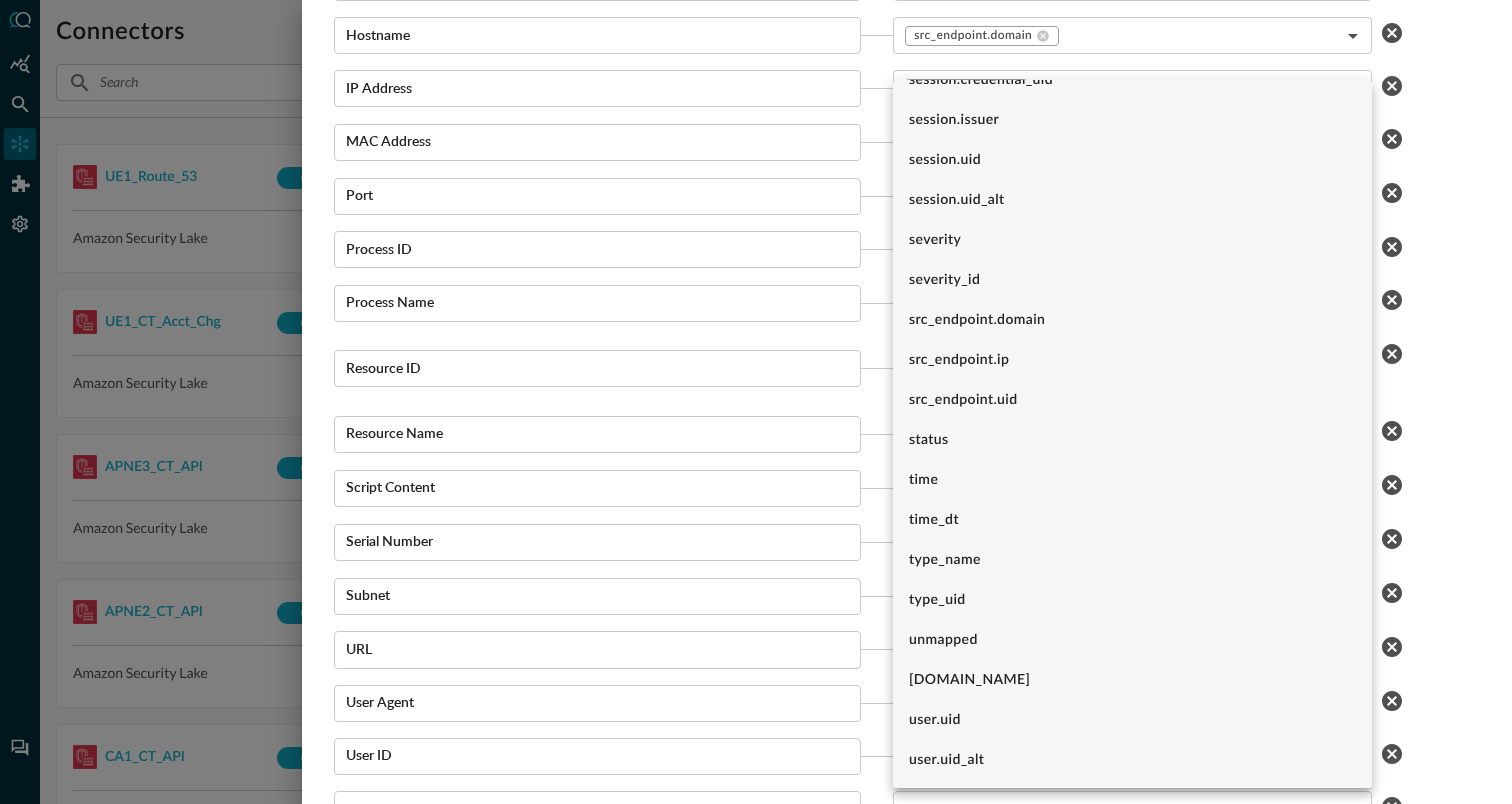 click at bounding box center [756, 402] 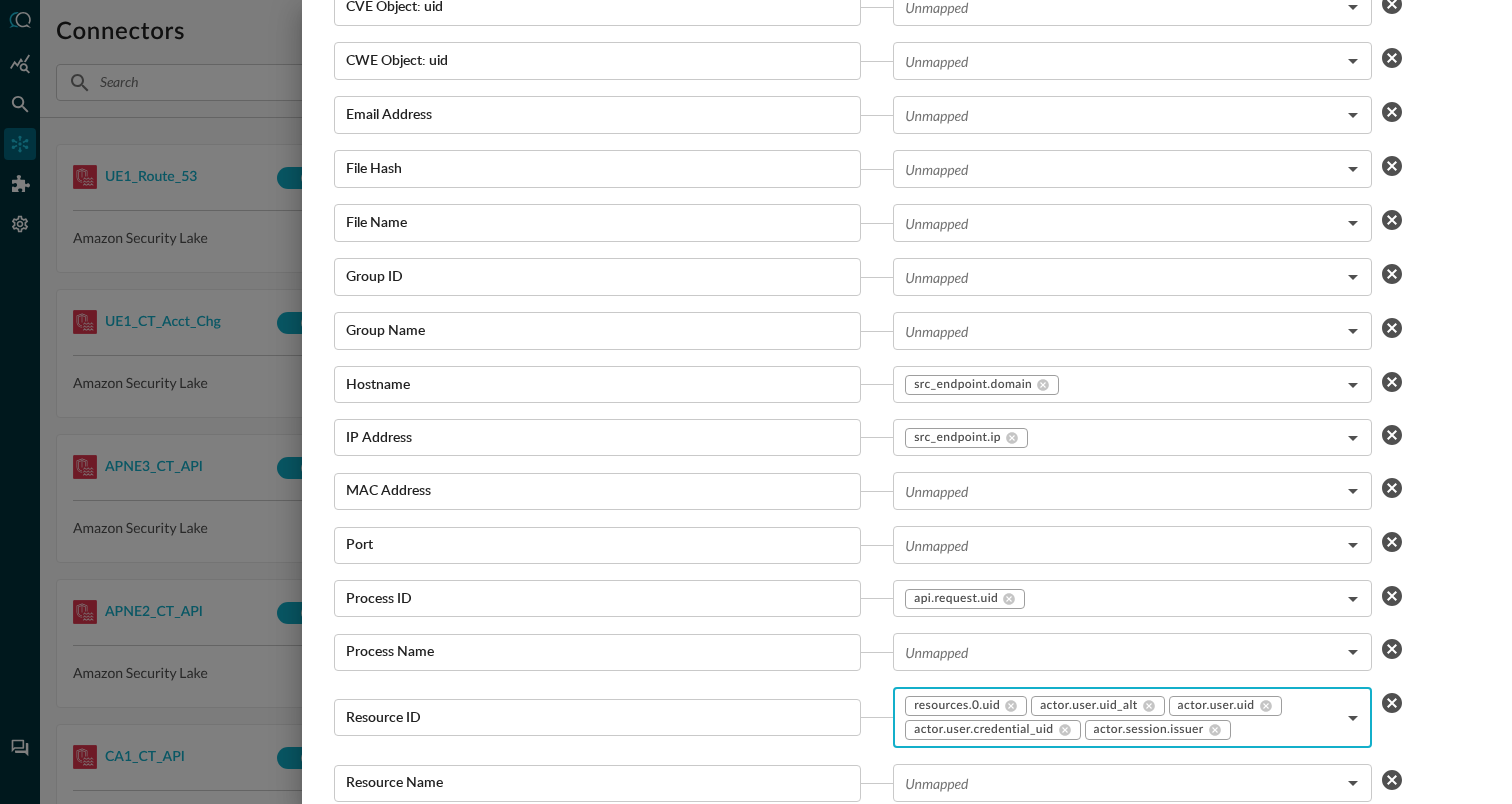 scroll, scrollTop: 3211, scrollLeft: 0, axis: vertical 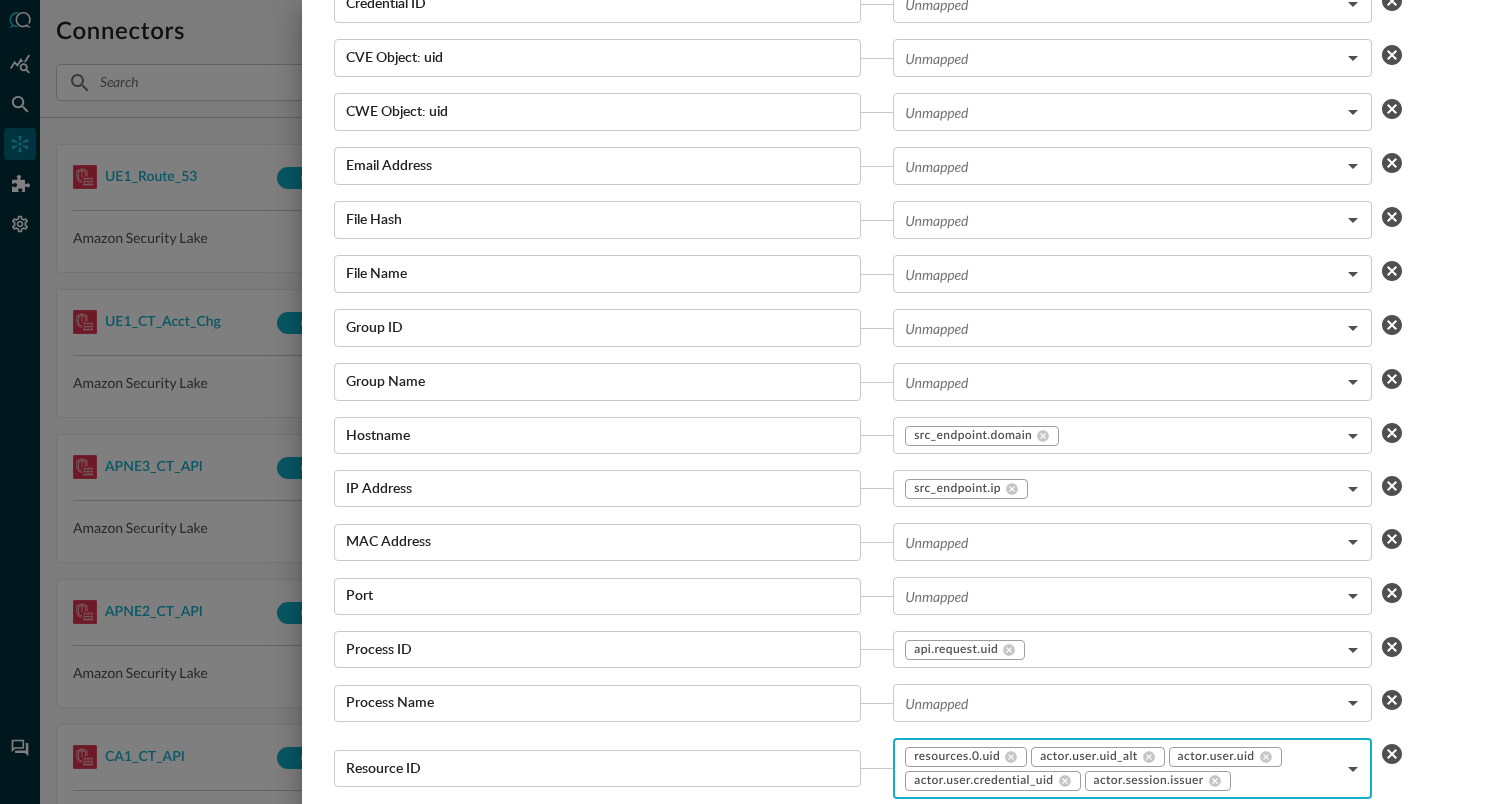 click at bounding box center [756, 402] 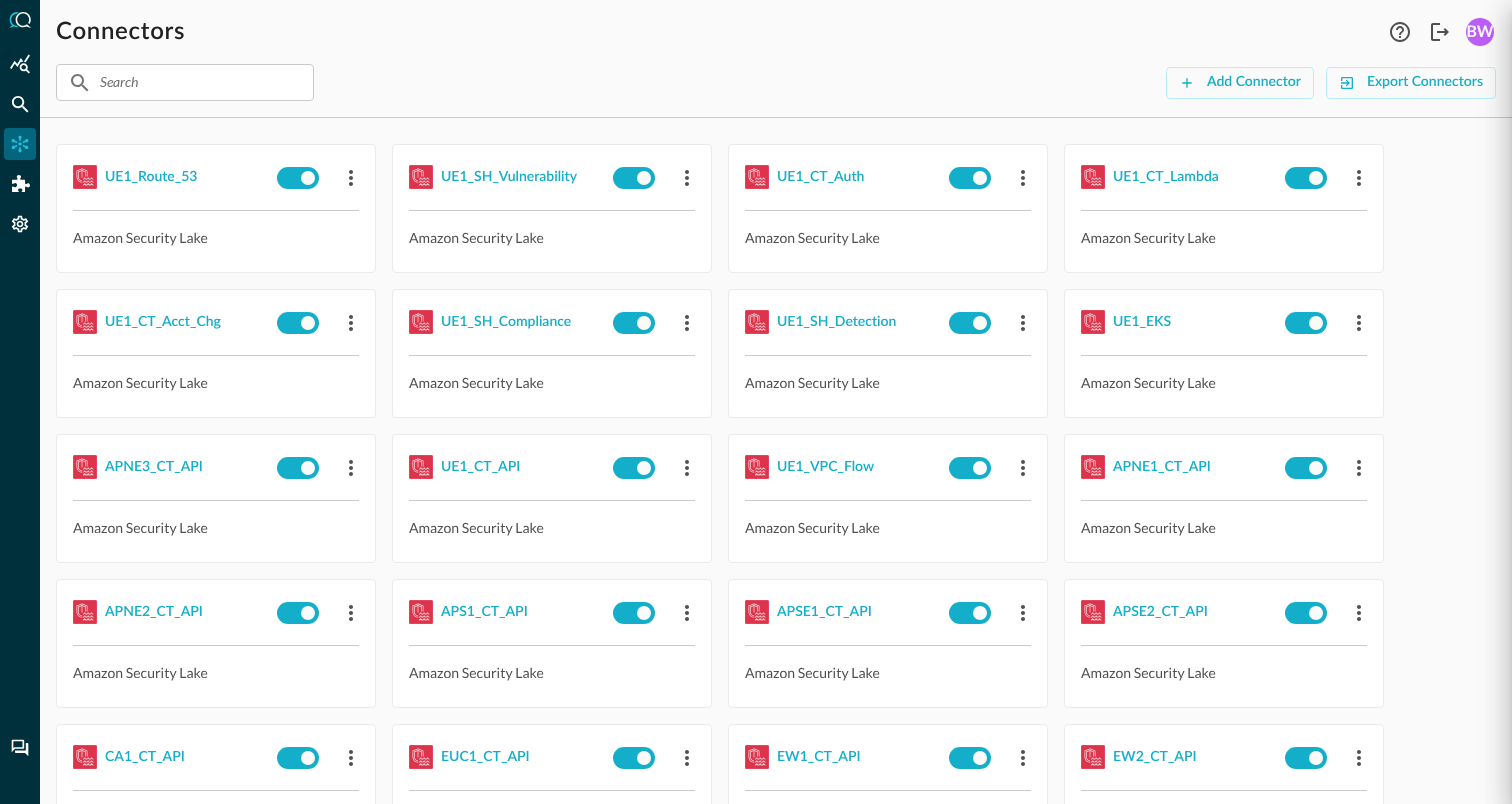 scroll, scrollTop: 2146, scrollLeft: 0, axis: vertical 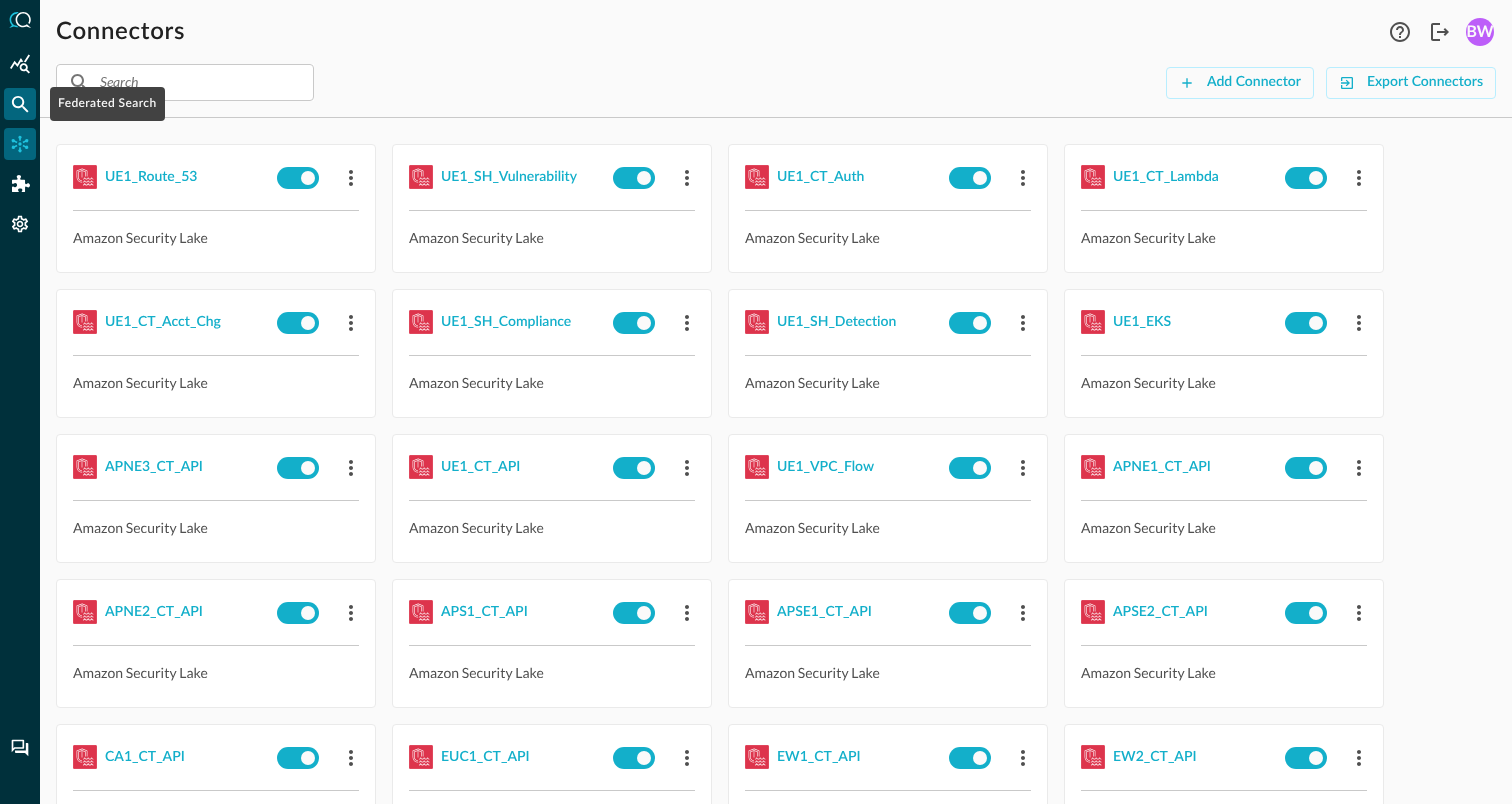 click 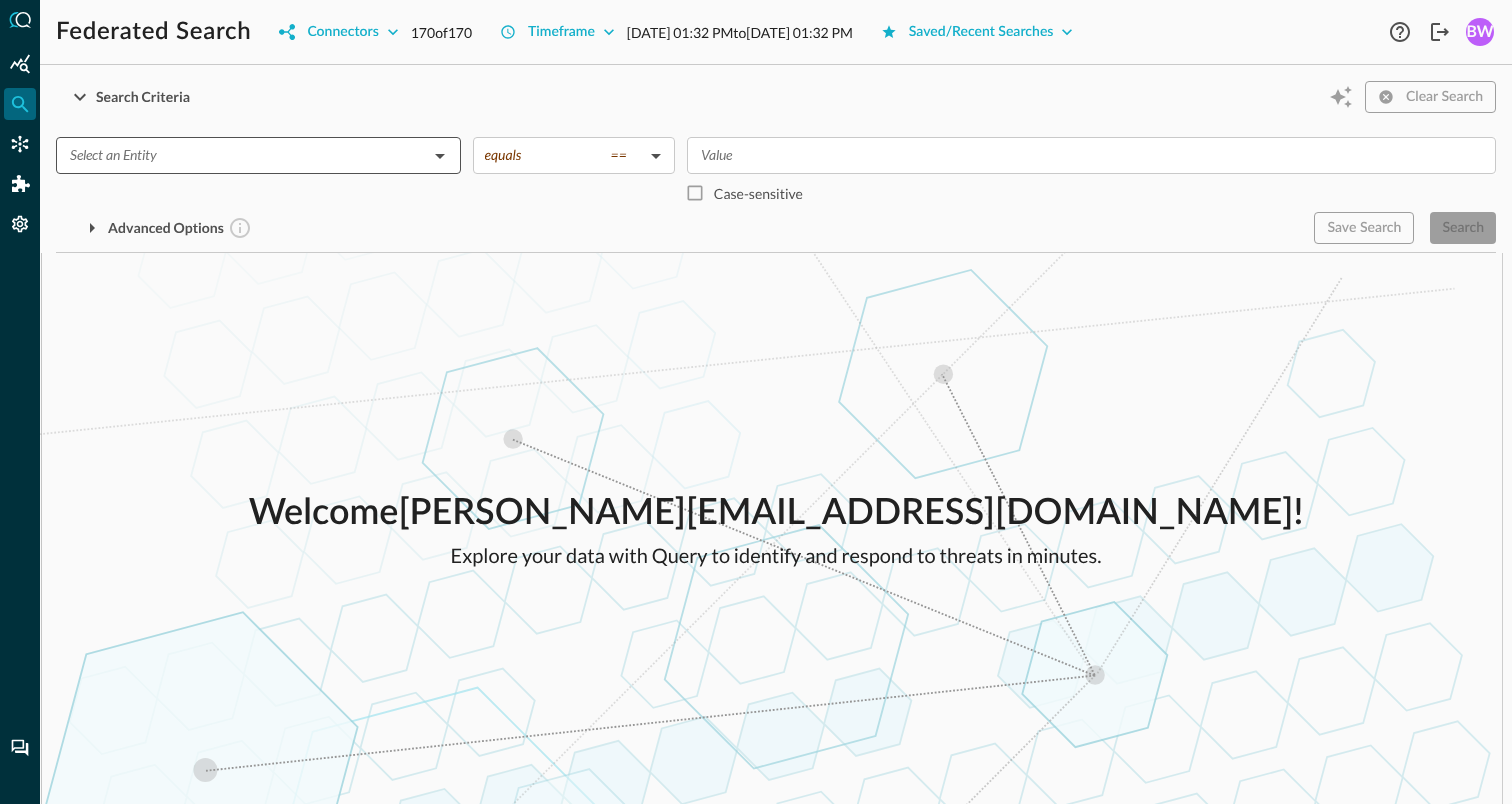 click at bounding box center (242, 155) 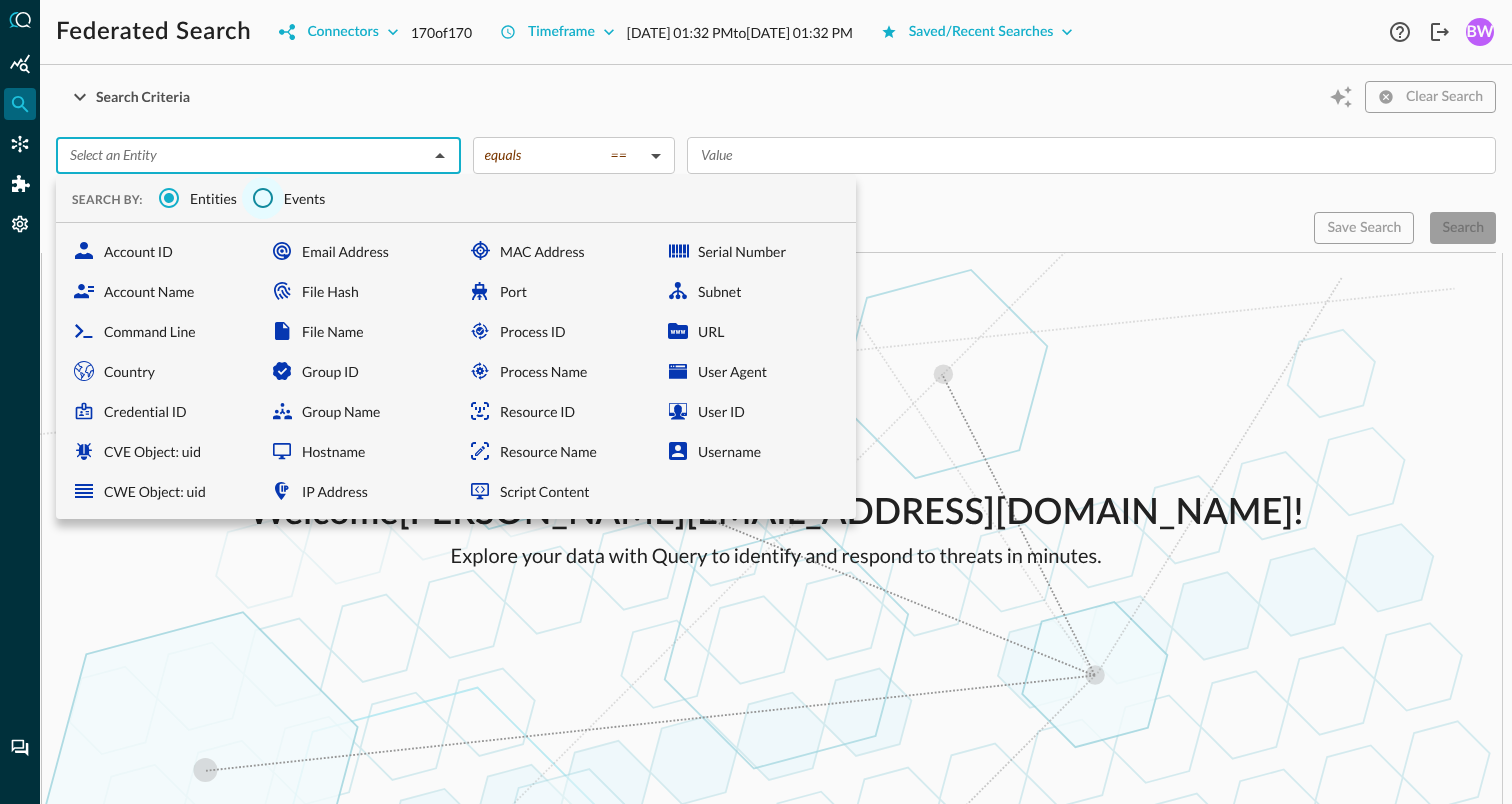 click on "Events" at bounding box center [263, 198] 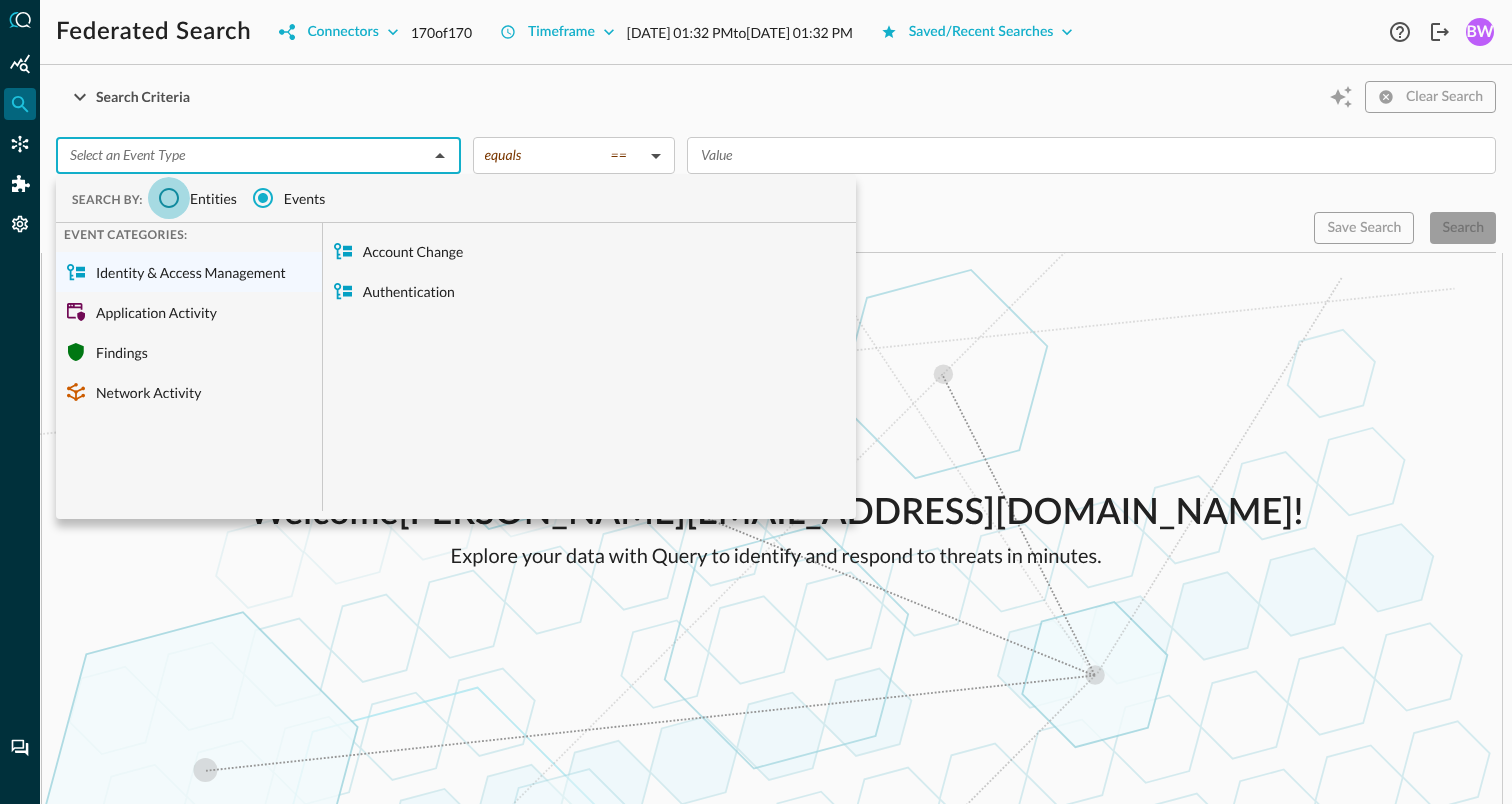 click on "Entities" at bounding box center [169, 198] 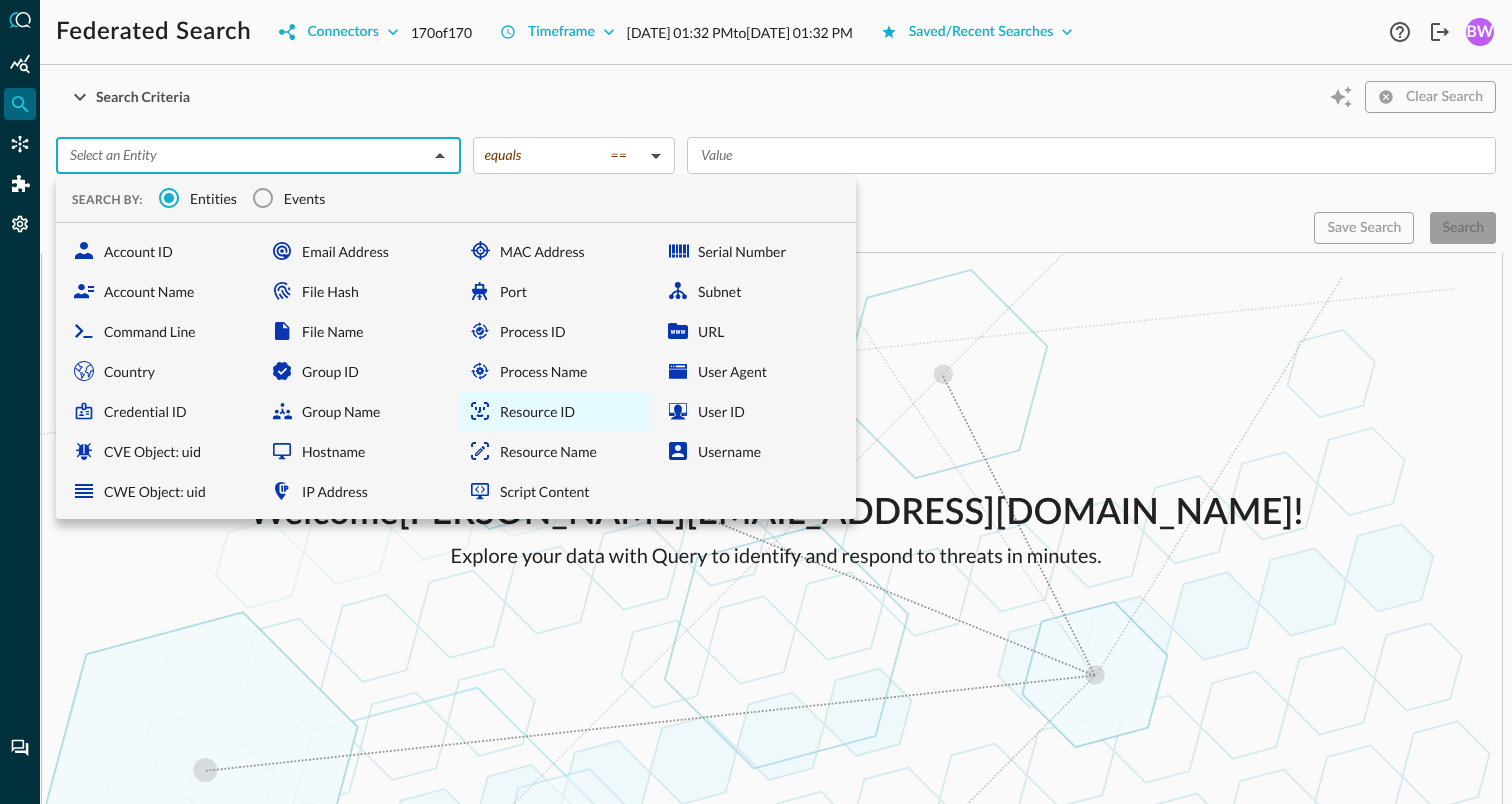 click on "Resource ID" at bounding box center (555, 411) 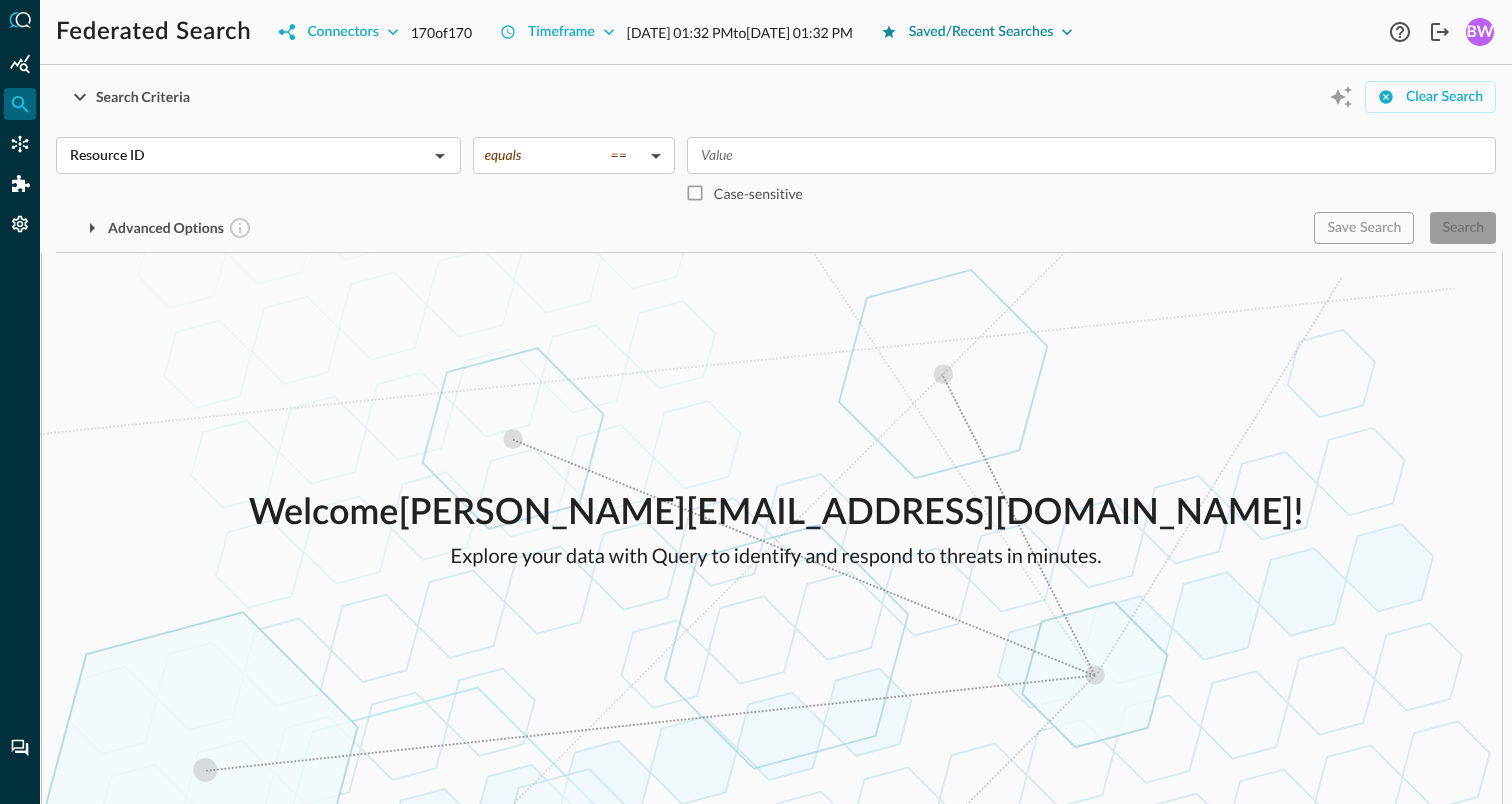 click on "Saved/Recent Searches" at bounding box center [977, 32] 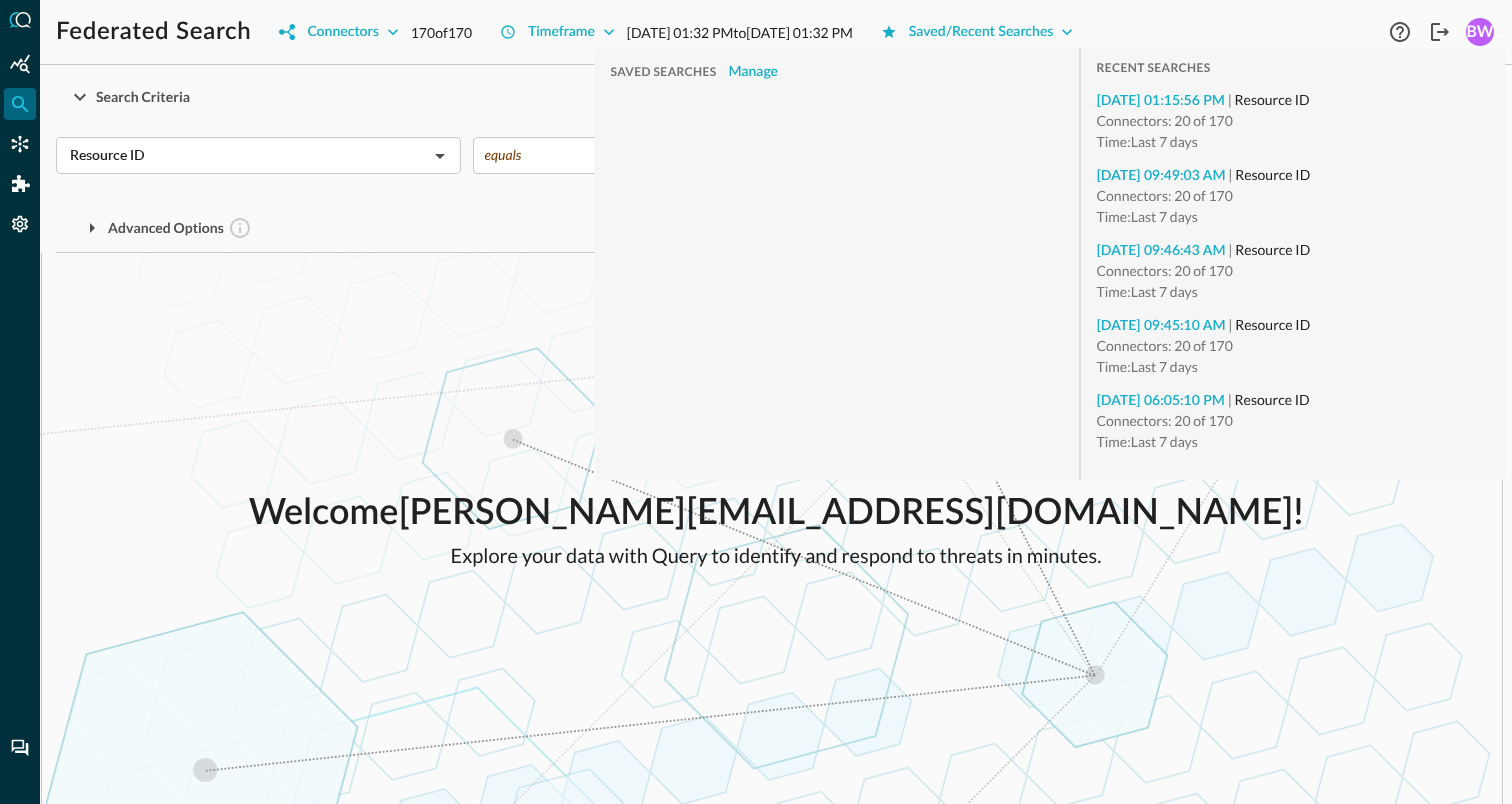 click on "Connectors:   20 of 170" at bounding box center (1165, 120) 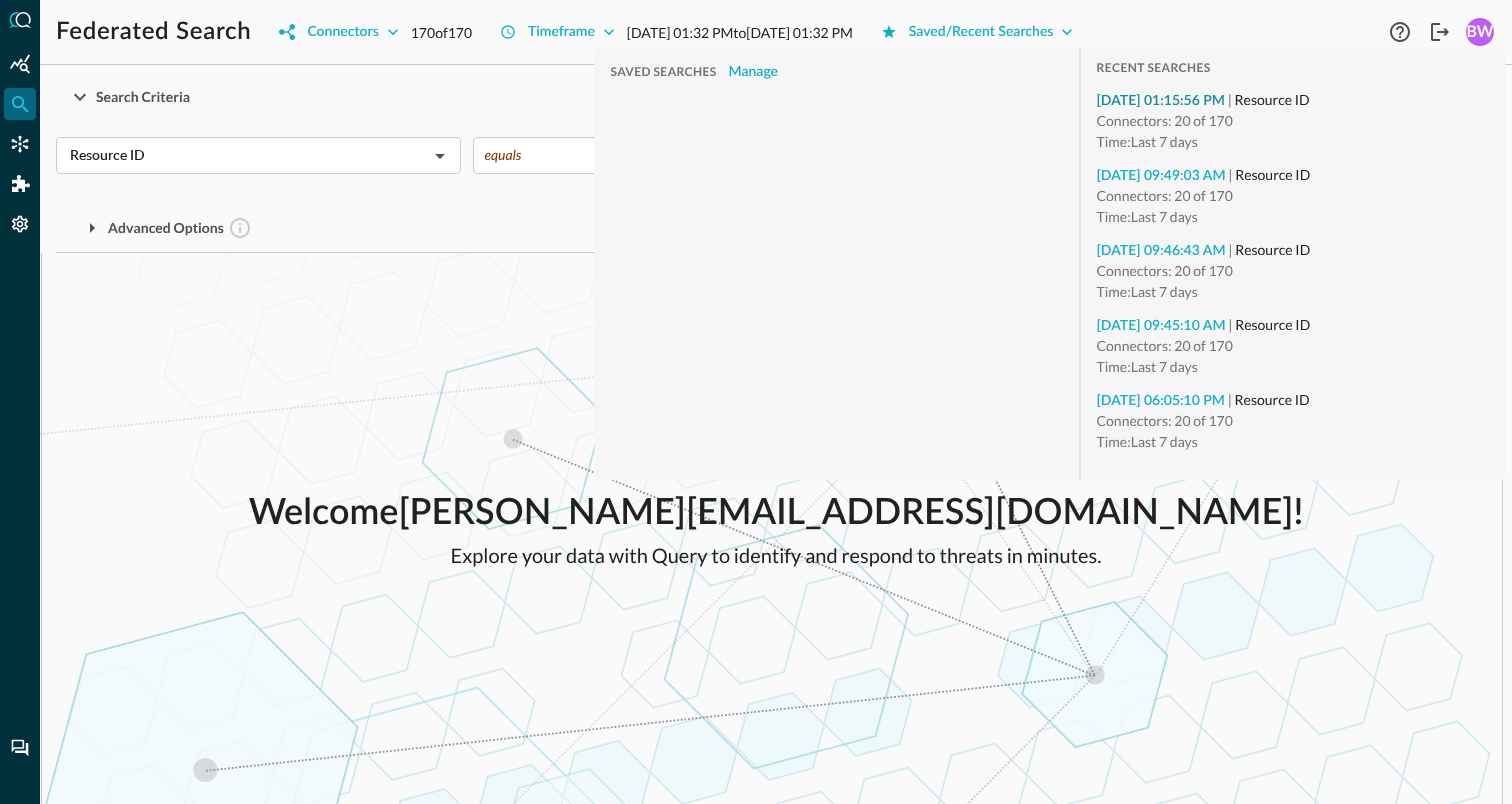 type on "contains" 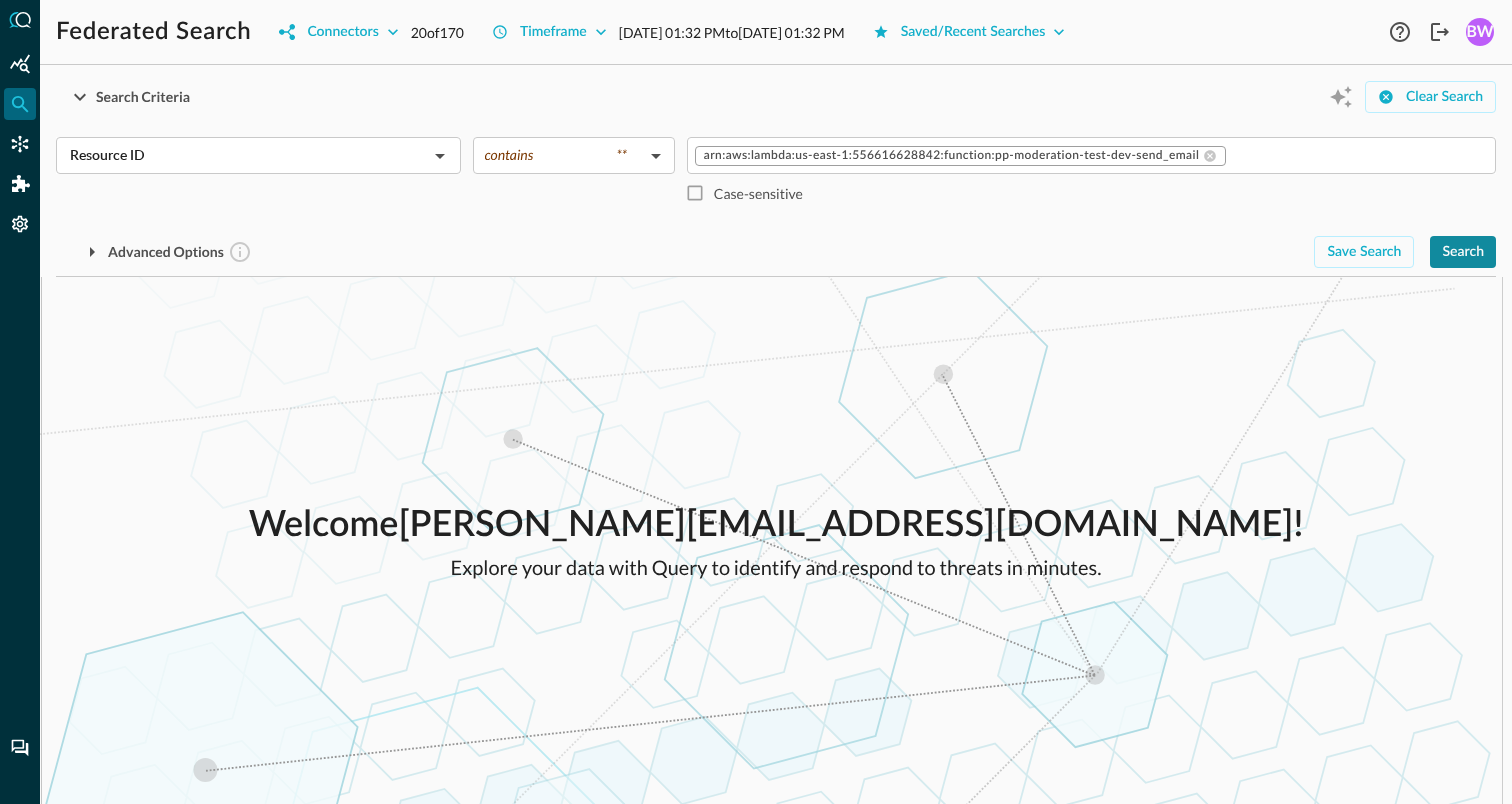click on "Search" at bounding box center [1463, 252] 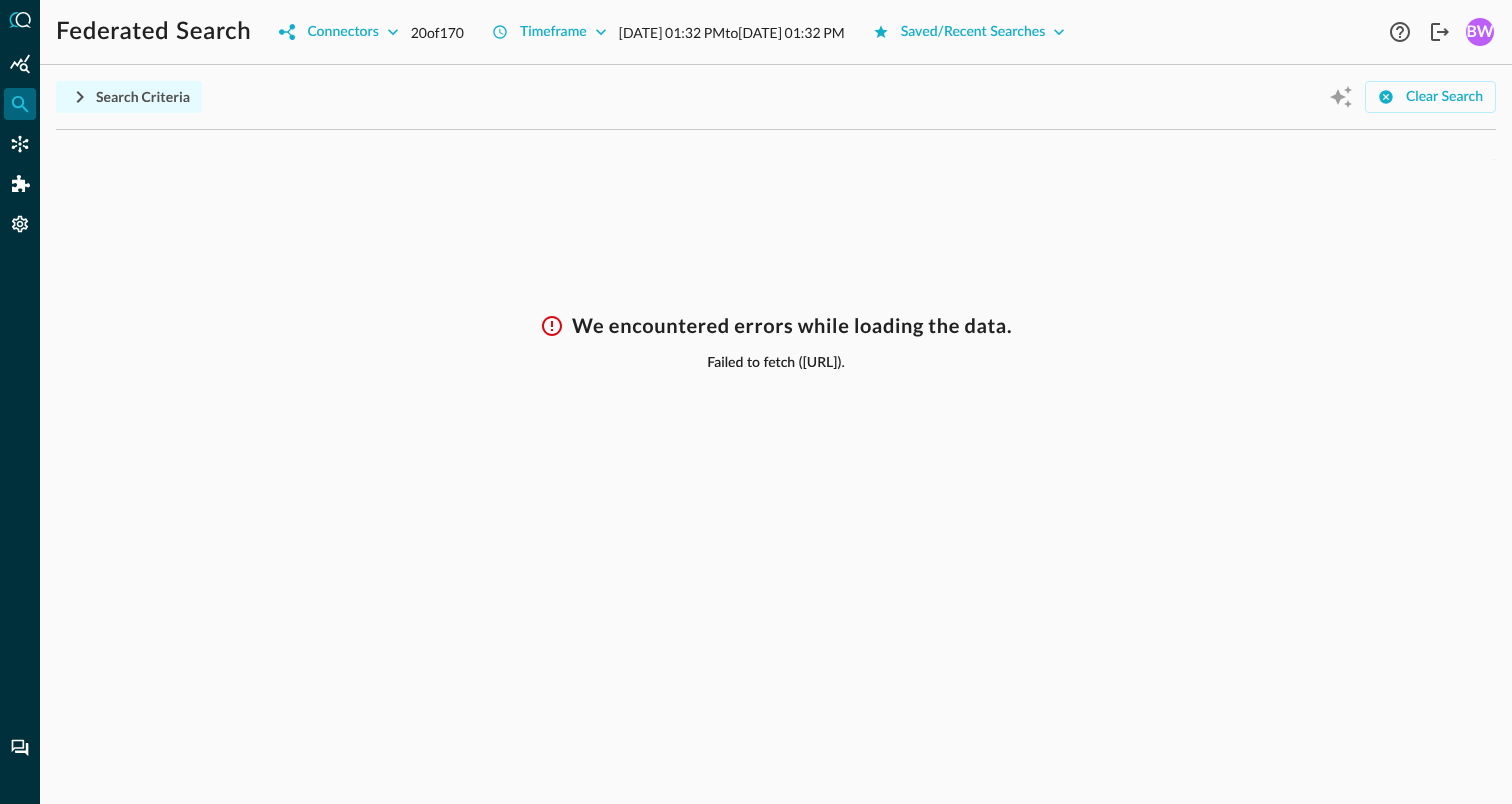 click 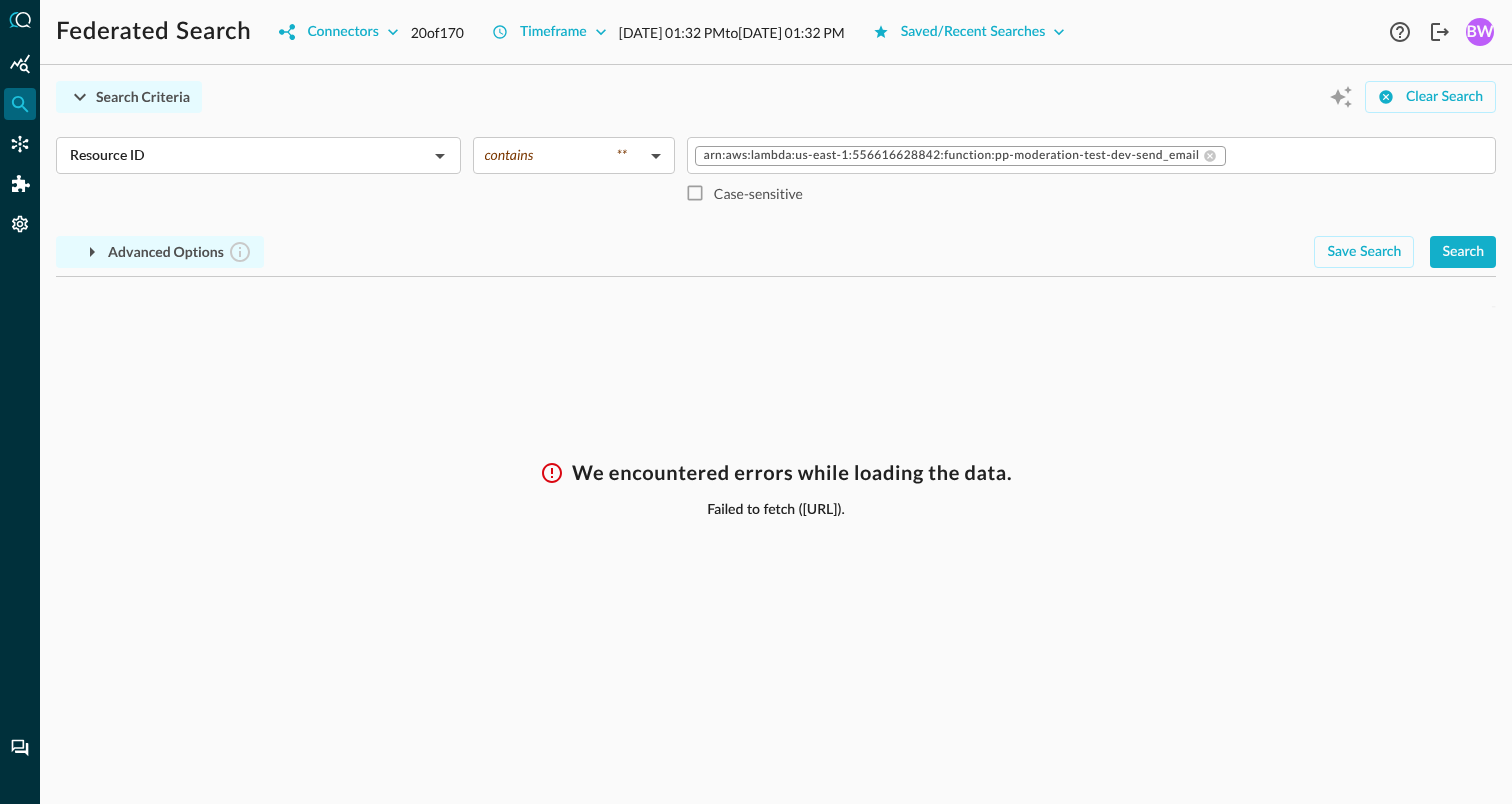 click 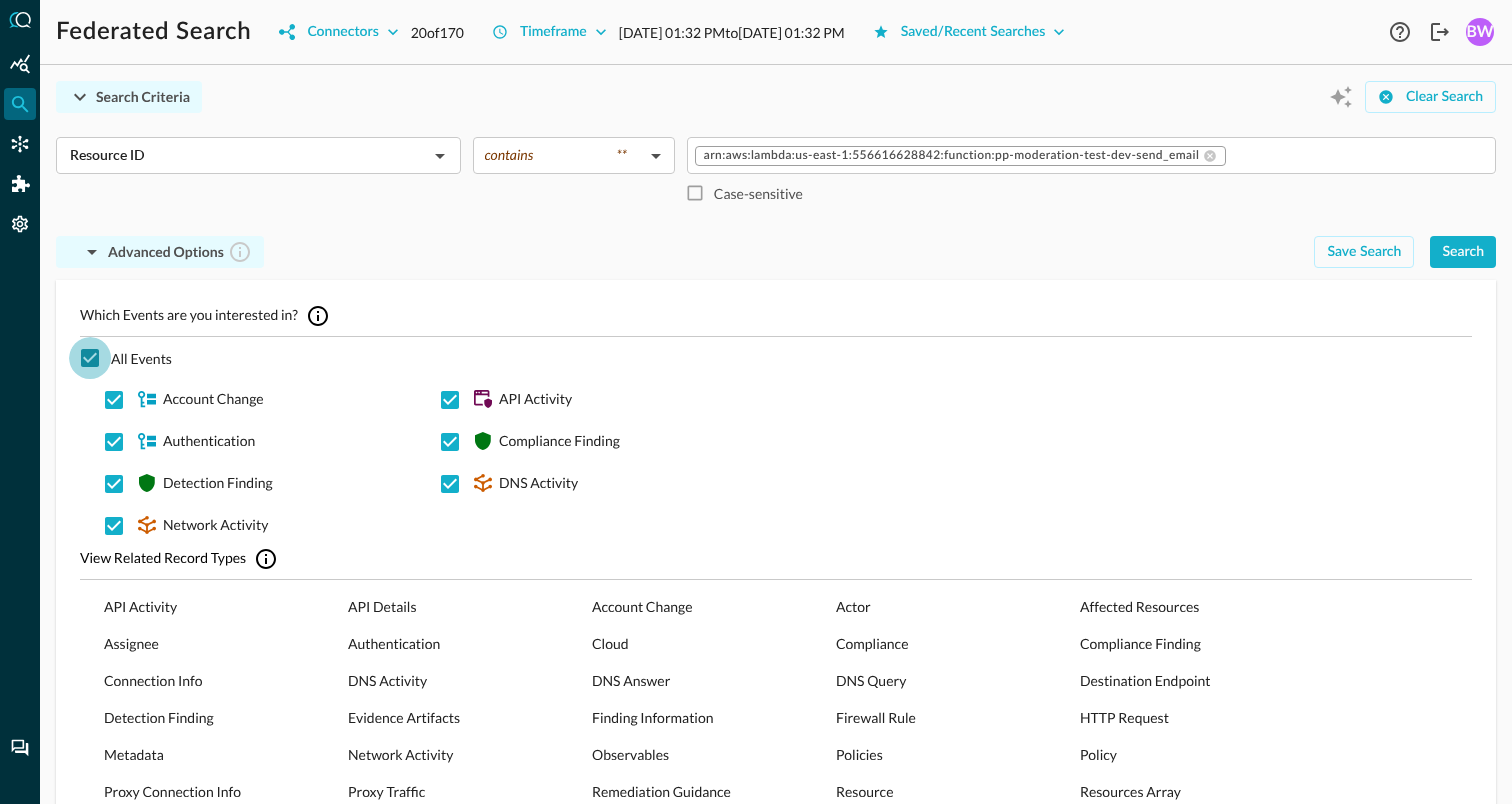 click on "All Events" at bounding box center [90, 358] 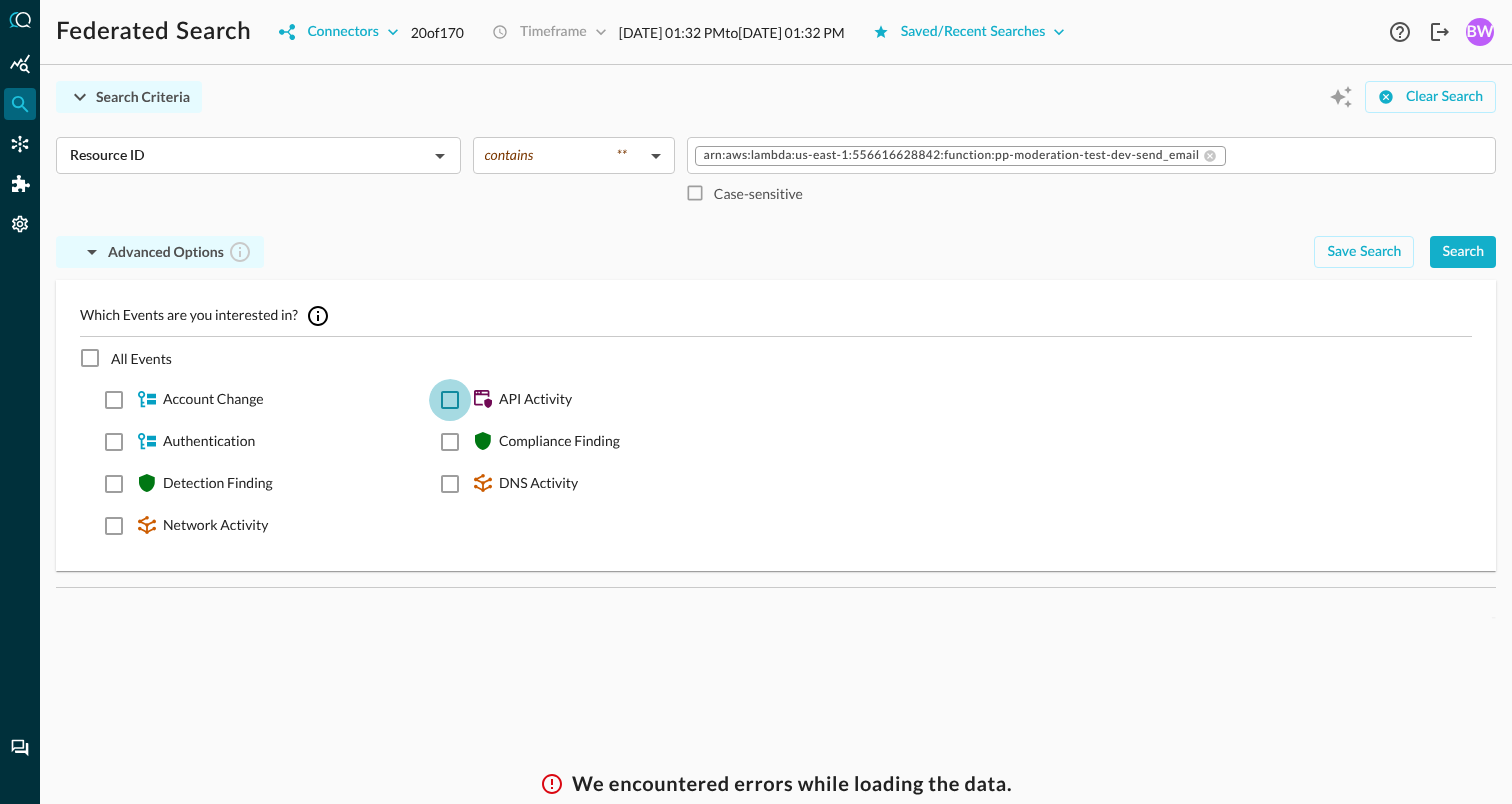 click on "API Activity" at bounding box center (450, 400) 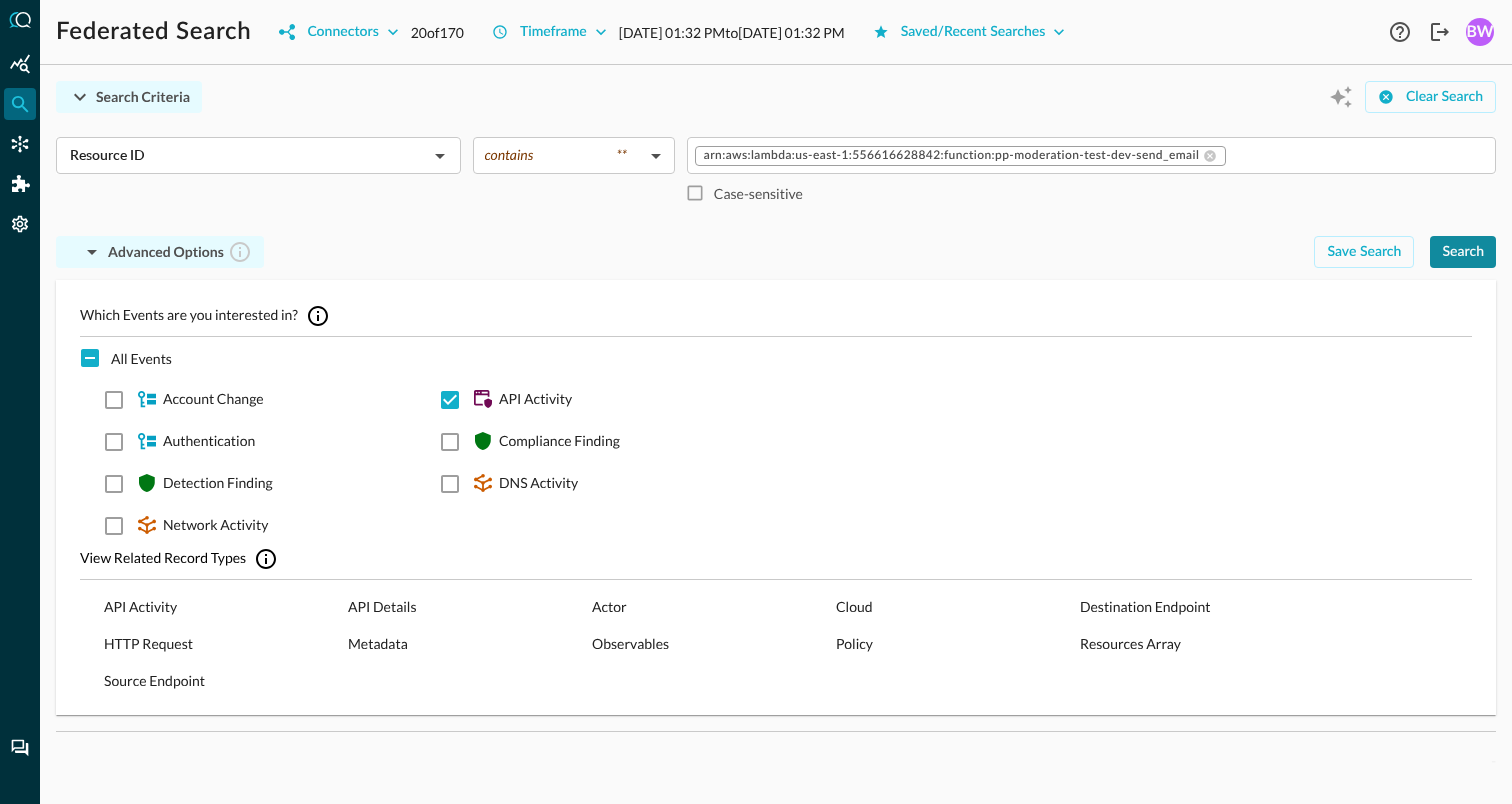 click on "Search" at bounding box center (1463, 252) 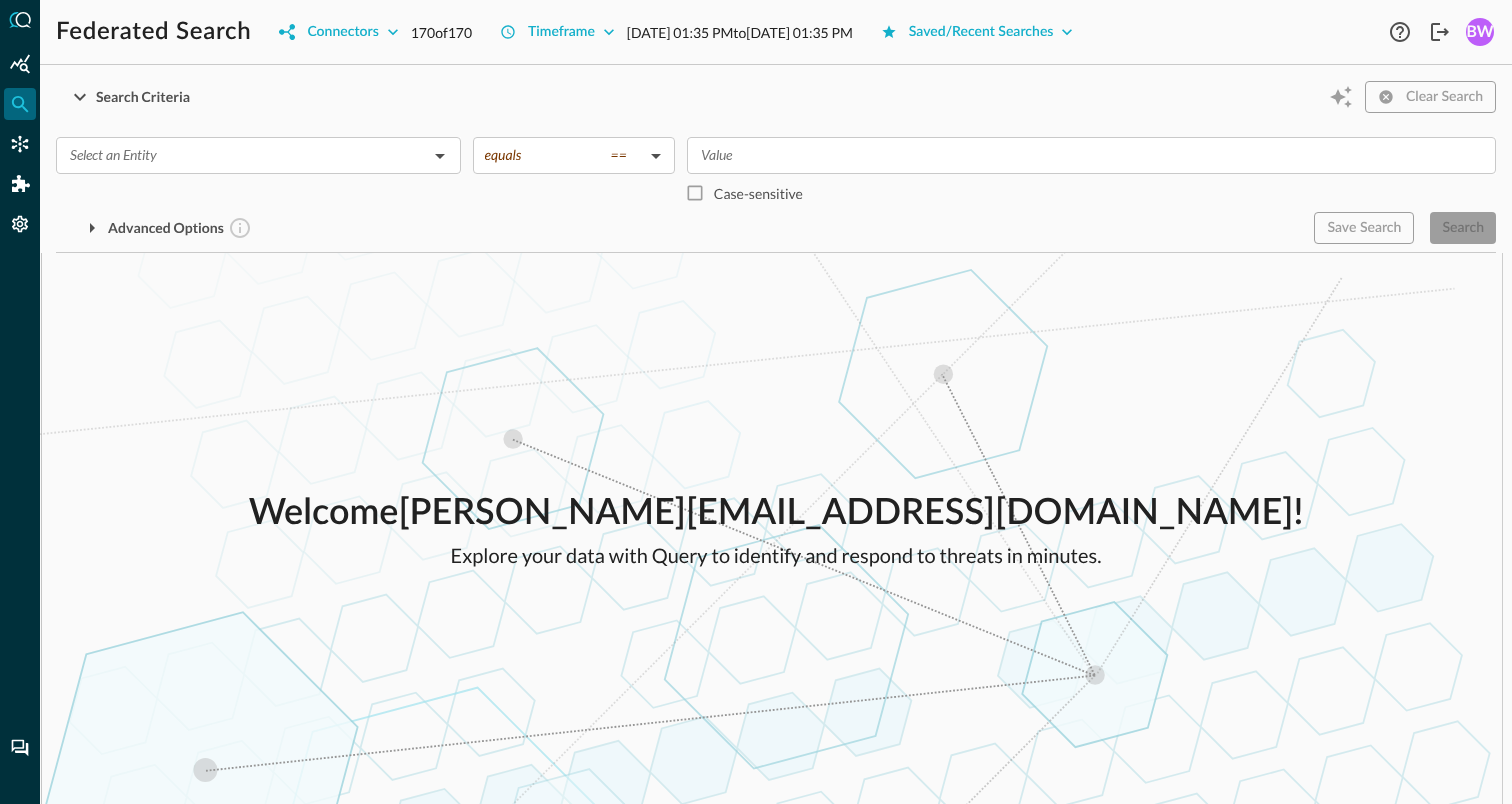 scroll, scrollTop: 0, scrollLeft: 0, axis: both 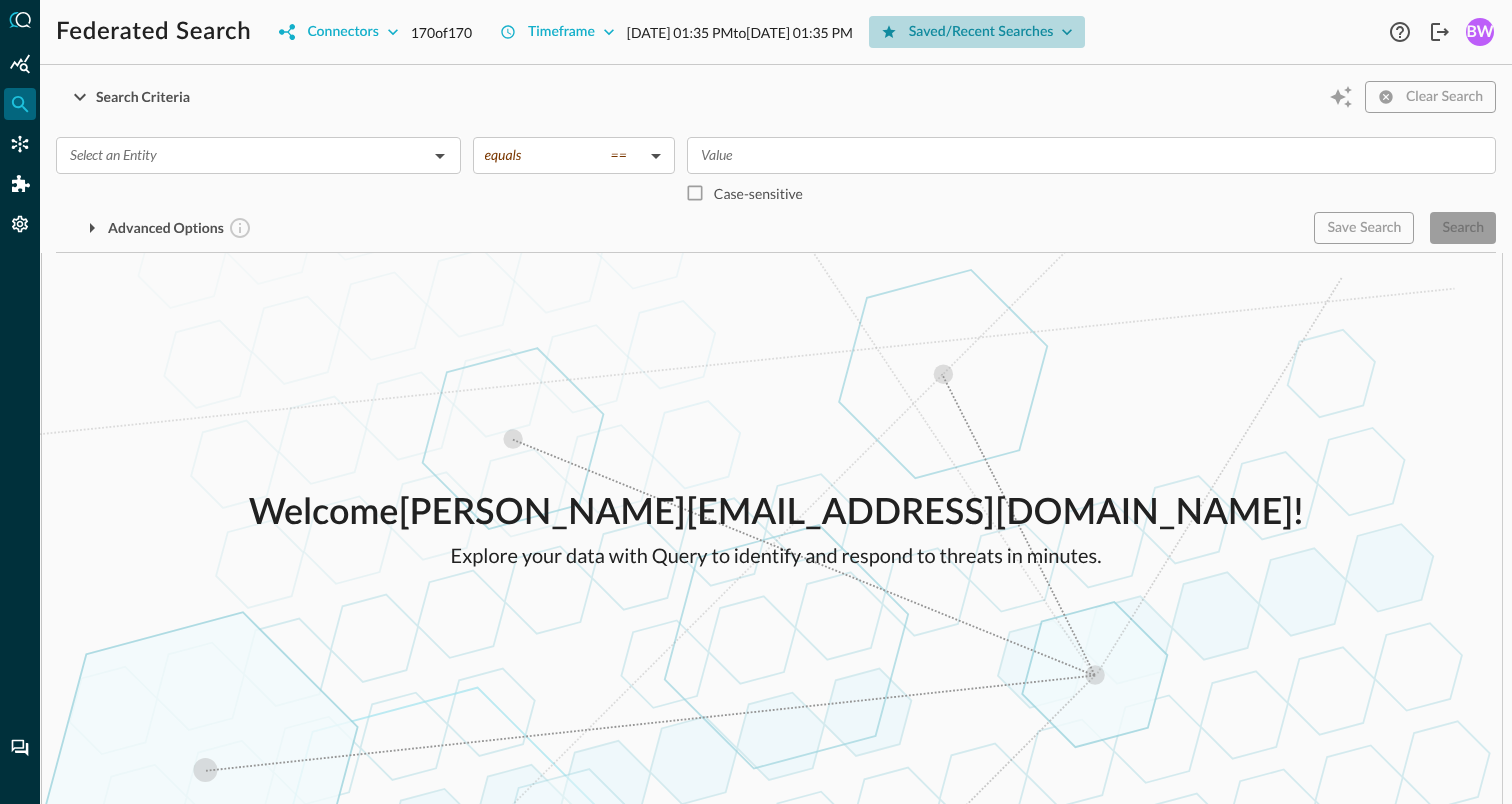 click on "Saved/Recent Searches" at bounding box center (977, 32) 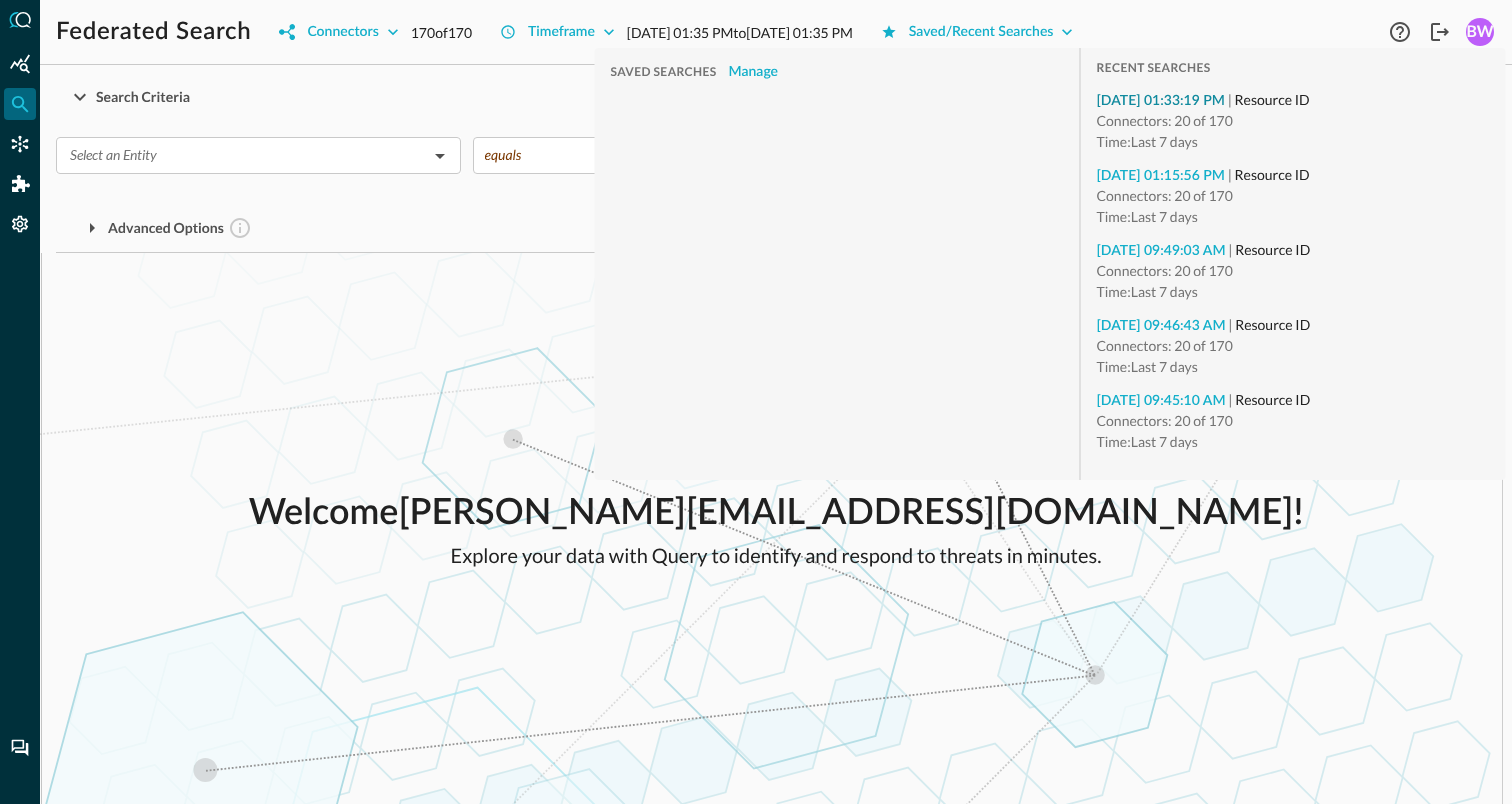 type on "Resource ID" 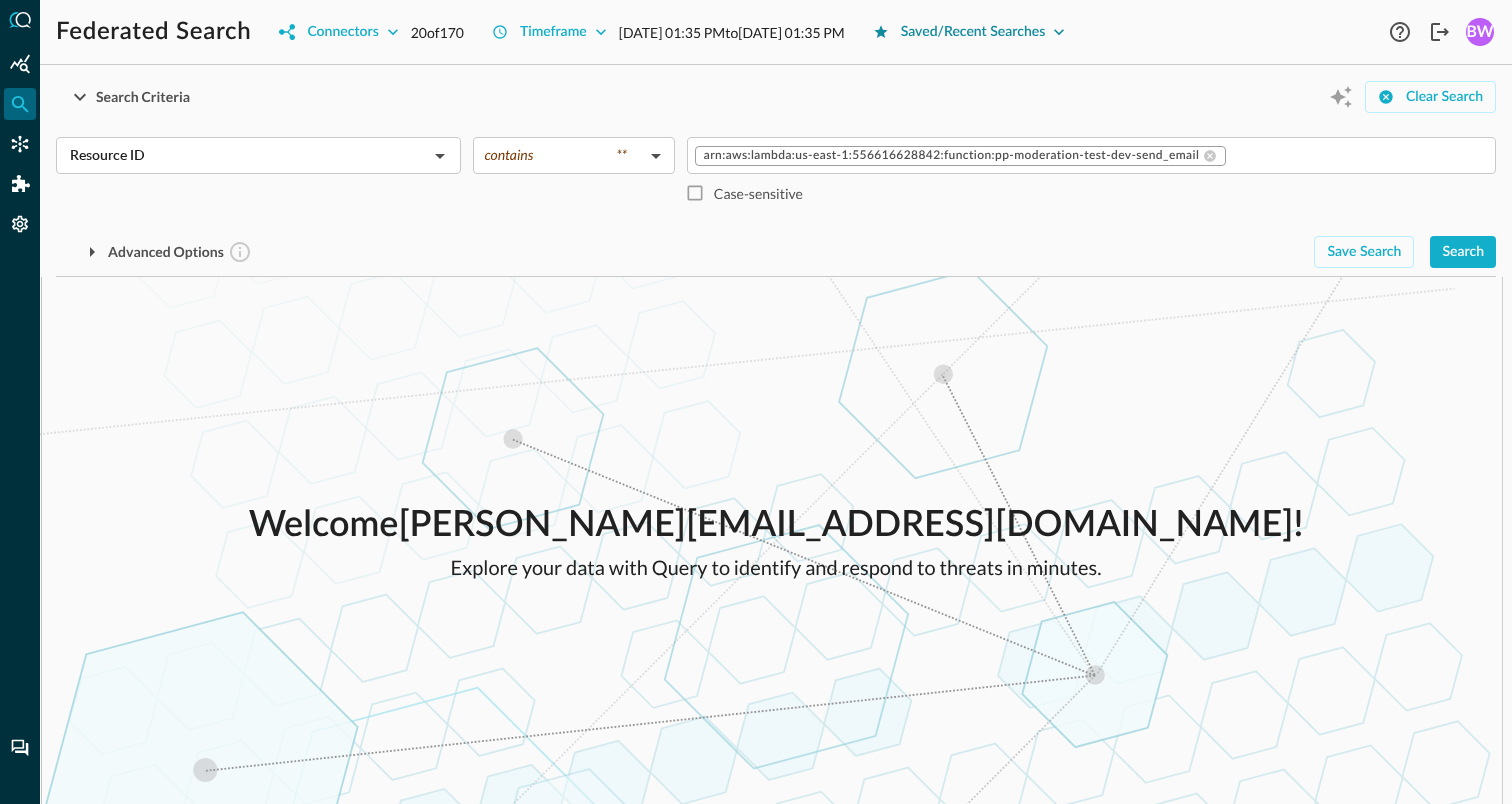 click on "Saved/Recent Searches" at bounding box center (969, 32) 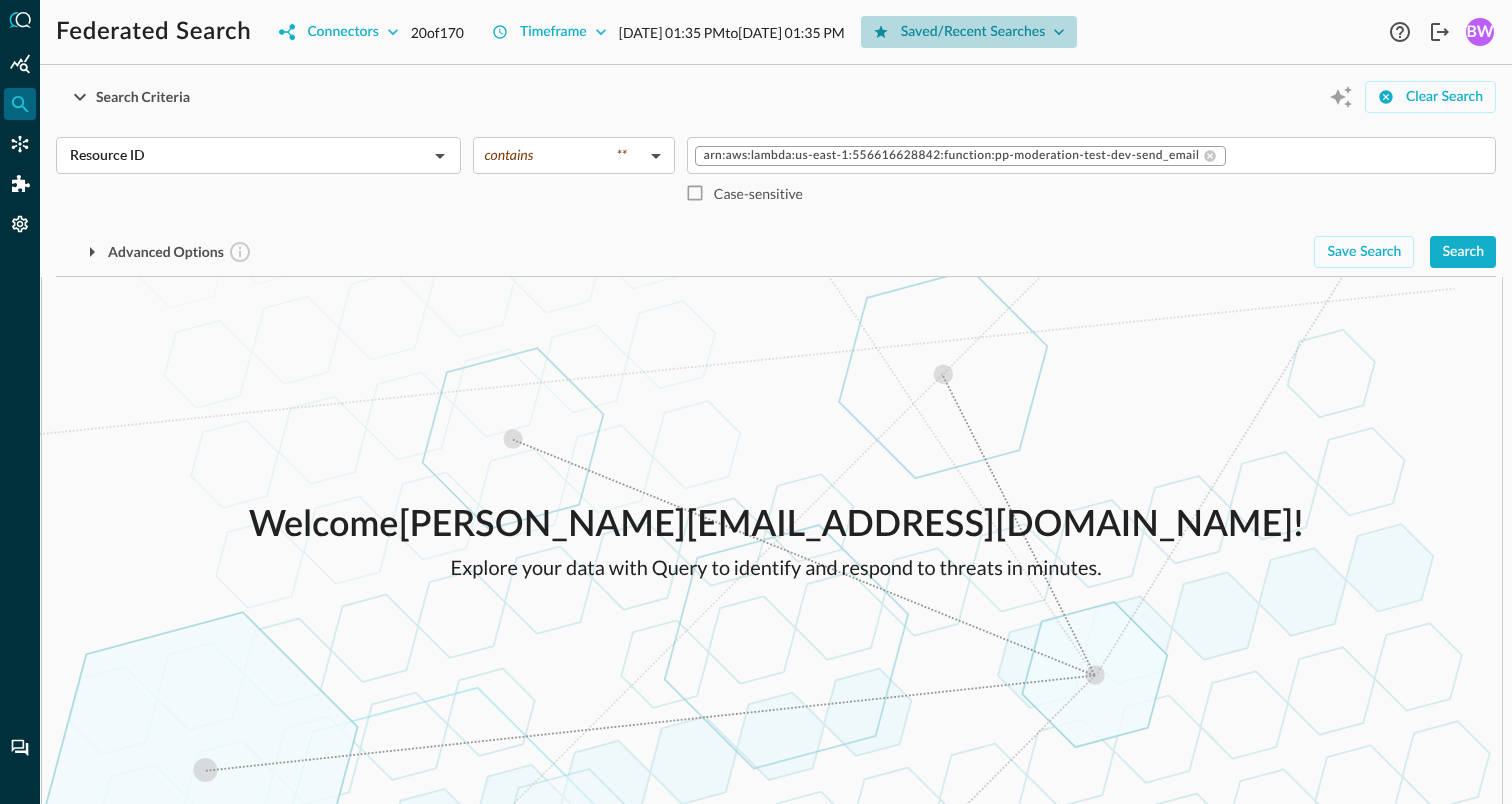click on "Saved/Recent Searches" at bounding box center [969, 32] 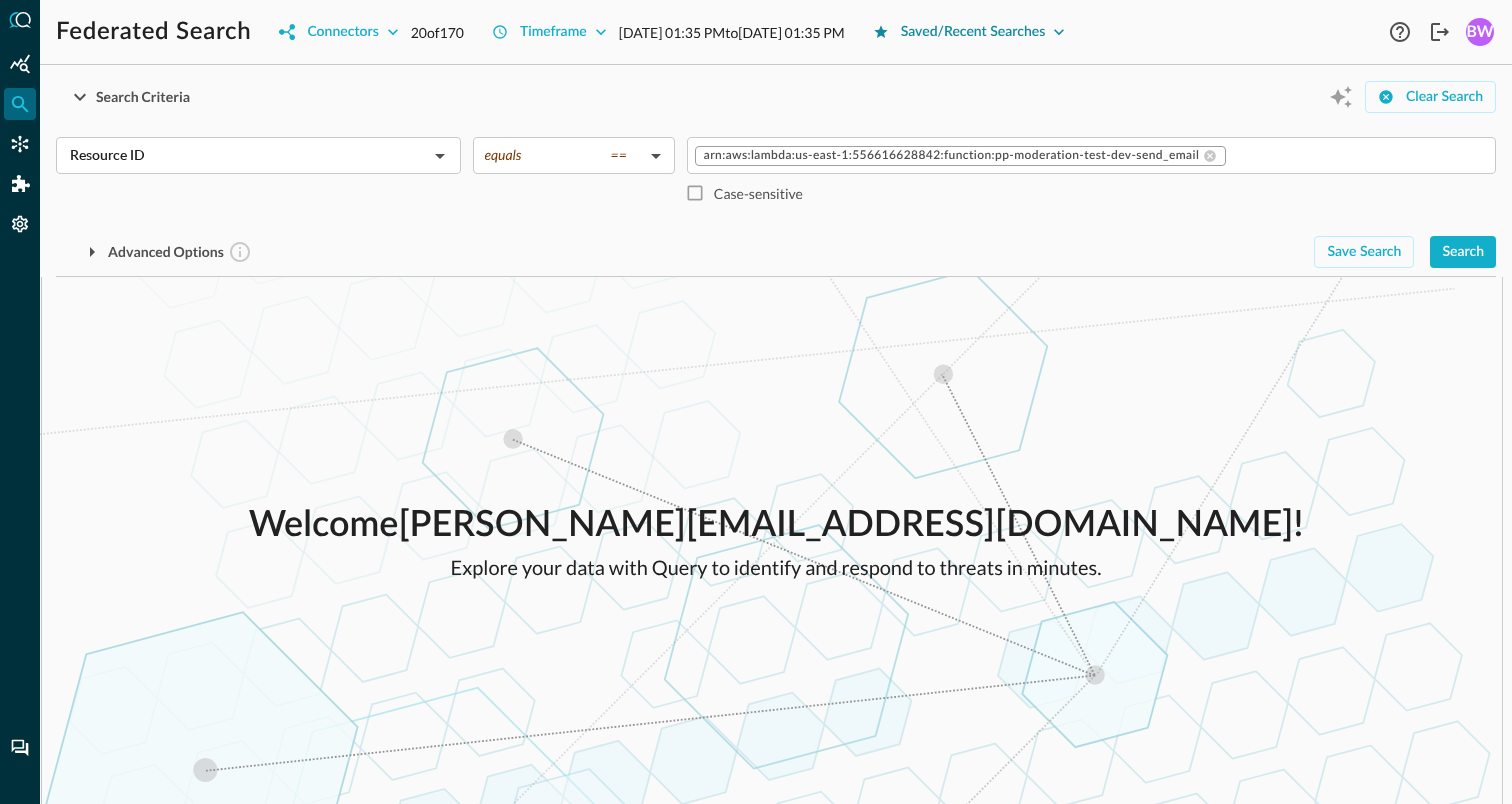 click on "Saved/Recent Searches" at bounding box center [969, 32] 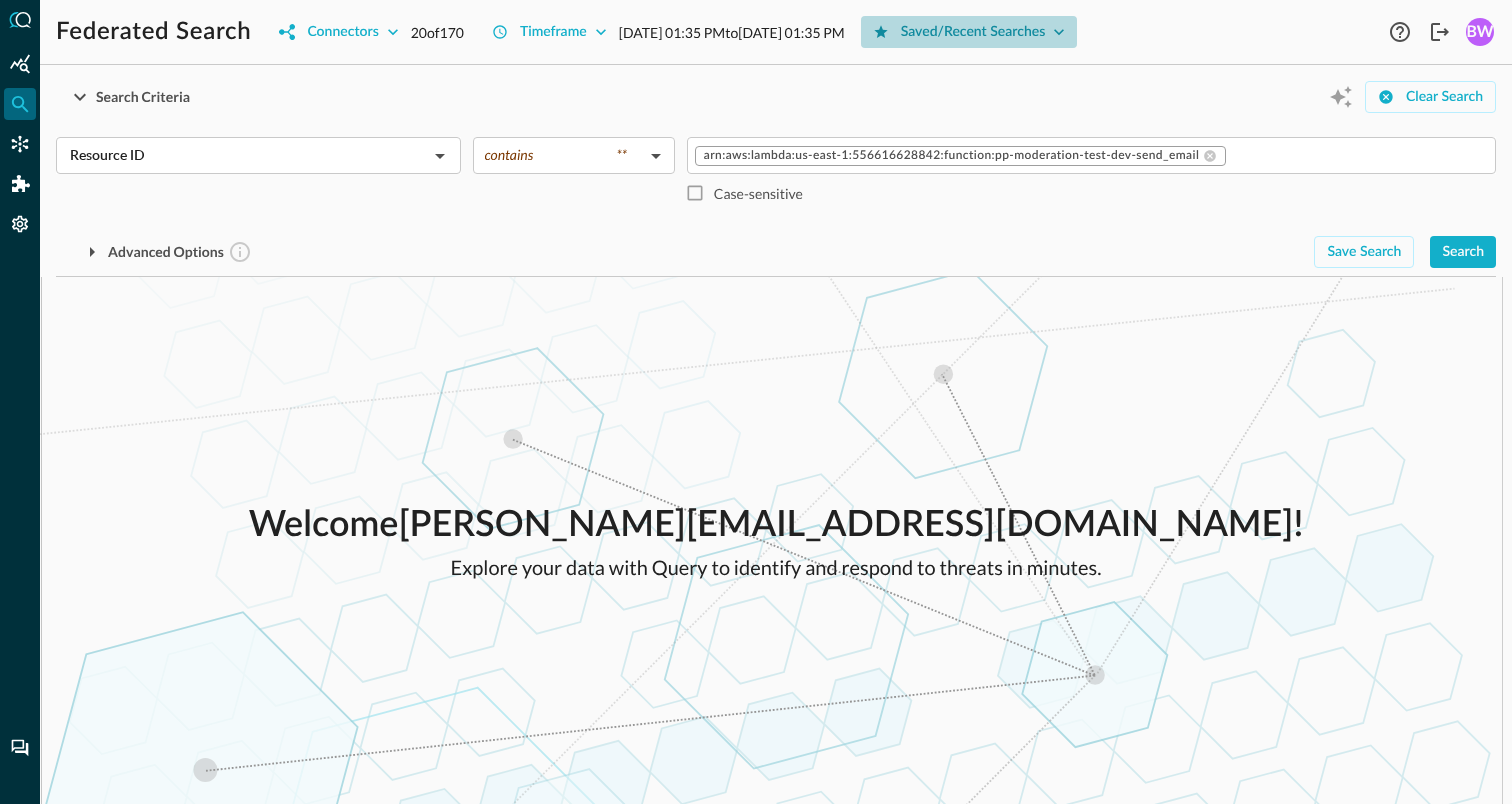 click on "Saved/Recent Searches" at bounding box center (969, 32) 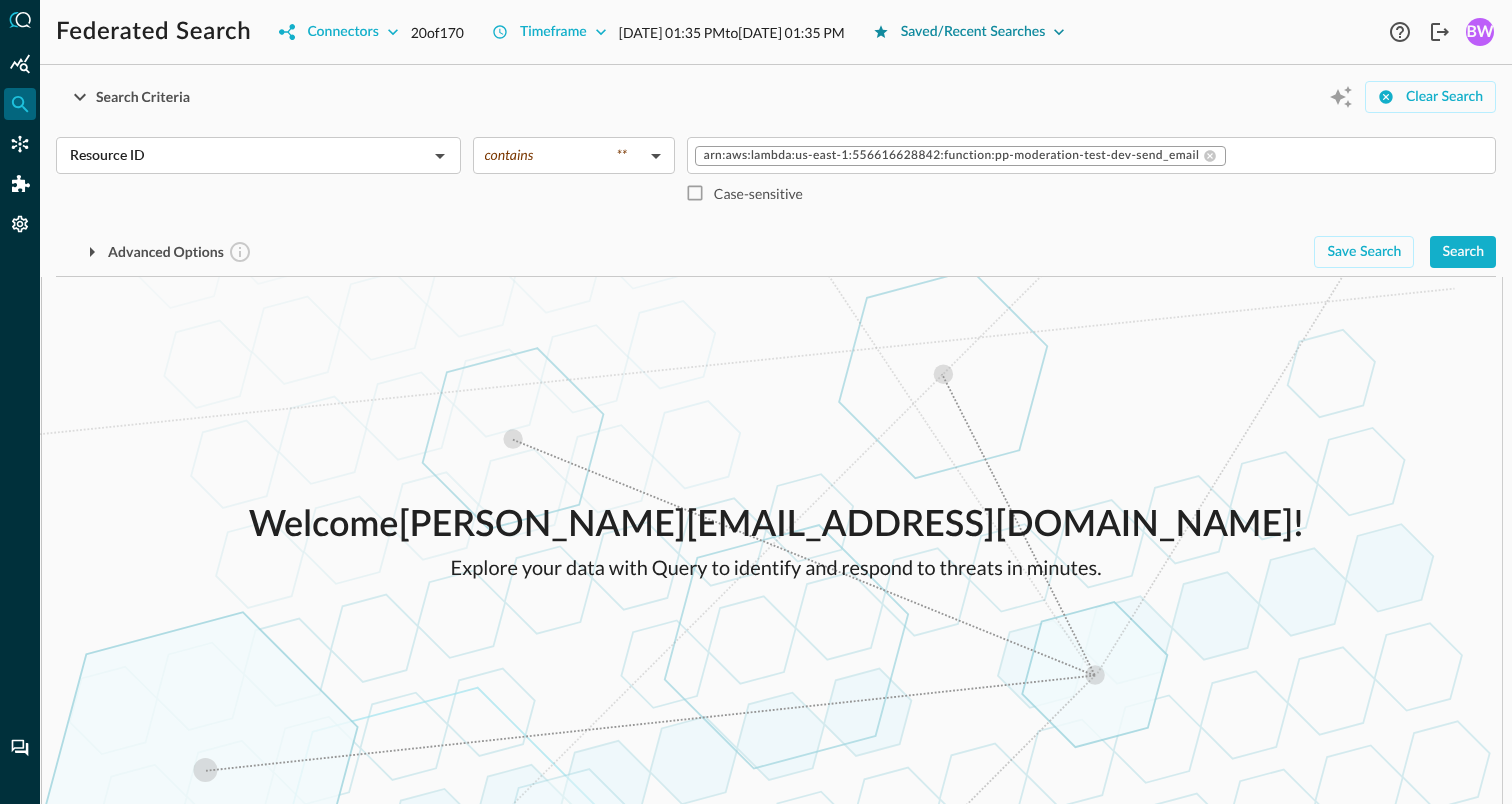 click on "Saved/Recent Searches" at bounding box center (969, 32) 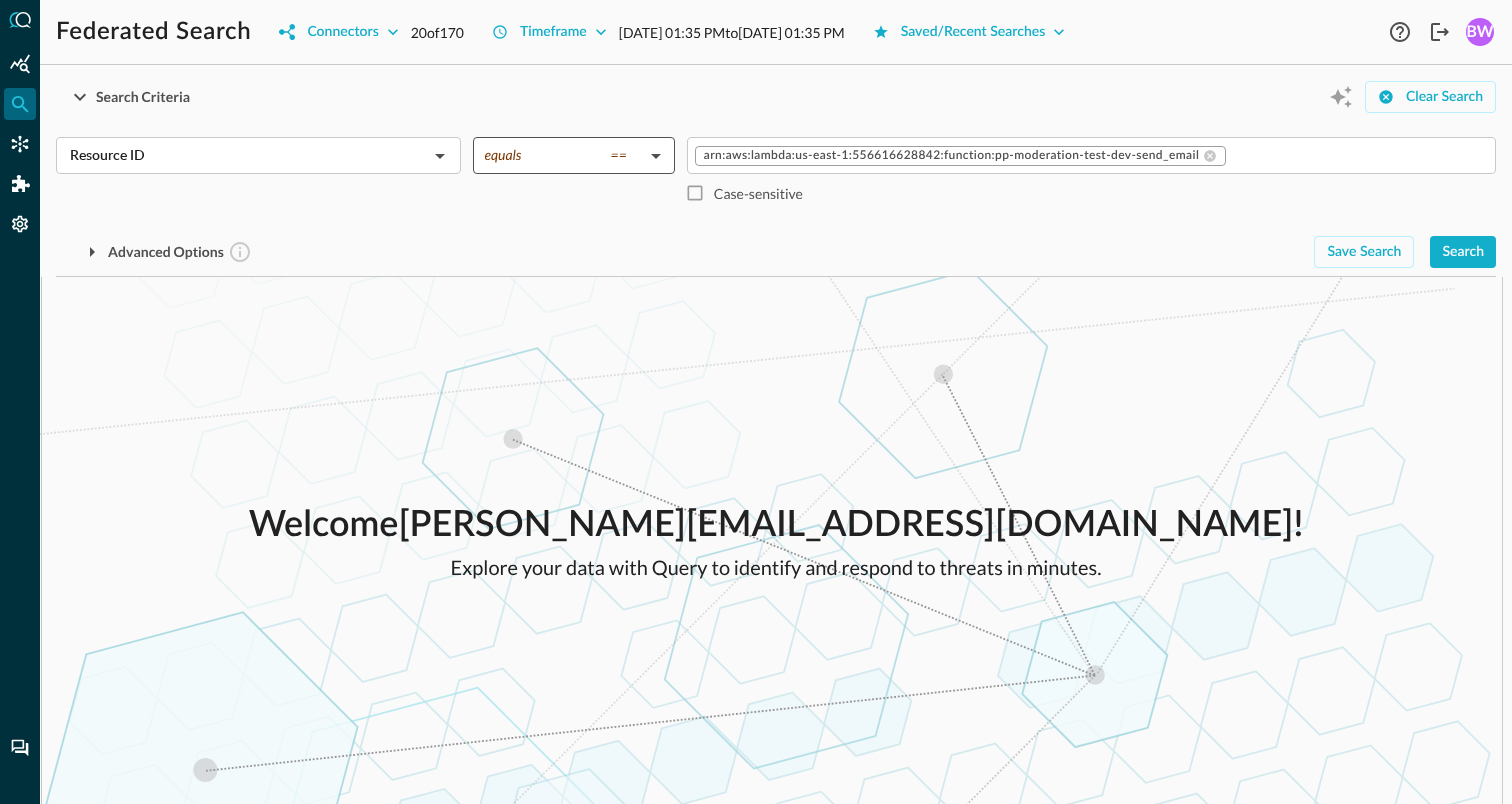 click on "Federated Search Connectors 20  of  170 Timeframe [DATE] 01:35 PM  to  [DATE] 01:35 PM Saved/Recent Searches Help Logout BW Search Criteria Clear Search Resource ID ​ equals == equals ​ arn:aws:lambda:us-east-1:556616628842:function:pp-moderation-test-dev-send_email ​ Case-sensitive Advanced Options Save Search Search Which Events are you interested in? All Events Account Change API Activity Authentication Compliance Finding Detection Finding DNS Activity Network Activity View Related Record Types API Activity API Details Account Change Actor Affected Resources Assignee Authentication Cloud Compliance Compliance Finding Connection Info DNS Activity DNS Answer DNS Query Destination Endpoint Detection Finding Evidence Artifacts Finding Information Firewall Rule HTTP Request Metadata Network Activity Observables Policies Policy Proxy Connection Info Proxy Traffic Remediation Guidance Resource Resources Array Service Session Source Endpoint Traffic User User Result Vulnerabilities !" at bounding box center (756, 402) 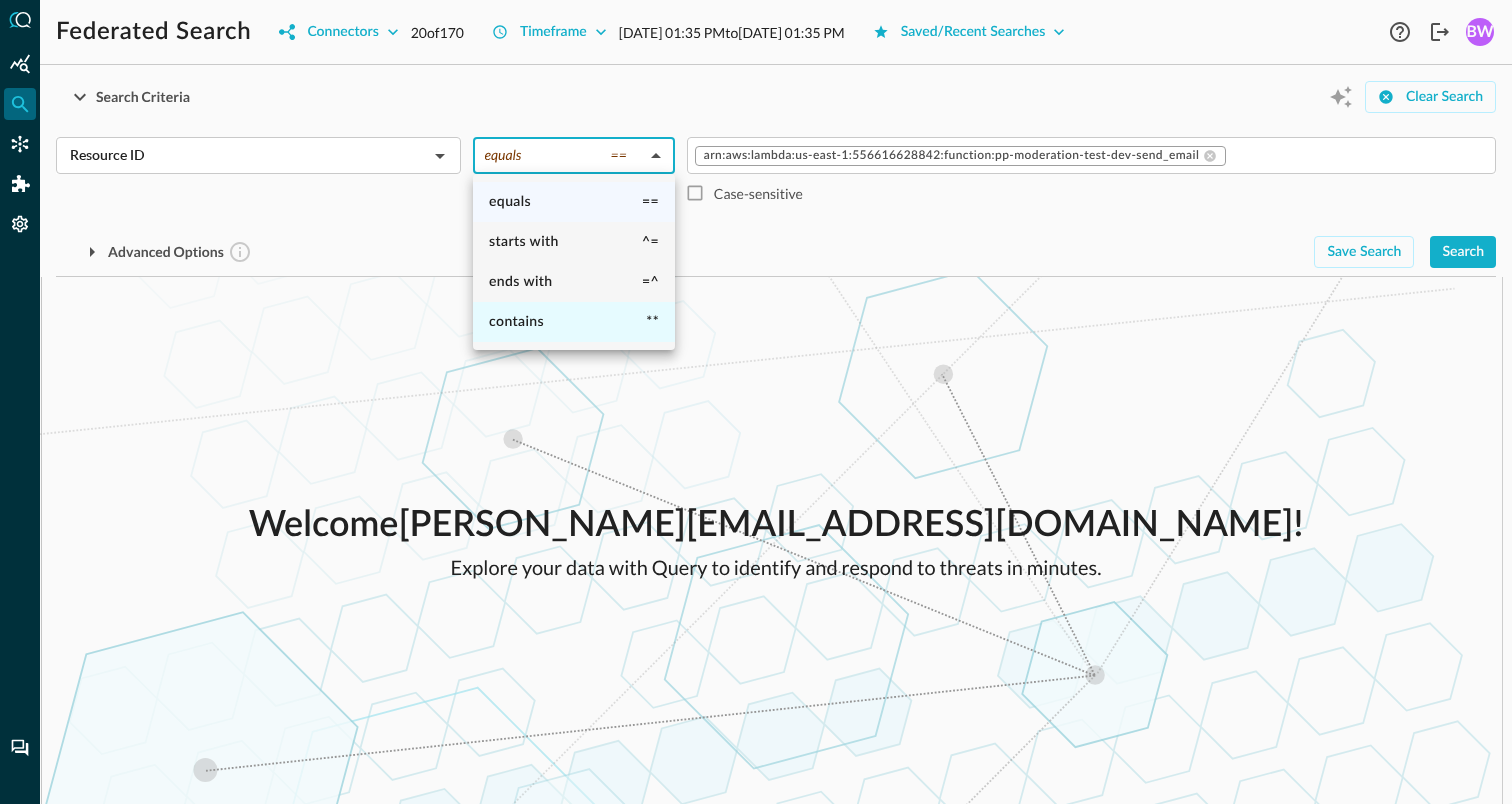click on "contains" at bounding box center (516, 322) 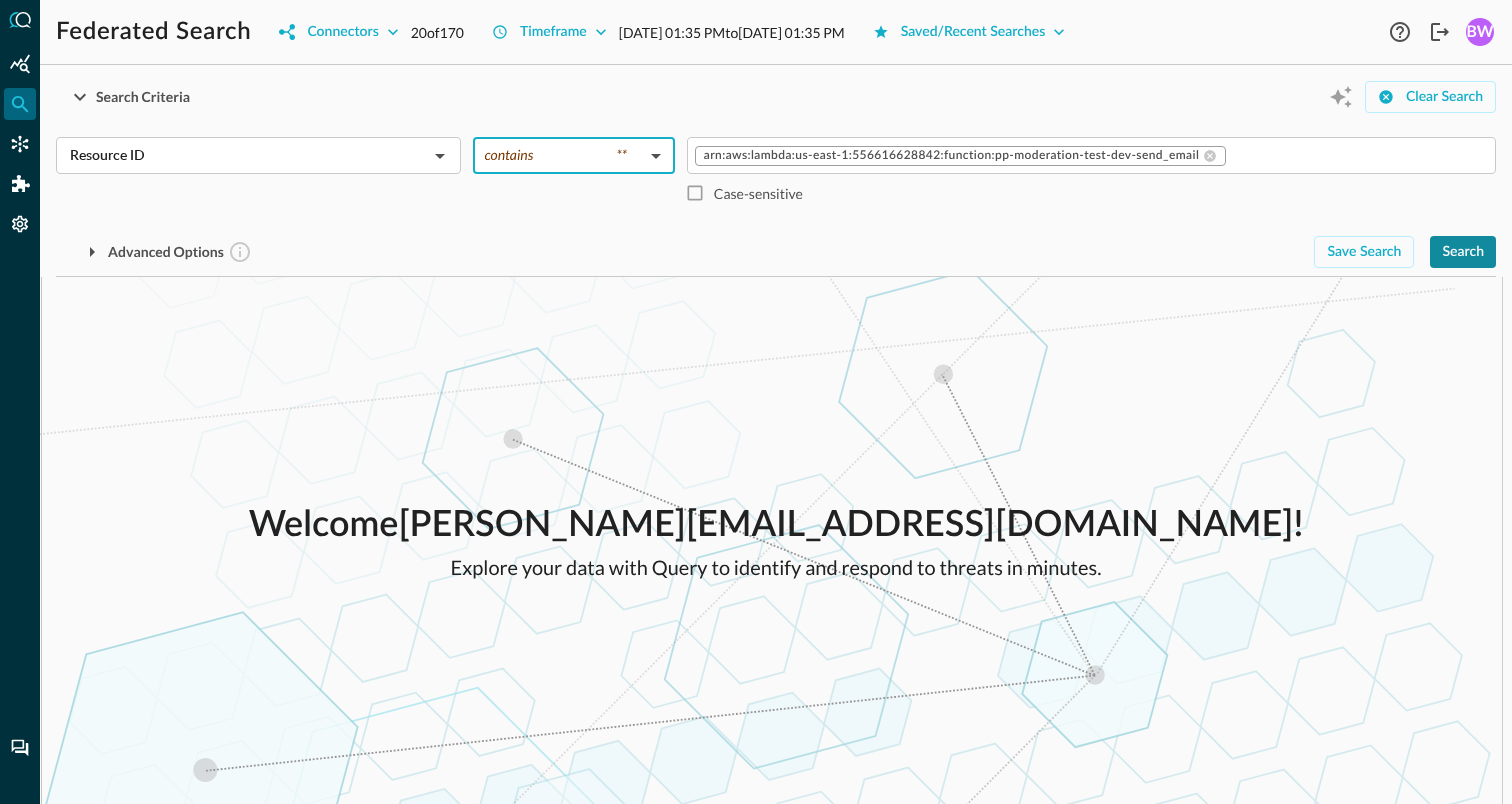 click on "Search" at bounding box center (1463, 252) 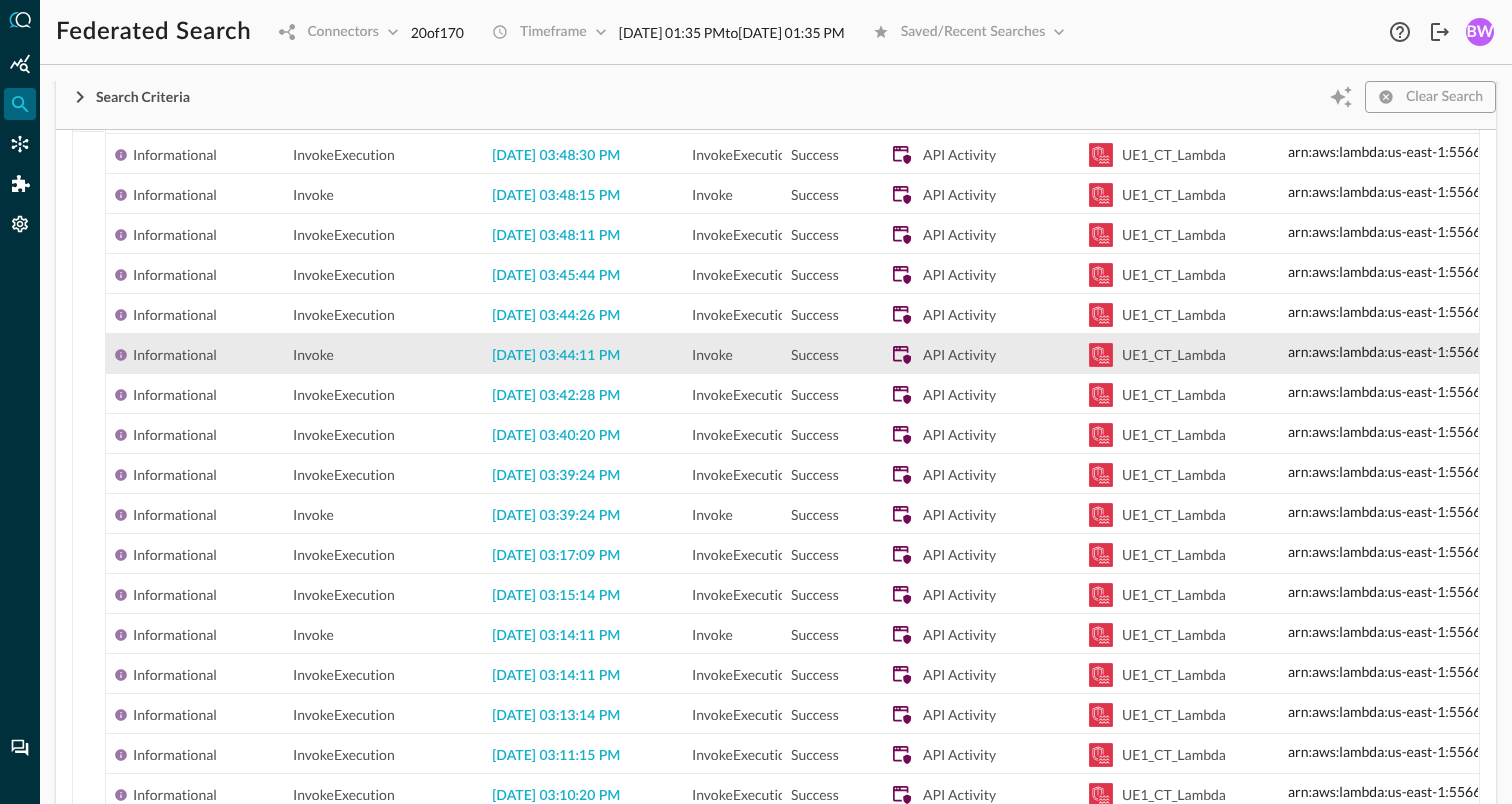 scroll, scrollTop: 413, scrollLeft: 0, axis: vertical 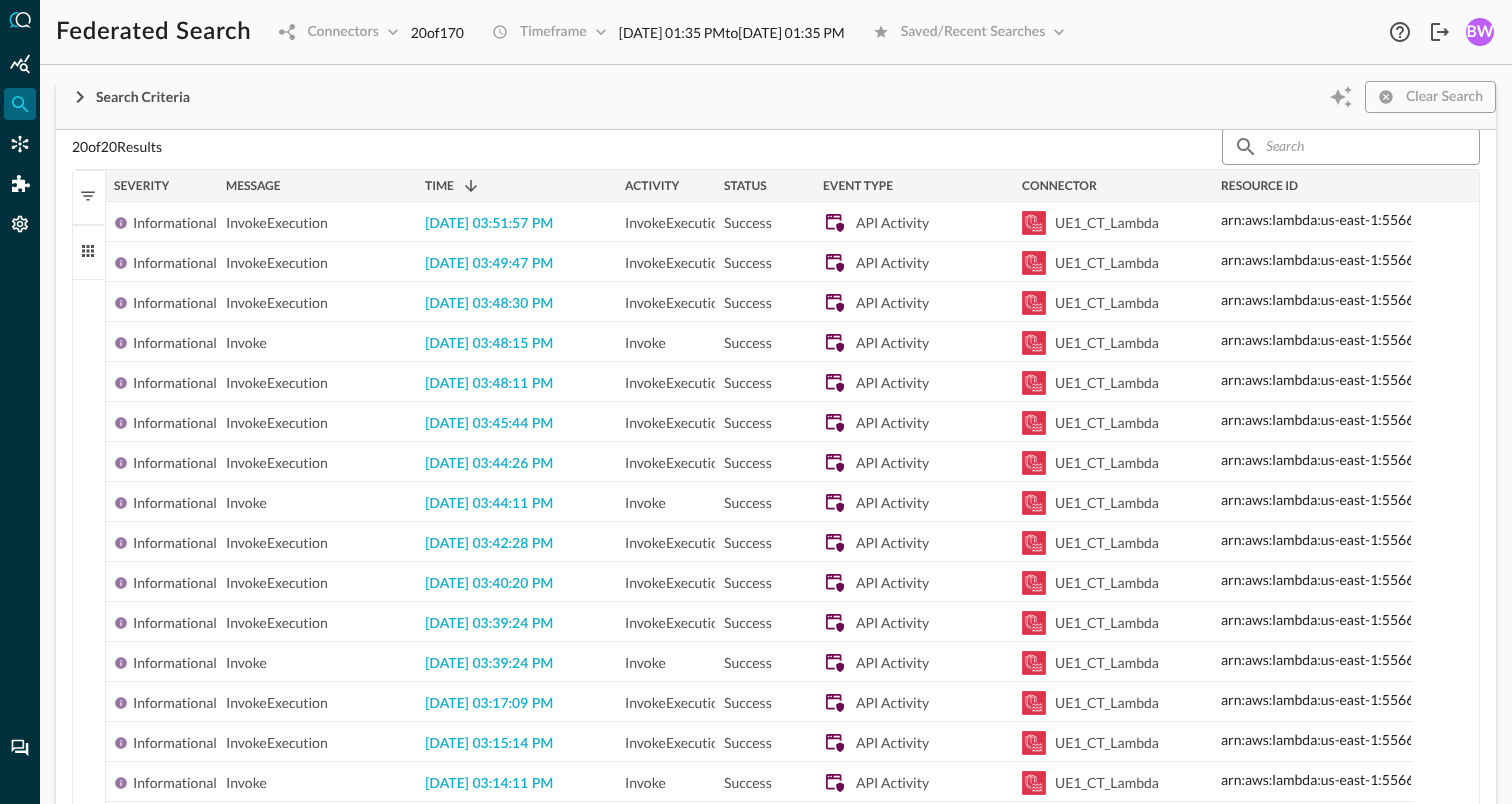 drag, startPoint x: 282, startPoint y: 185, endPoint x: 215, endPoint y: 184, distance: 67.00746 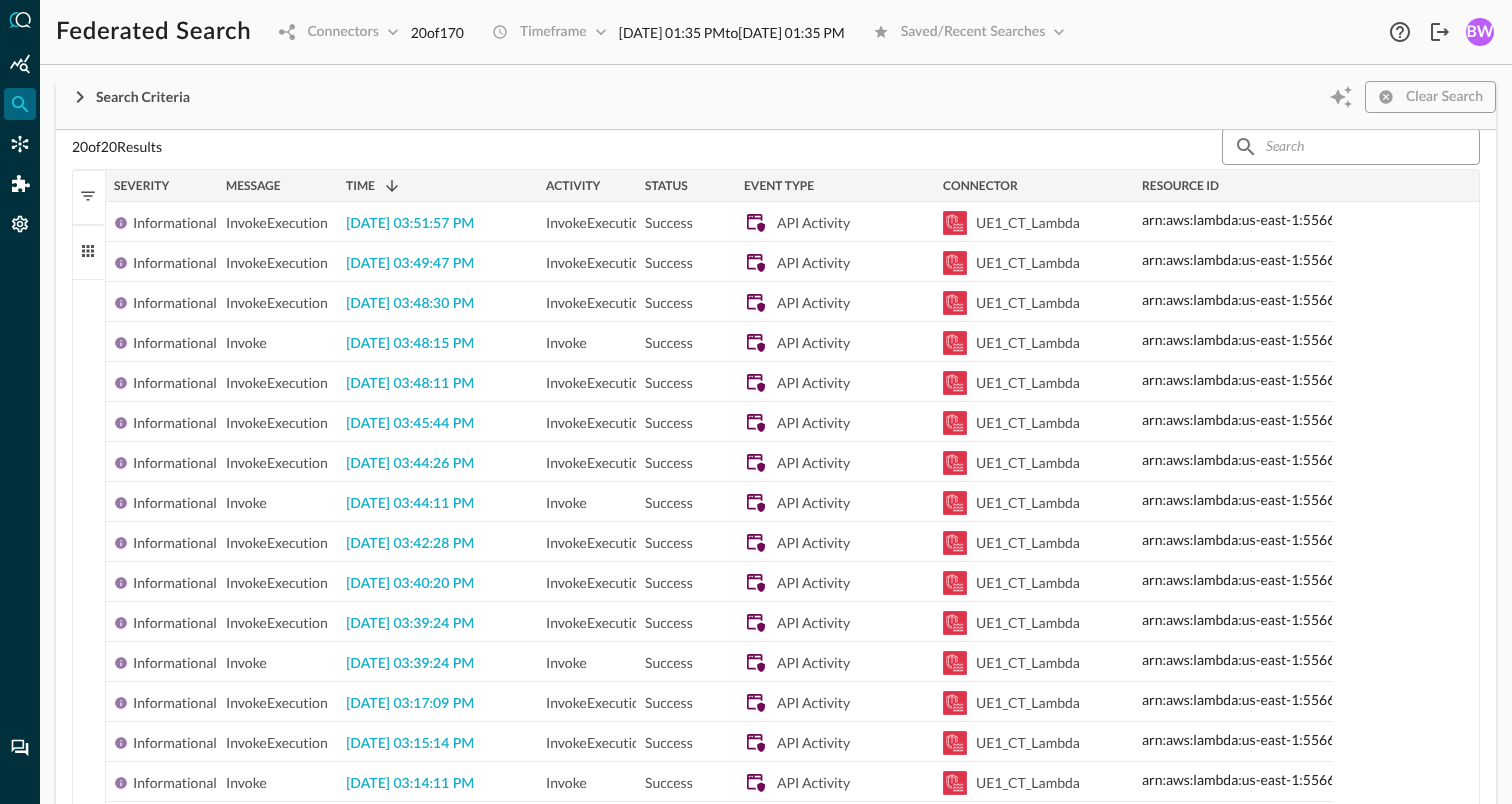 drag, startPoint x: 416, startPoint y: 188, endPoint x: 335, endPoint y: 189, distance: 81.00617 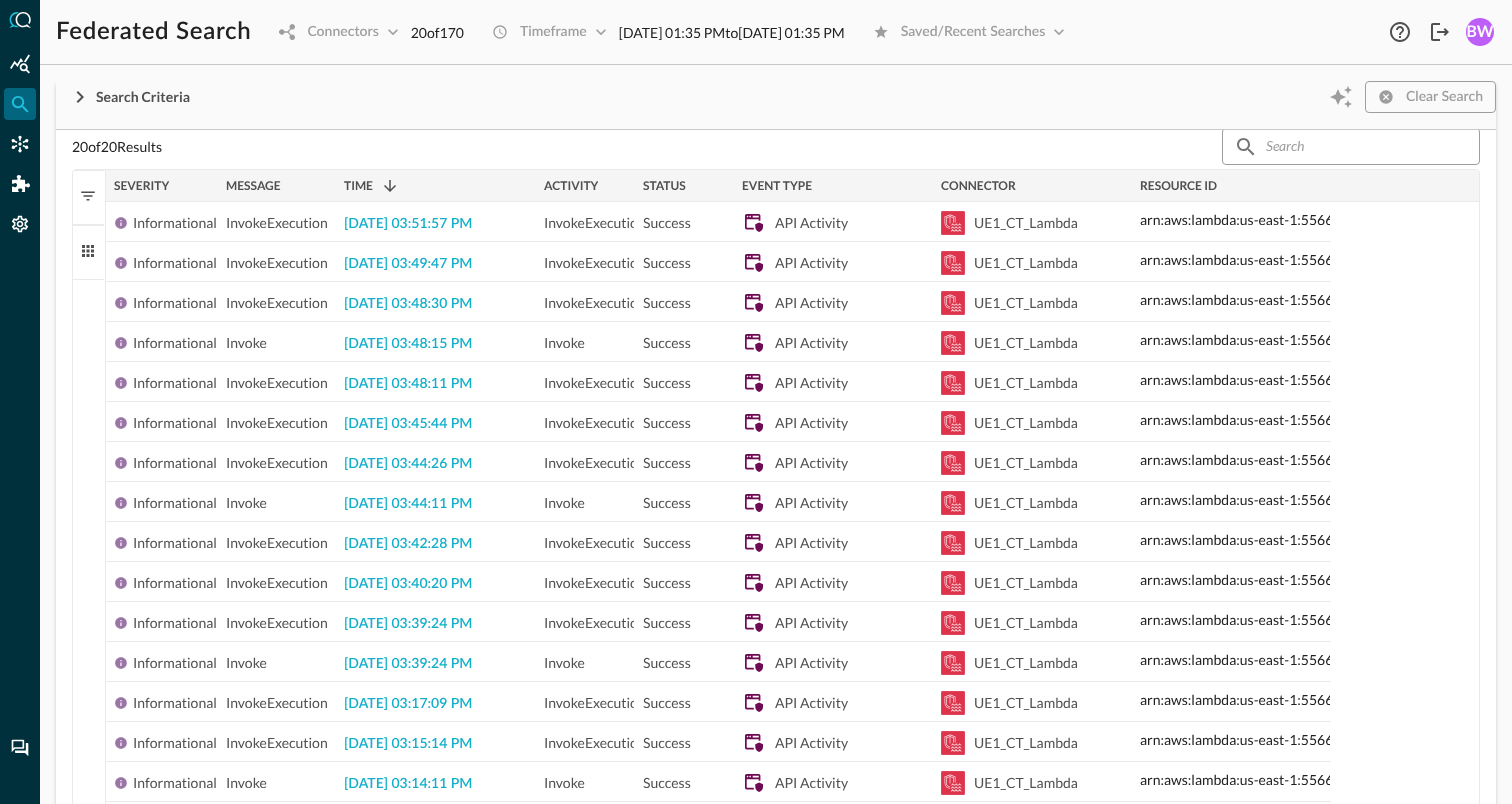 drag, startPoint x: 531, startPoint y: 185, endPoint x: 497, endPoint y: 185, distance: 34 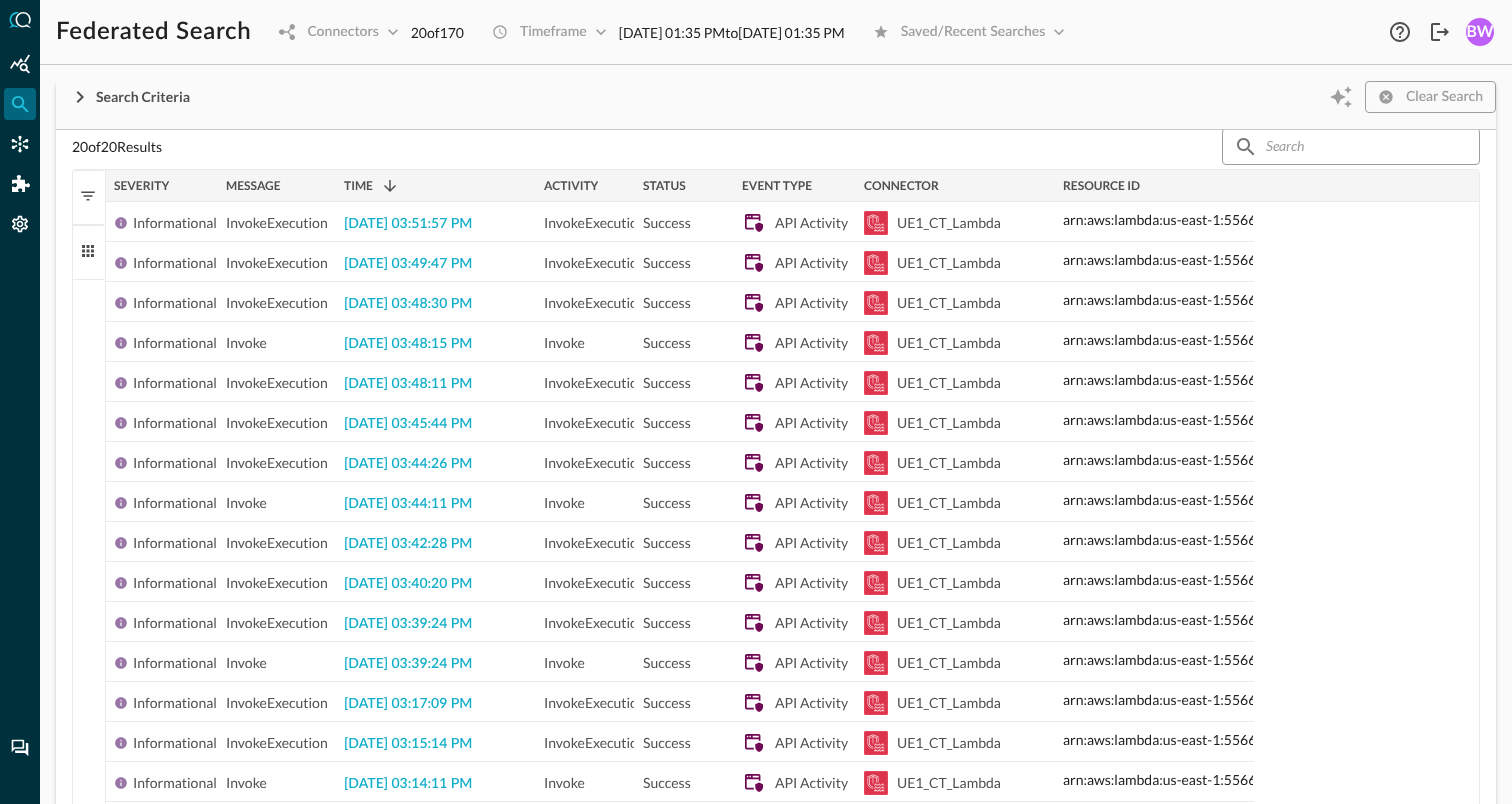 drag, startPoint x: 932, startPoint y: 186, endPoint x: 855, endPoint y: 189, distance: 77.05842 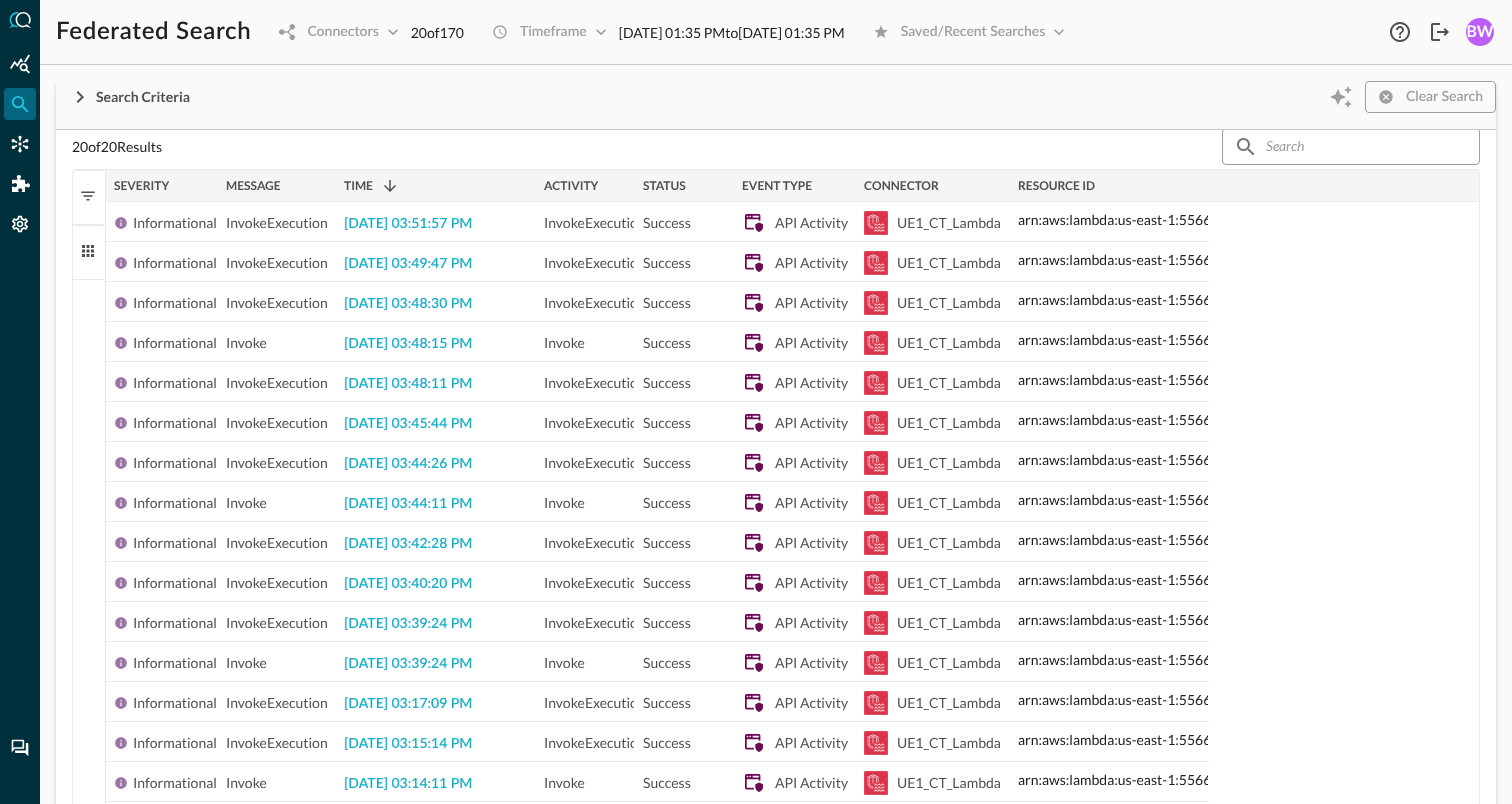 drag, startPoint x: 1051, startPoint y: 186, endPoint x: 1006, endPoint y: 189, distance: 45.099888 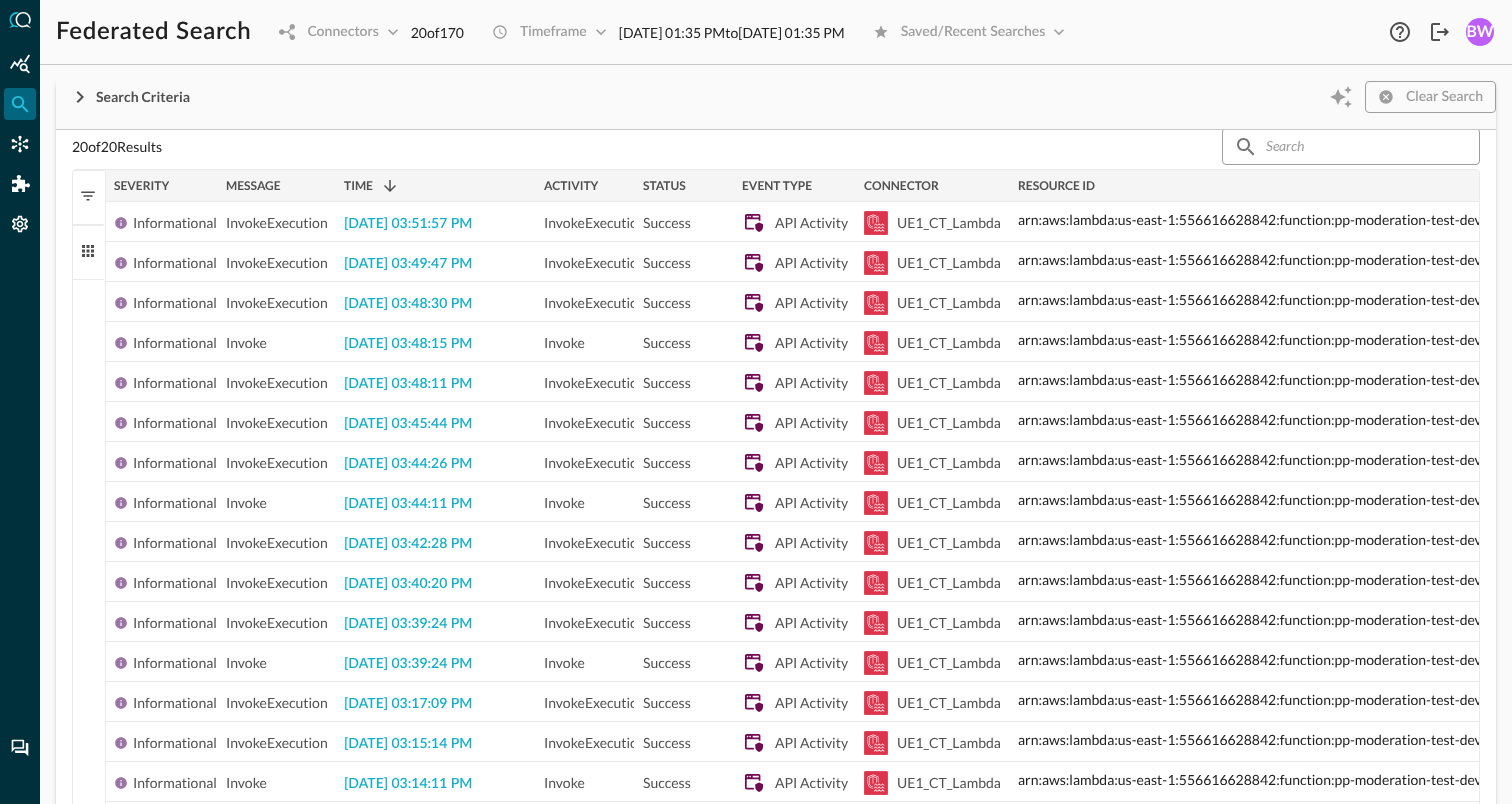 drag, startPoint x: 1204, startPoint y: 188, endPoint x: 1486, endPoint y: 179, distance: 282.1436 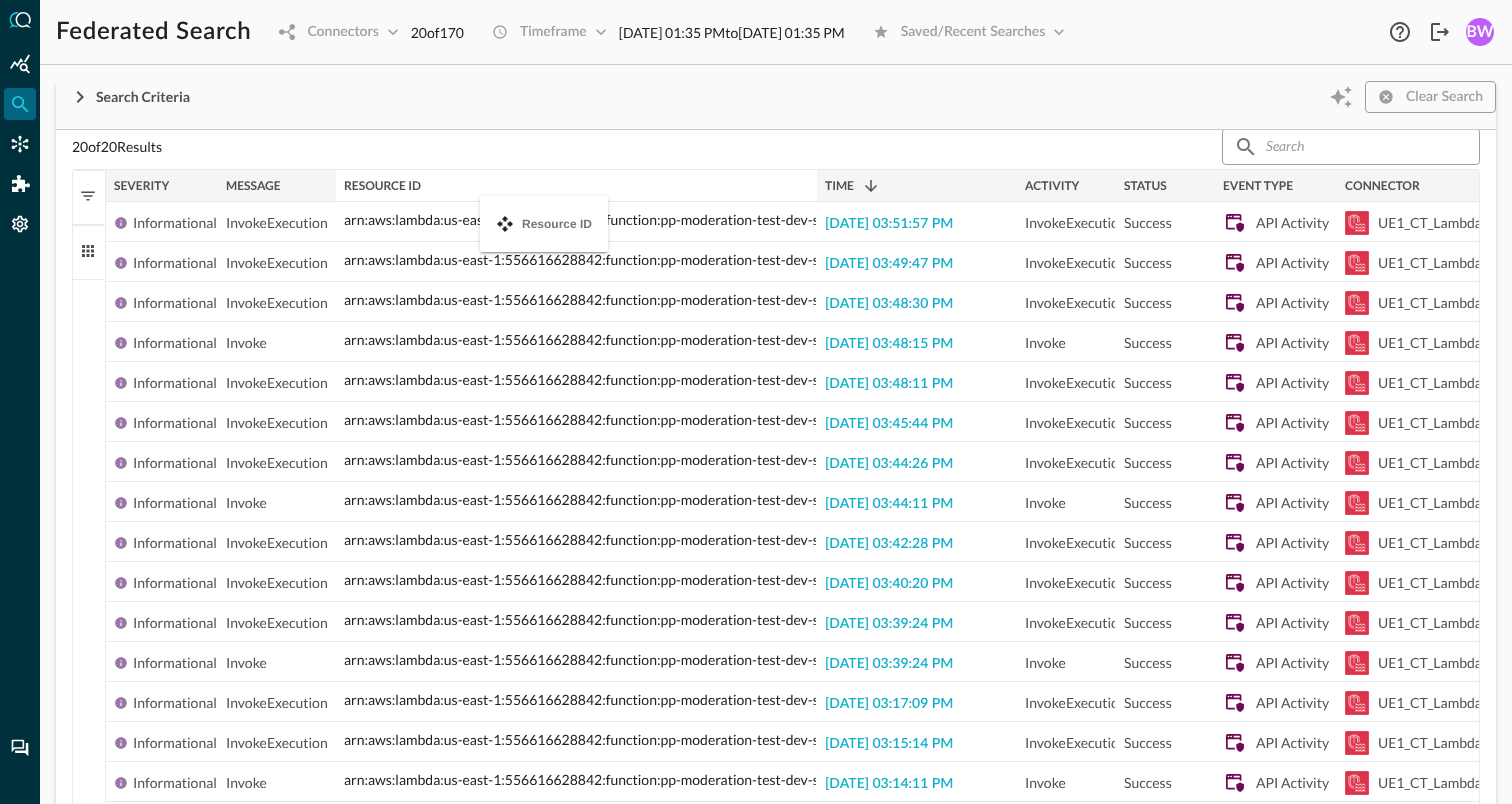 drag, startPoint x: 1150, startPoint y: 195, endPoint x: 490, endPoint y: 208, distance: 660.128 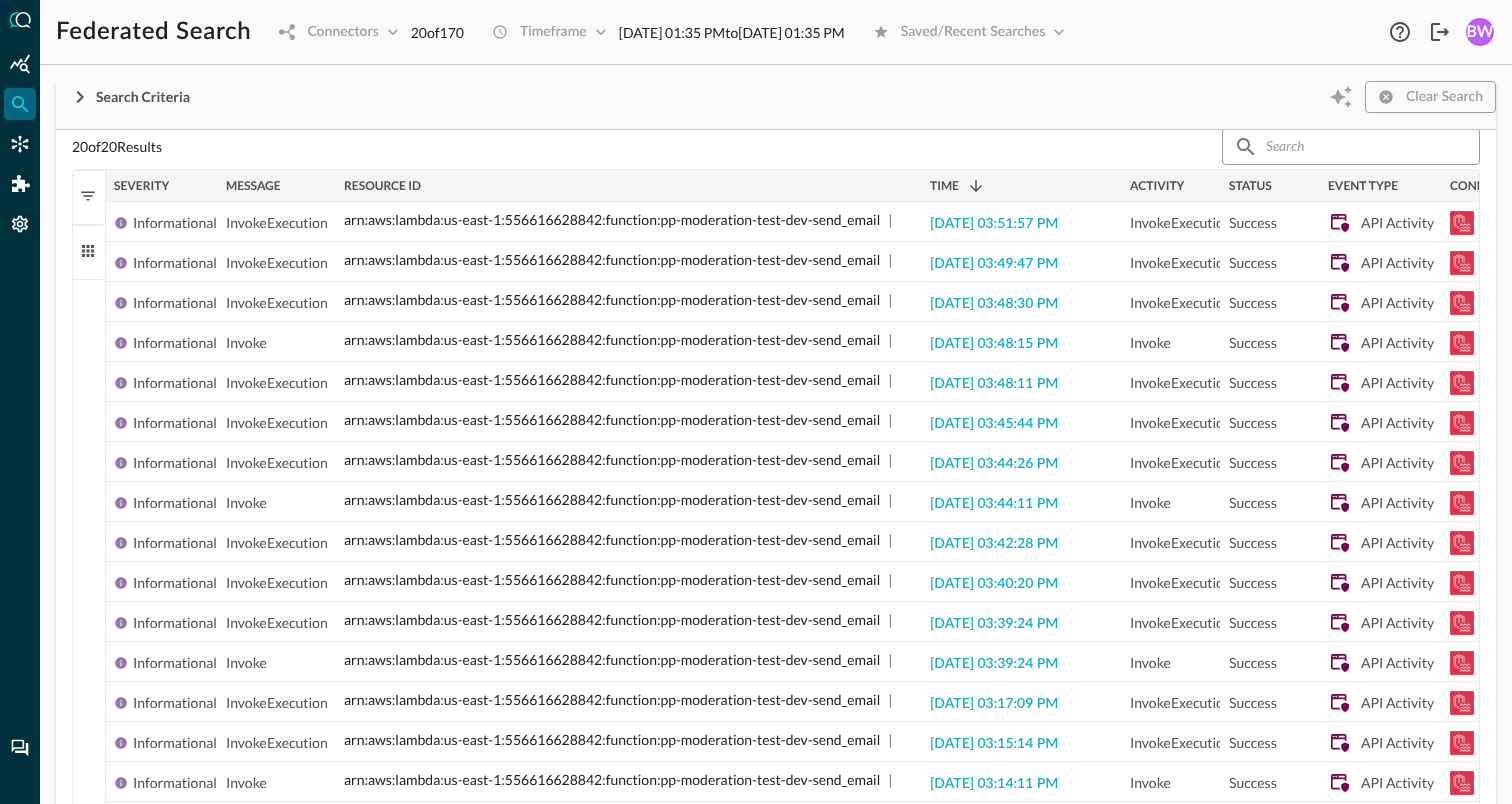 drag, startPoint x: 815, startPoint y: 180, endPoint x: 917, endPoint y: 185, distance: 102.122475 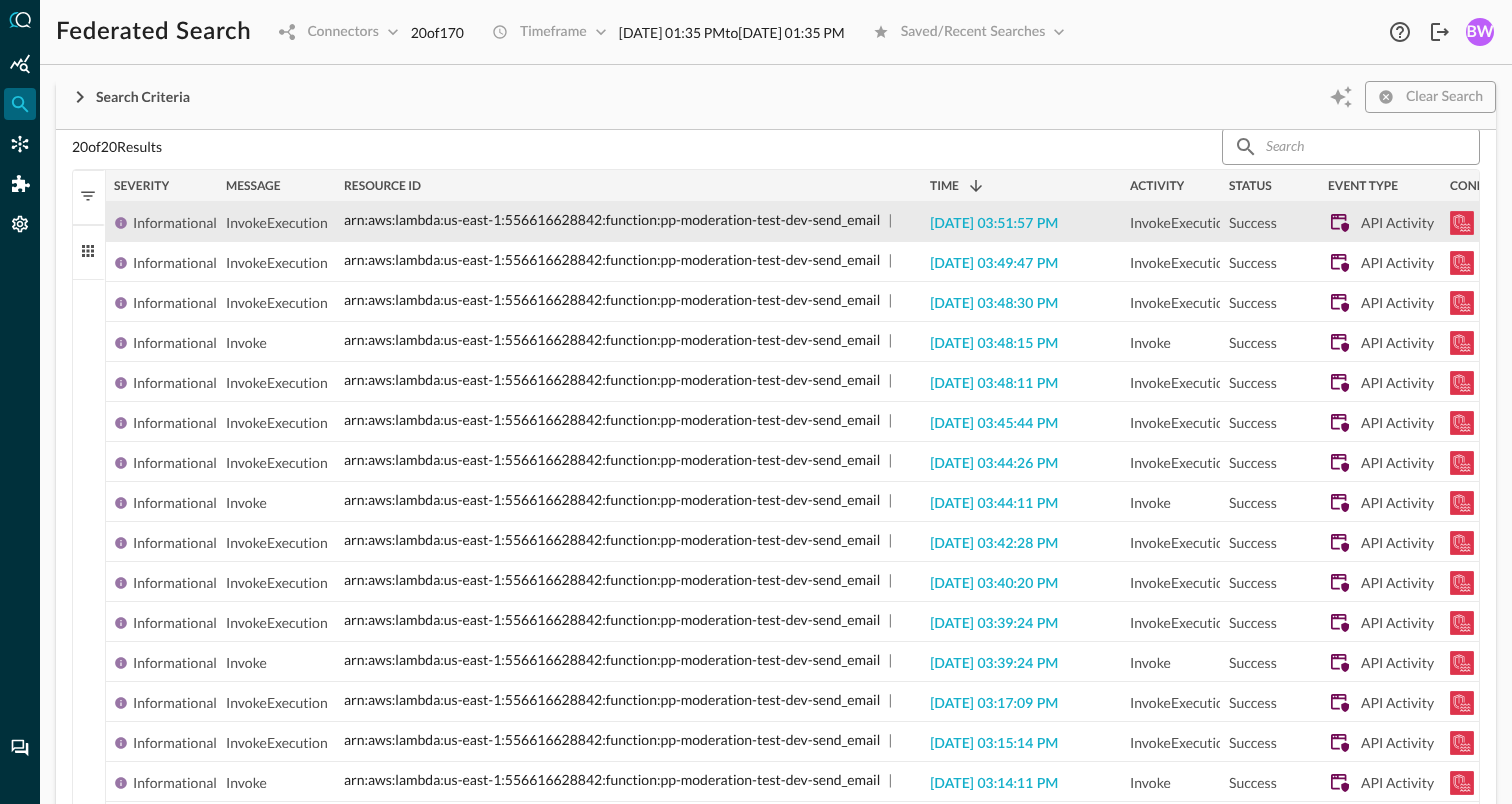 click on "|" at bounding box center (890, 219) 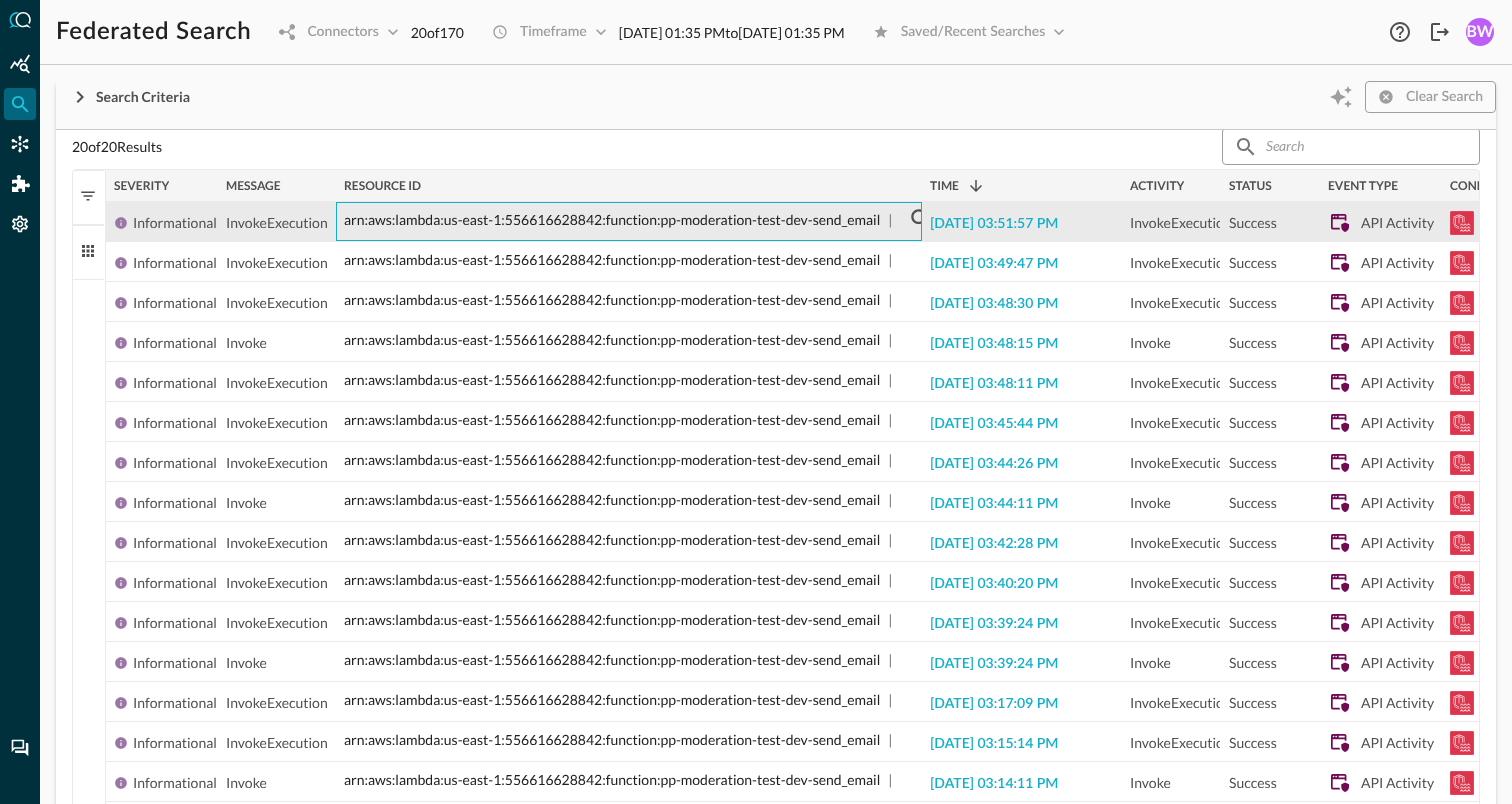 click on "arn:aws:lambda:us-east-1:556616628842:function:pp-moderation-test-dev-send_email  |" at bounding box center [622, 219] 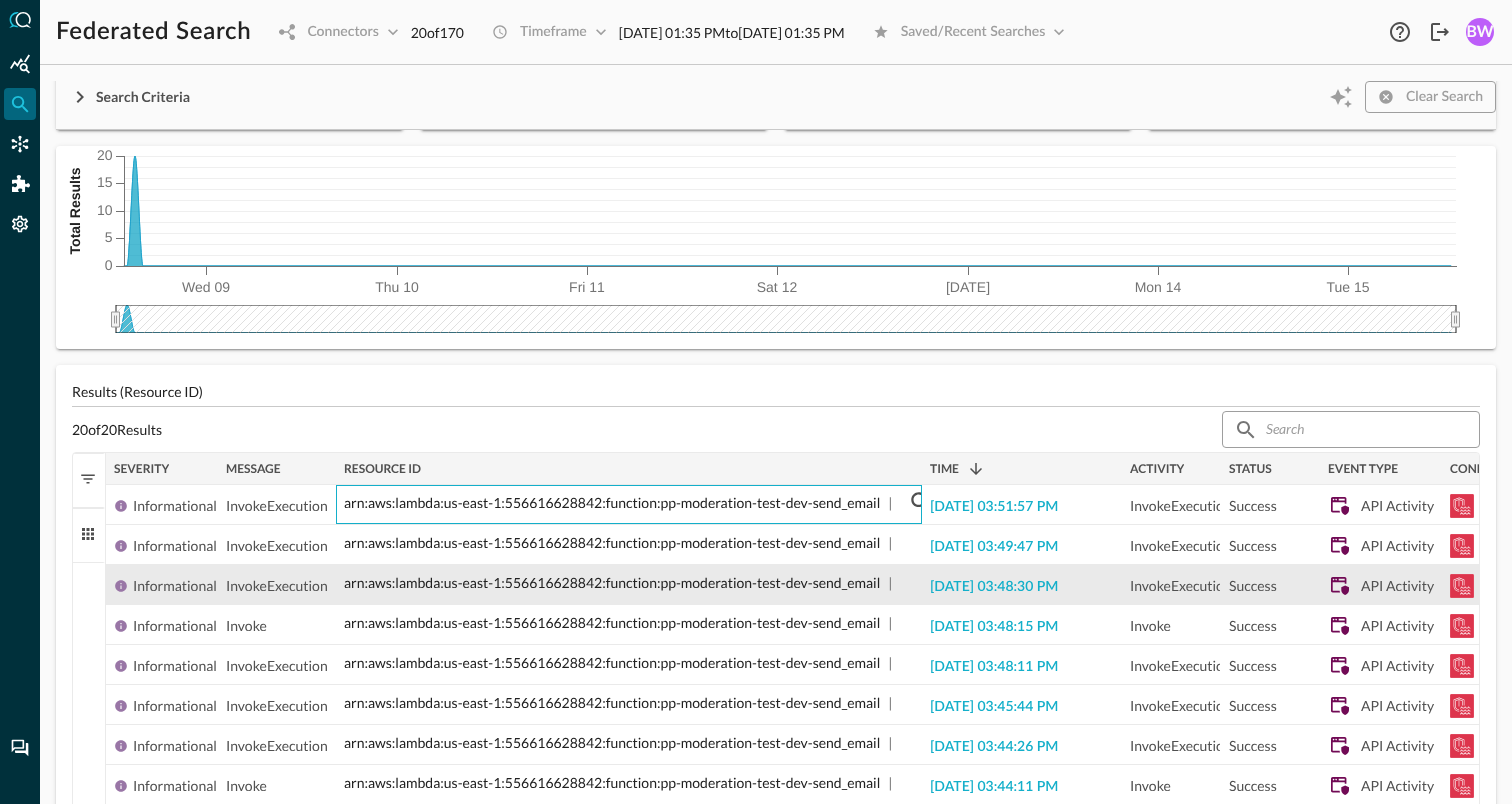 scroll, scrollTop: 111, scrollLeft: 0, axis: vertical 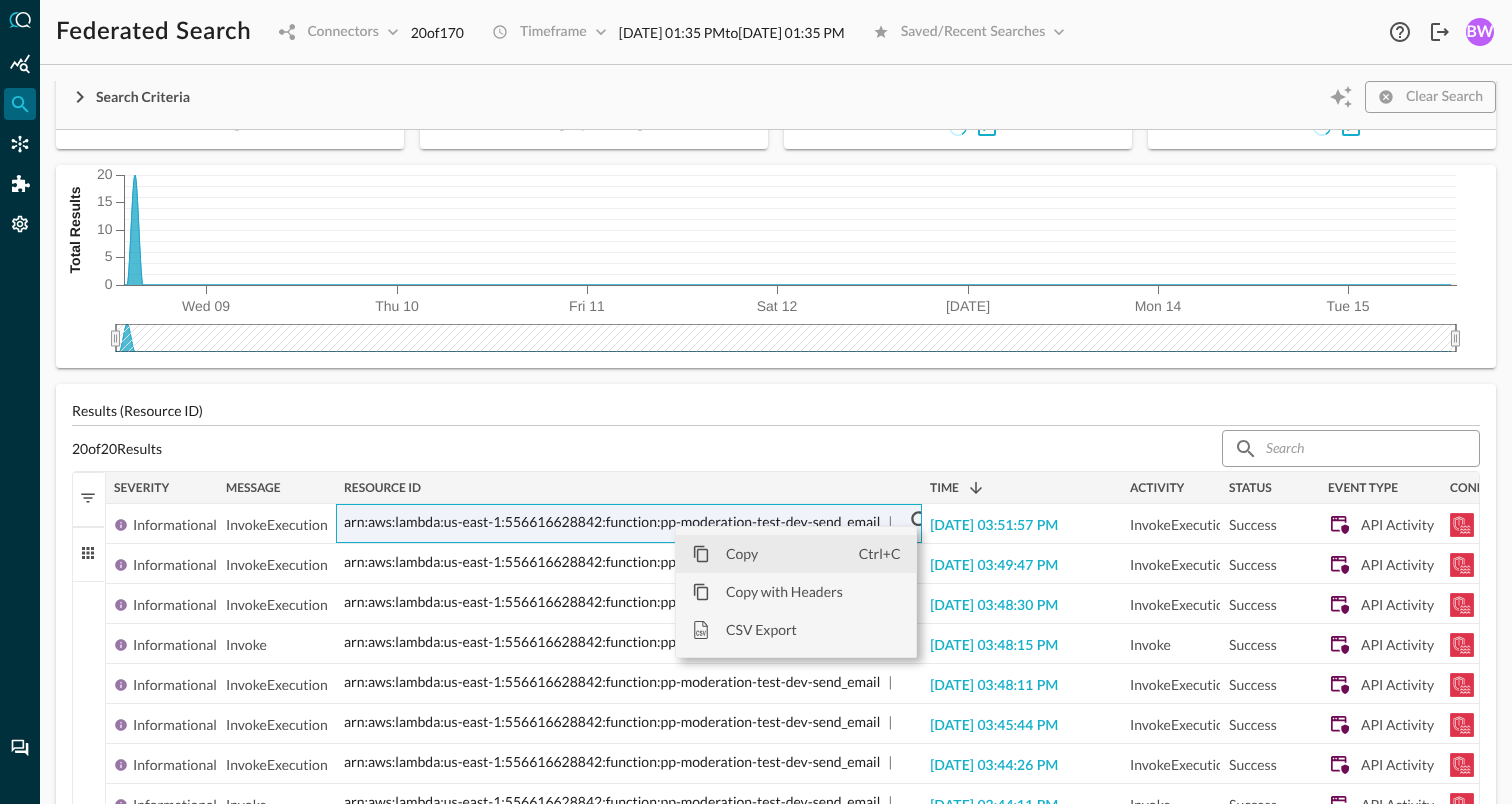 click on "Copy" at bounding box center [784, 554] 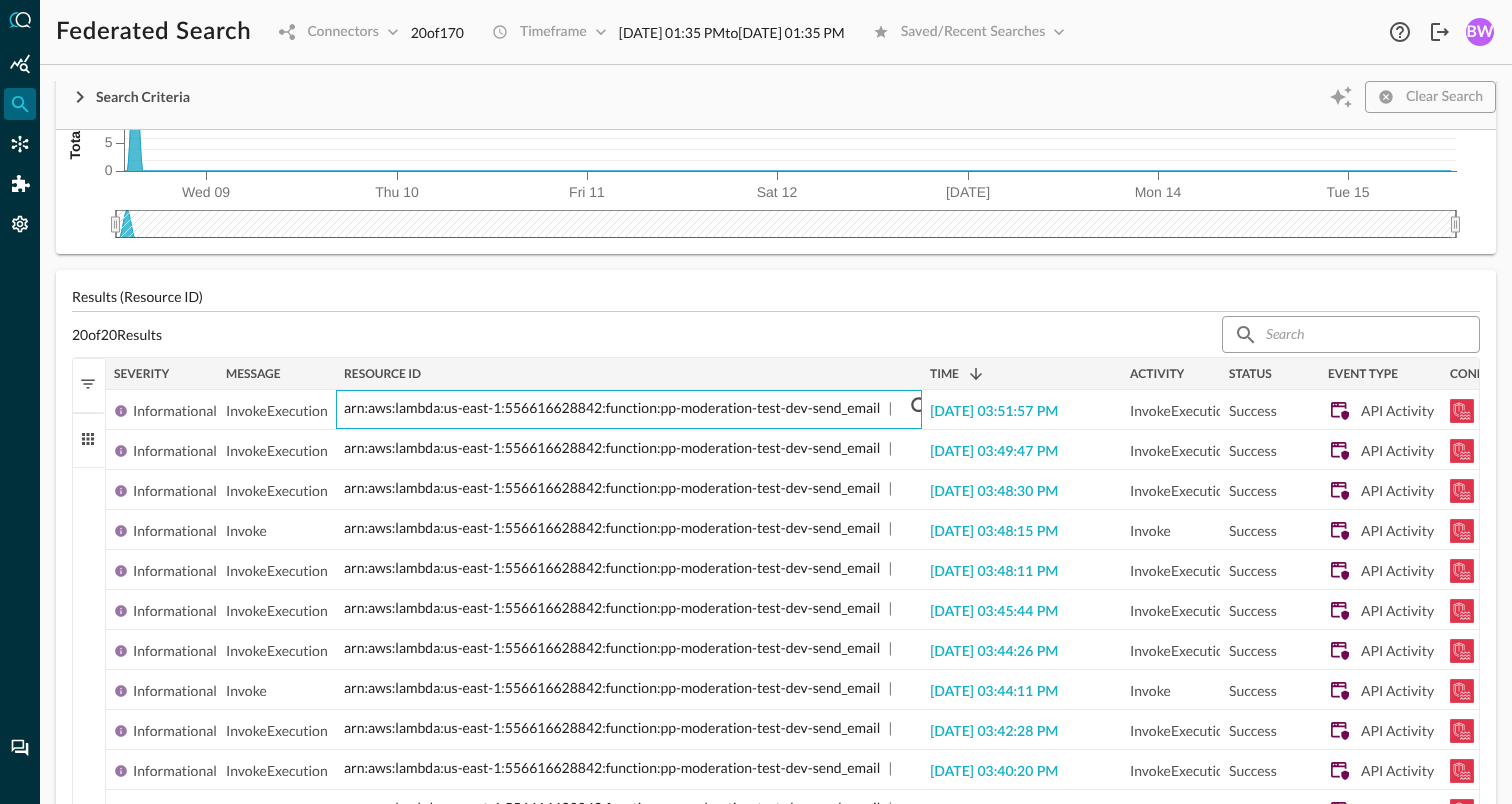 scroll, scrollTop: 418, scrollLeft: 0, axis: vertical 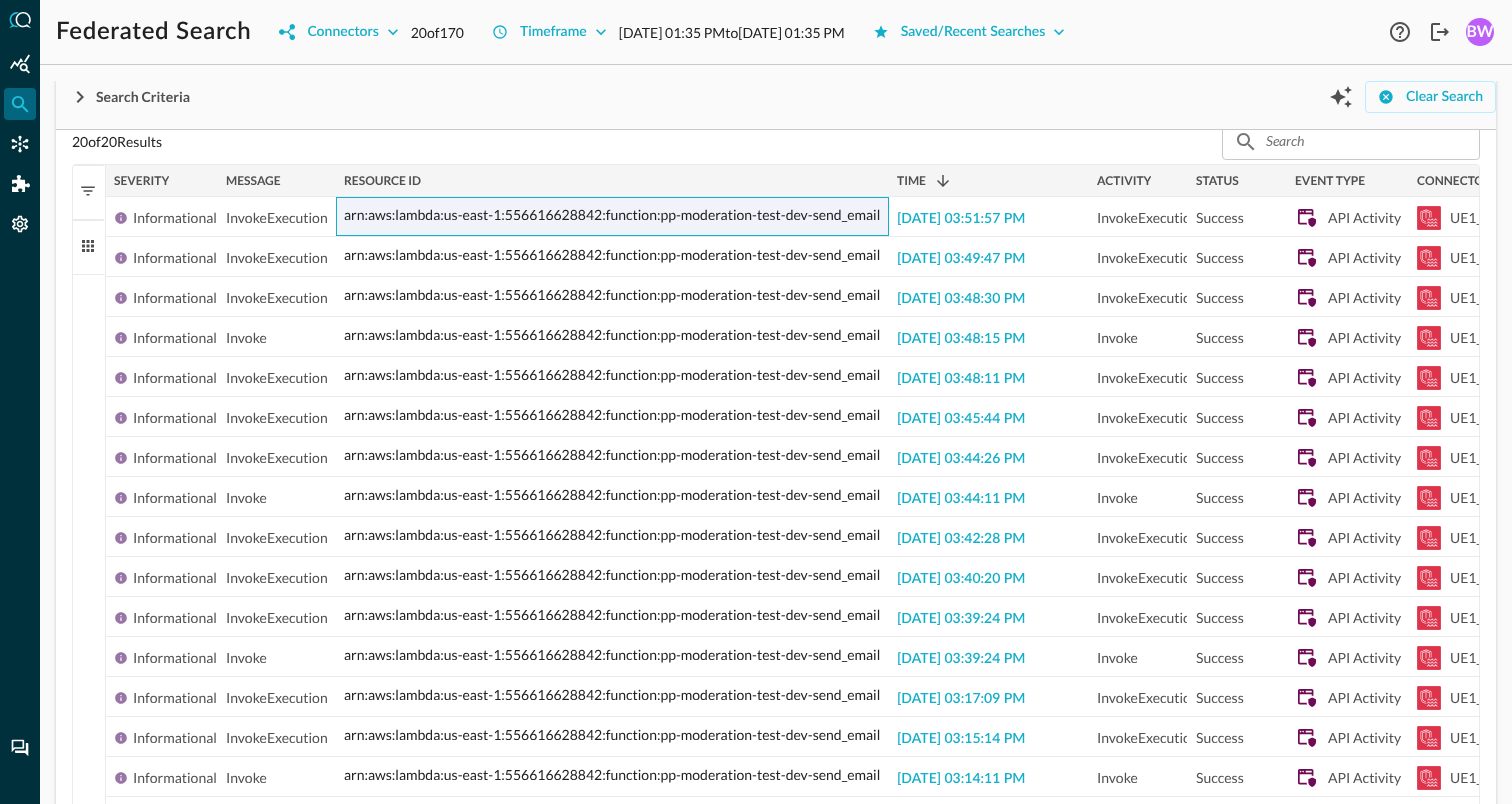 drag, startPoint x: 918, startPoint y: 174, endPoint x: 885, endPoint y: 175, distance: 33.01515 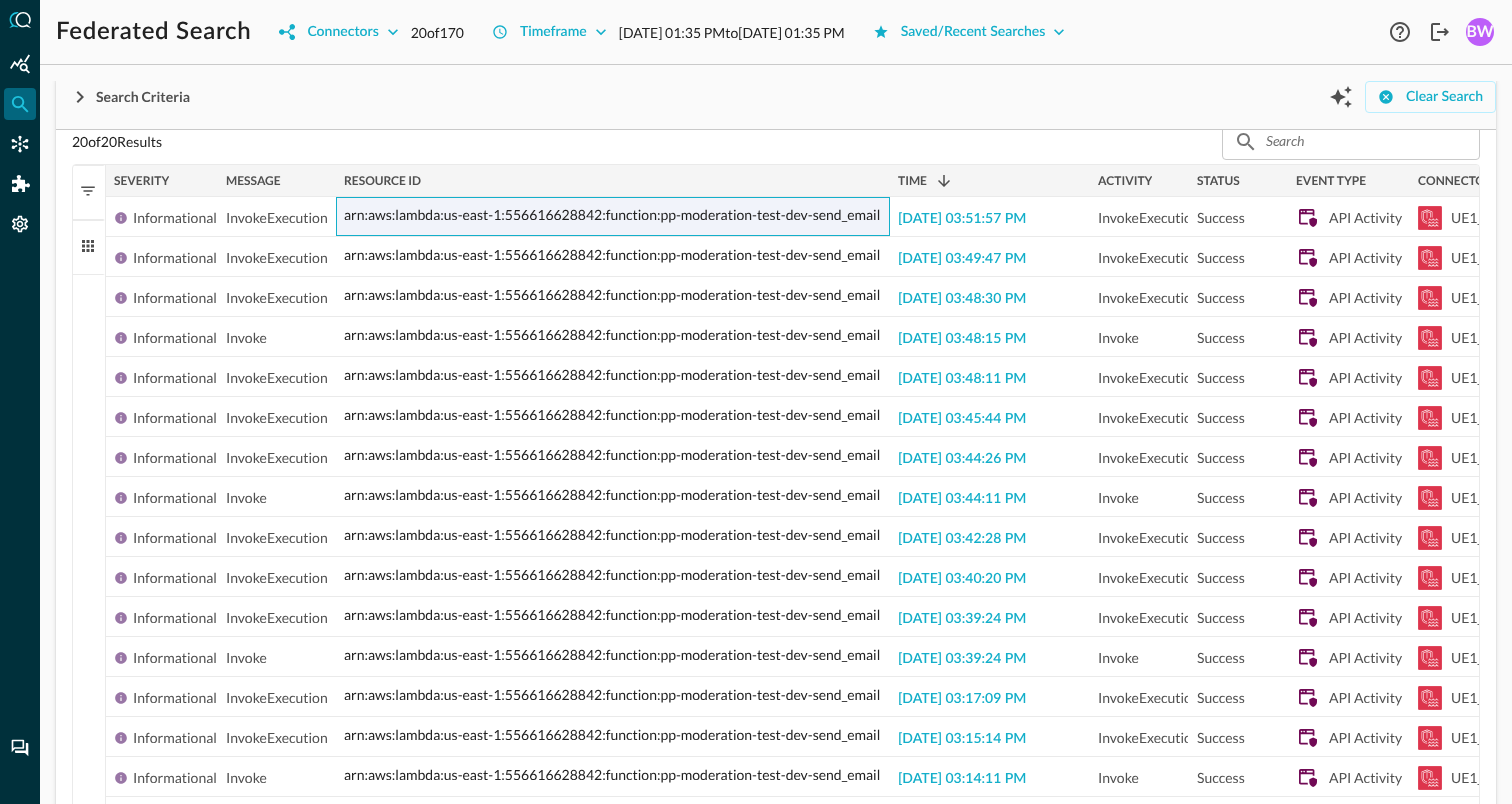 click at bounding box center (889, 181) 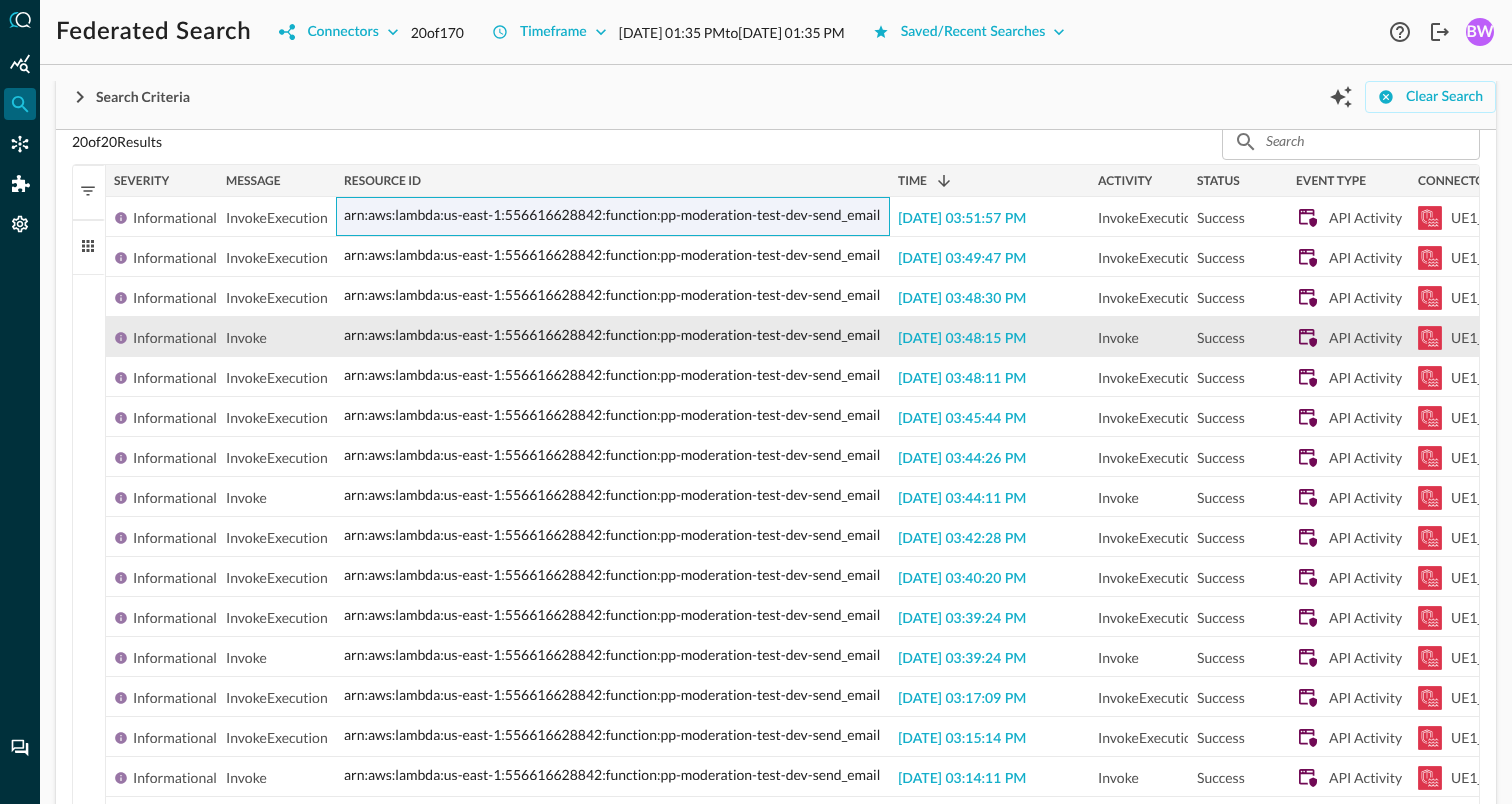 scroll, scrollTop: 417, scrollLeft: 0, axis: vertical 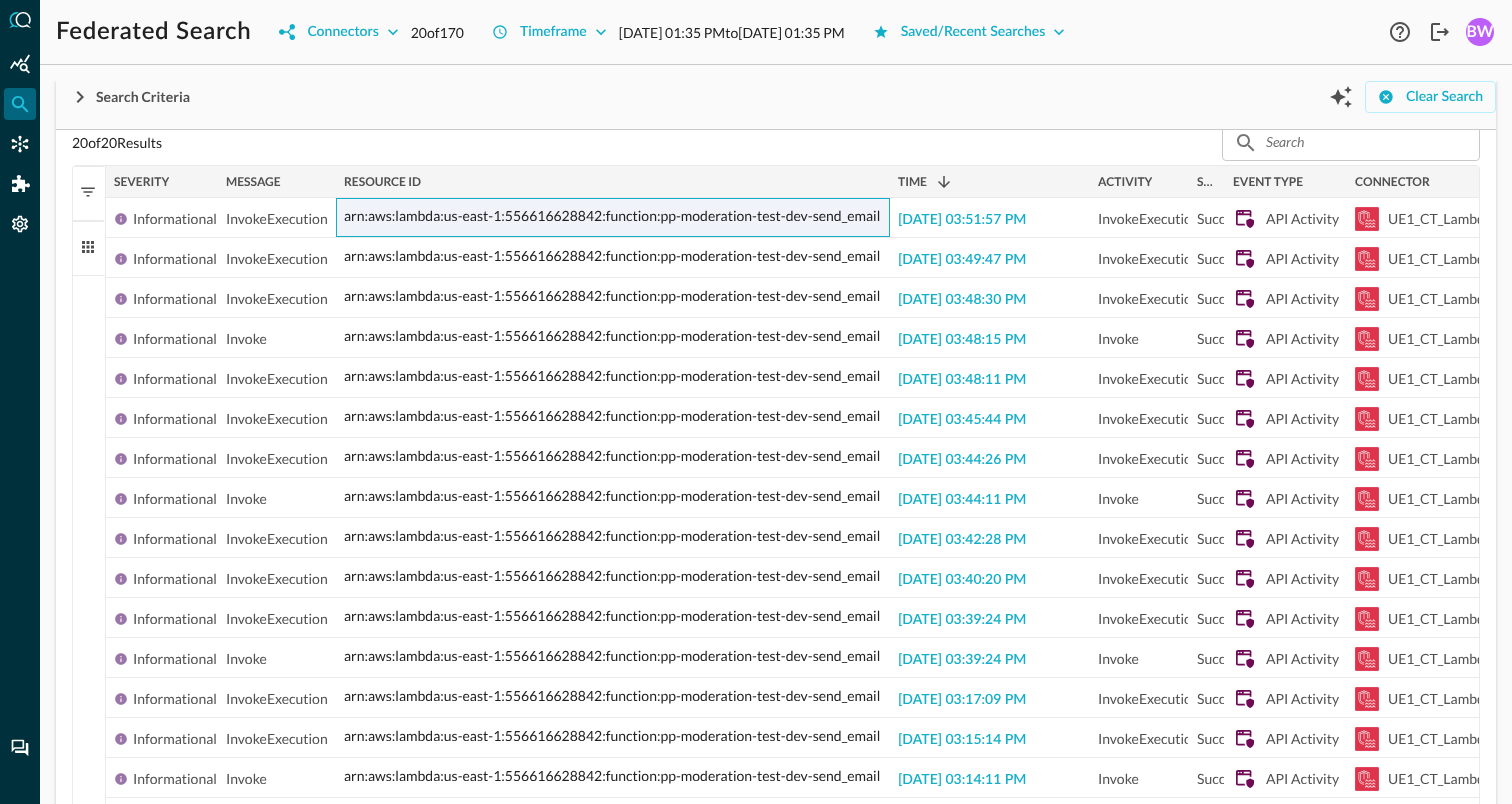 drag, startPoint x: 1285, startPoint y: 181, endPoint x: 1189, endPoint y: 183, distance: 96.02083 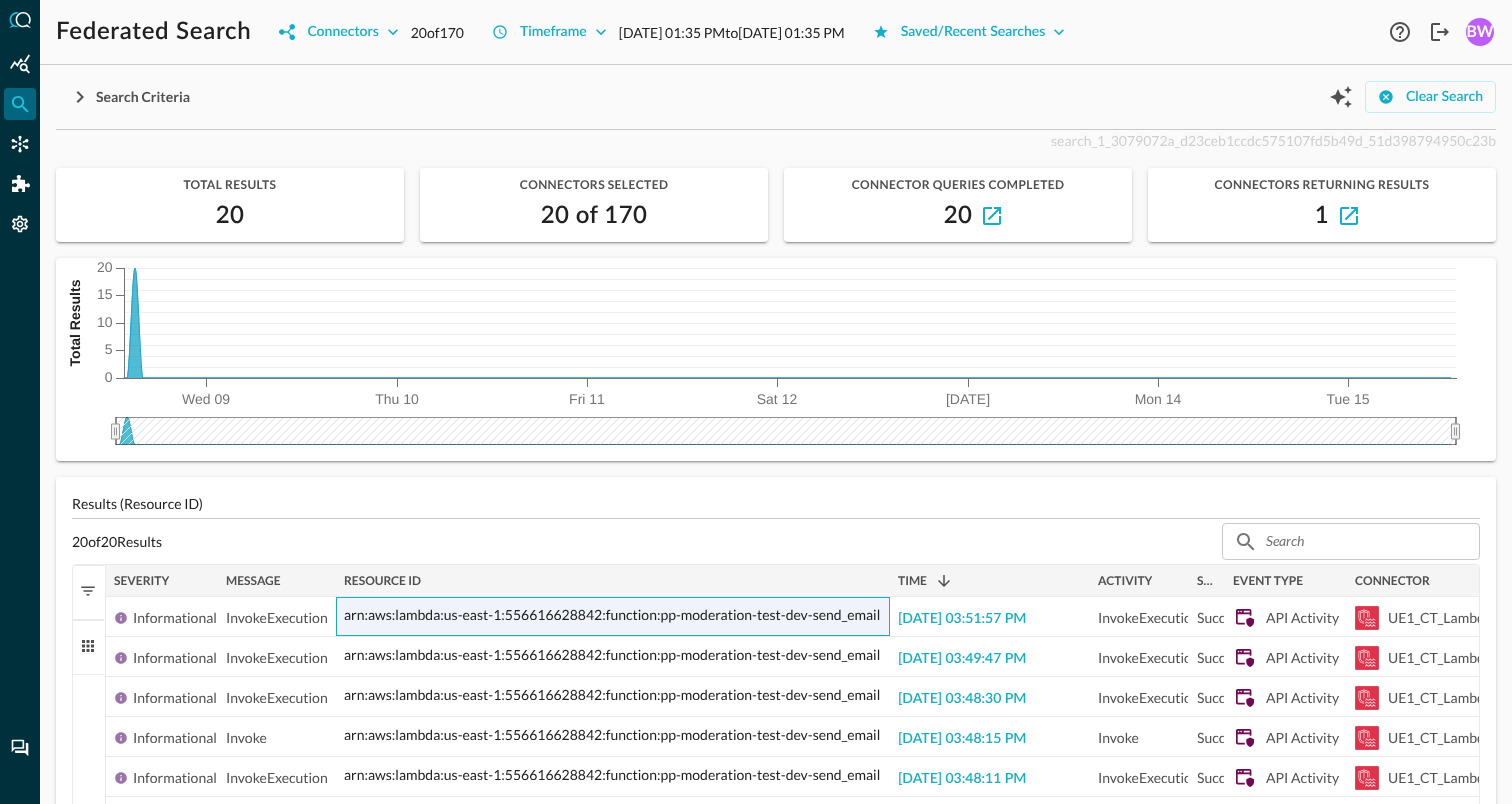 scroll, scrollTop: 0, scrollLeft: 0, axis: both 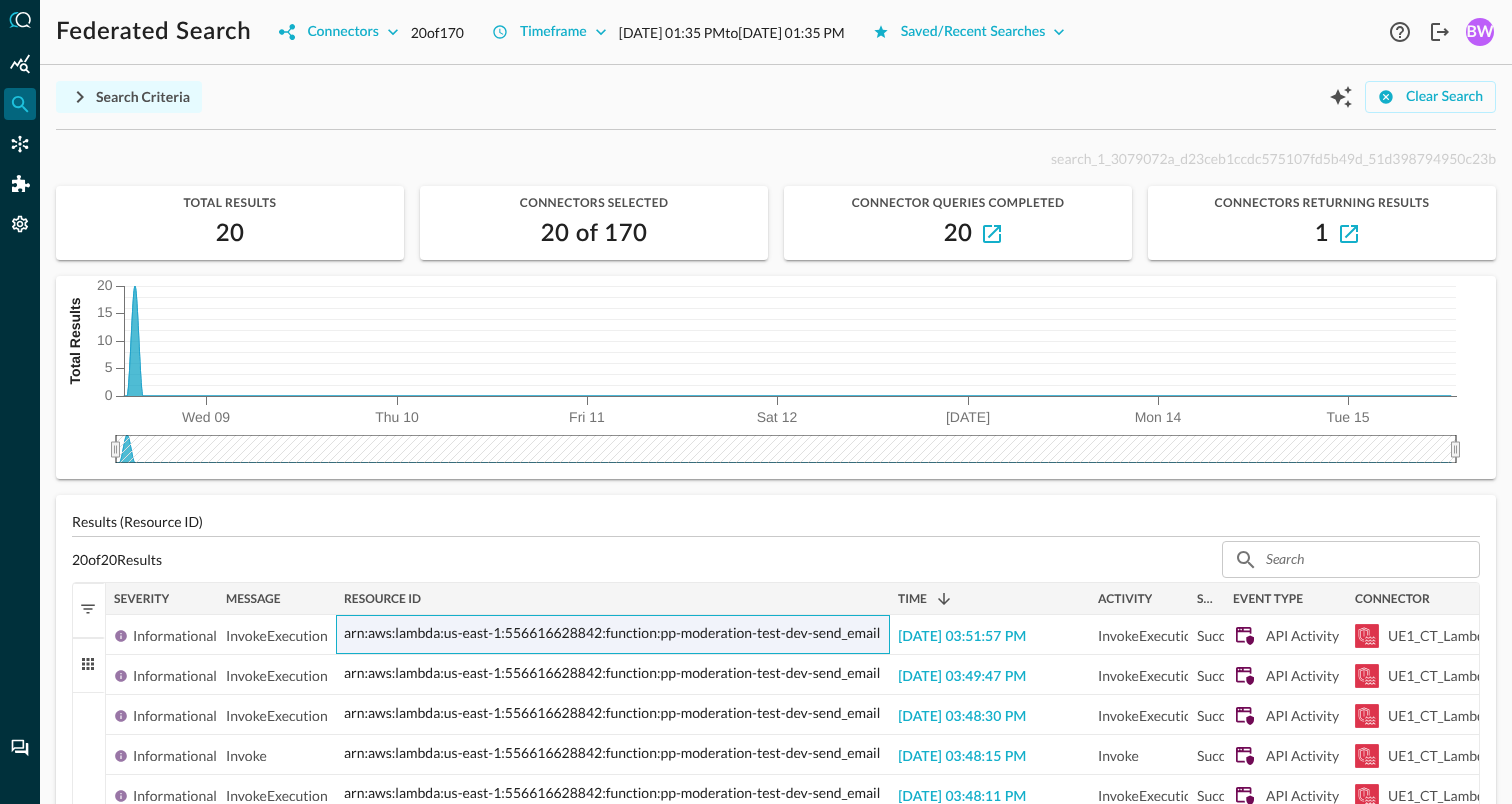 click 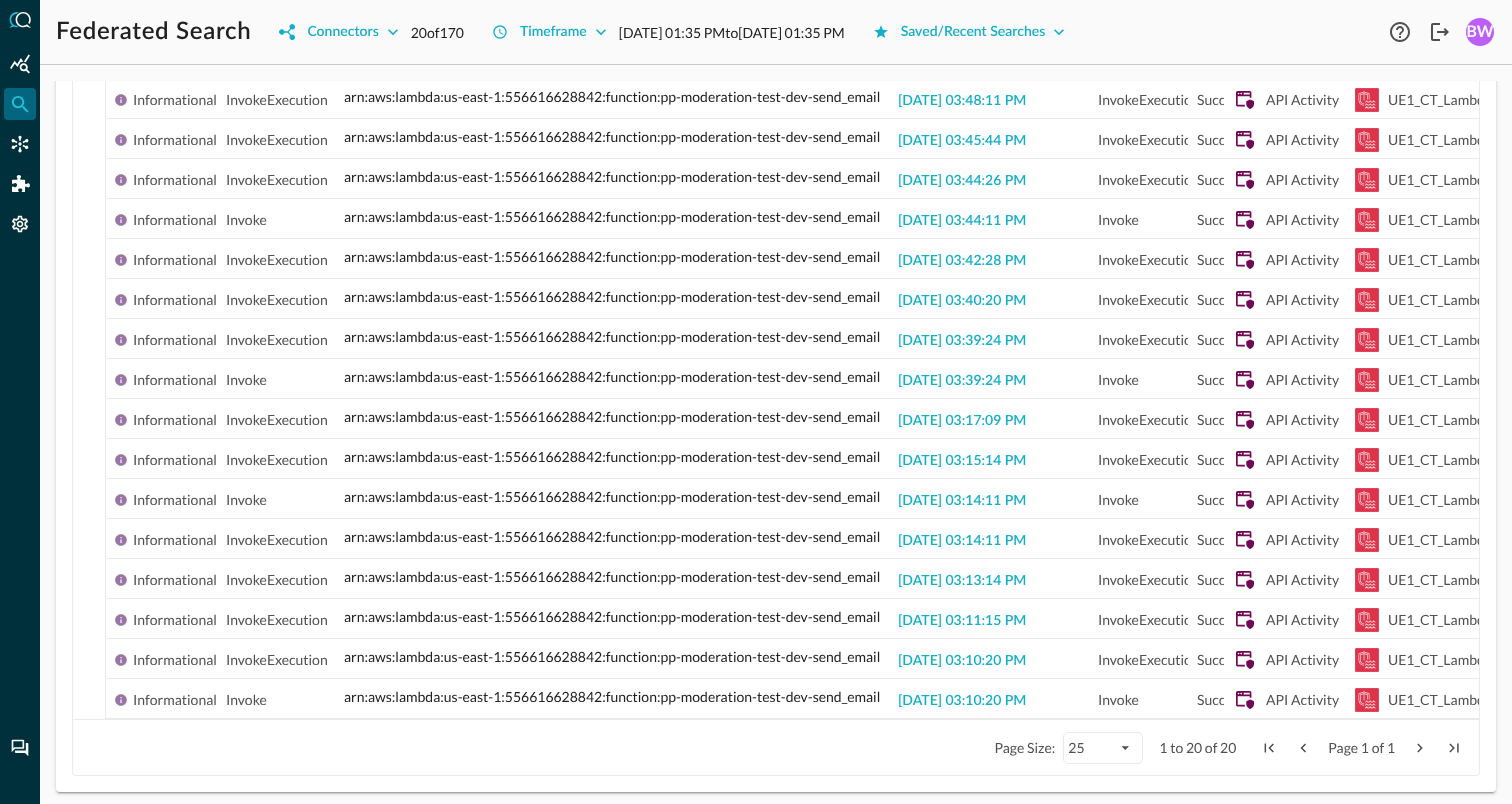 scroll, scrollTop: 847, scrollLeft: 0, axis: vertical 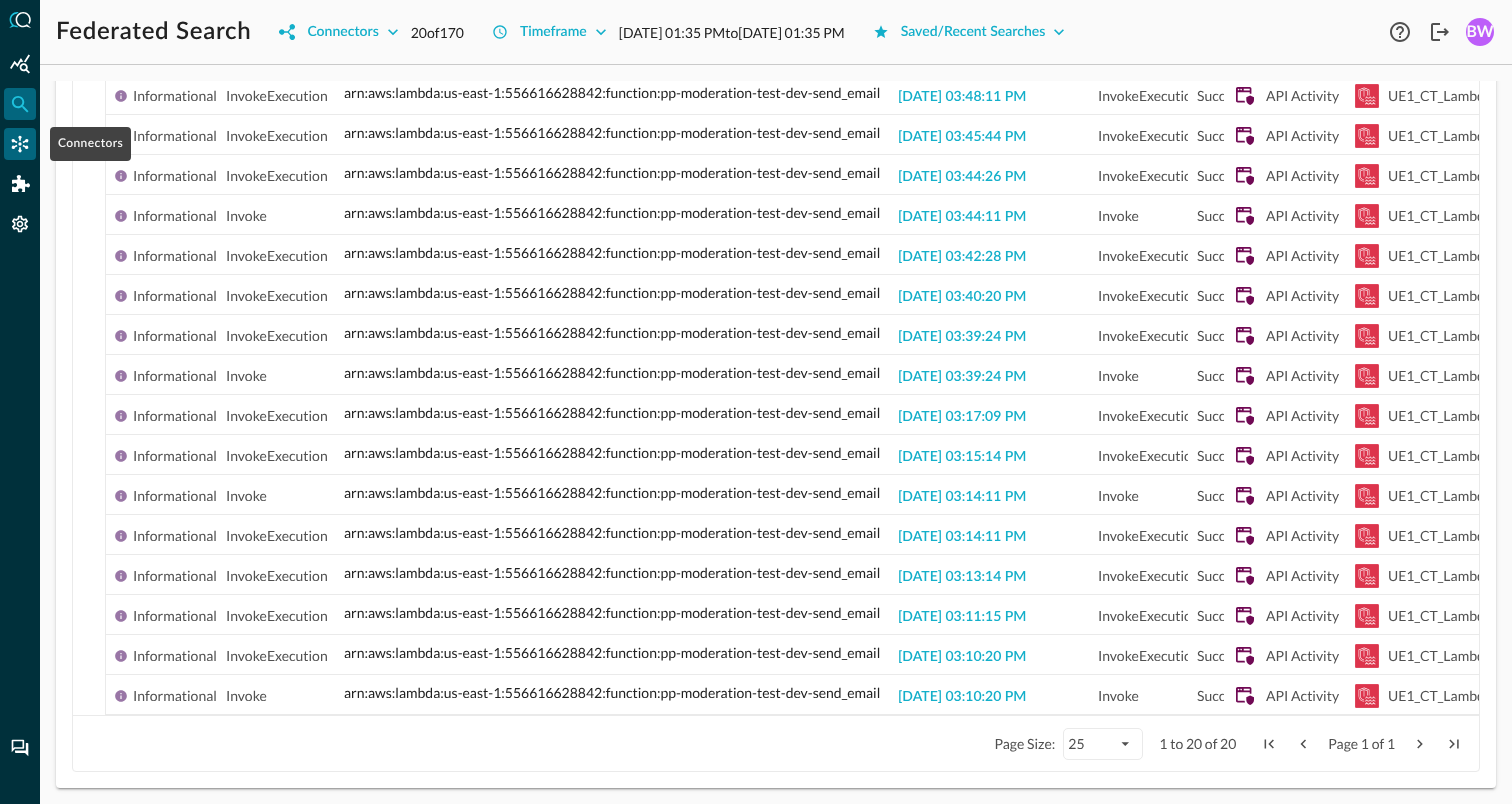 click 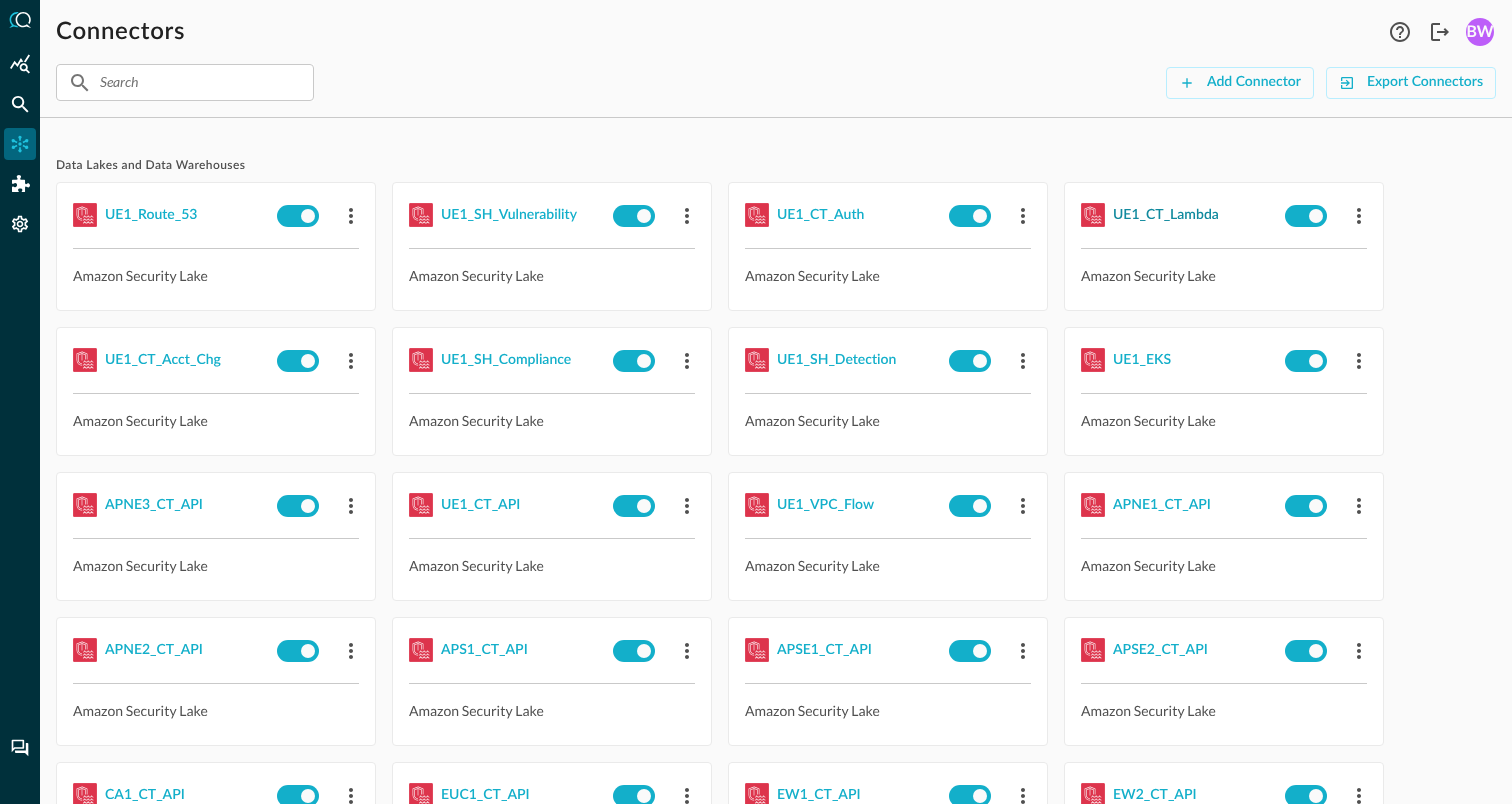 click on "UE1_CT_Lambda" at bounding box center (1166, 215) 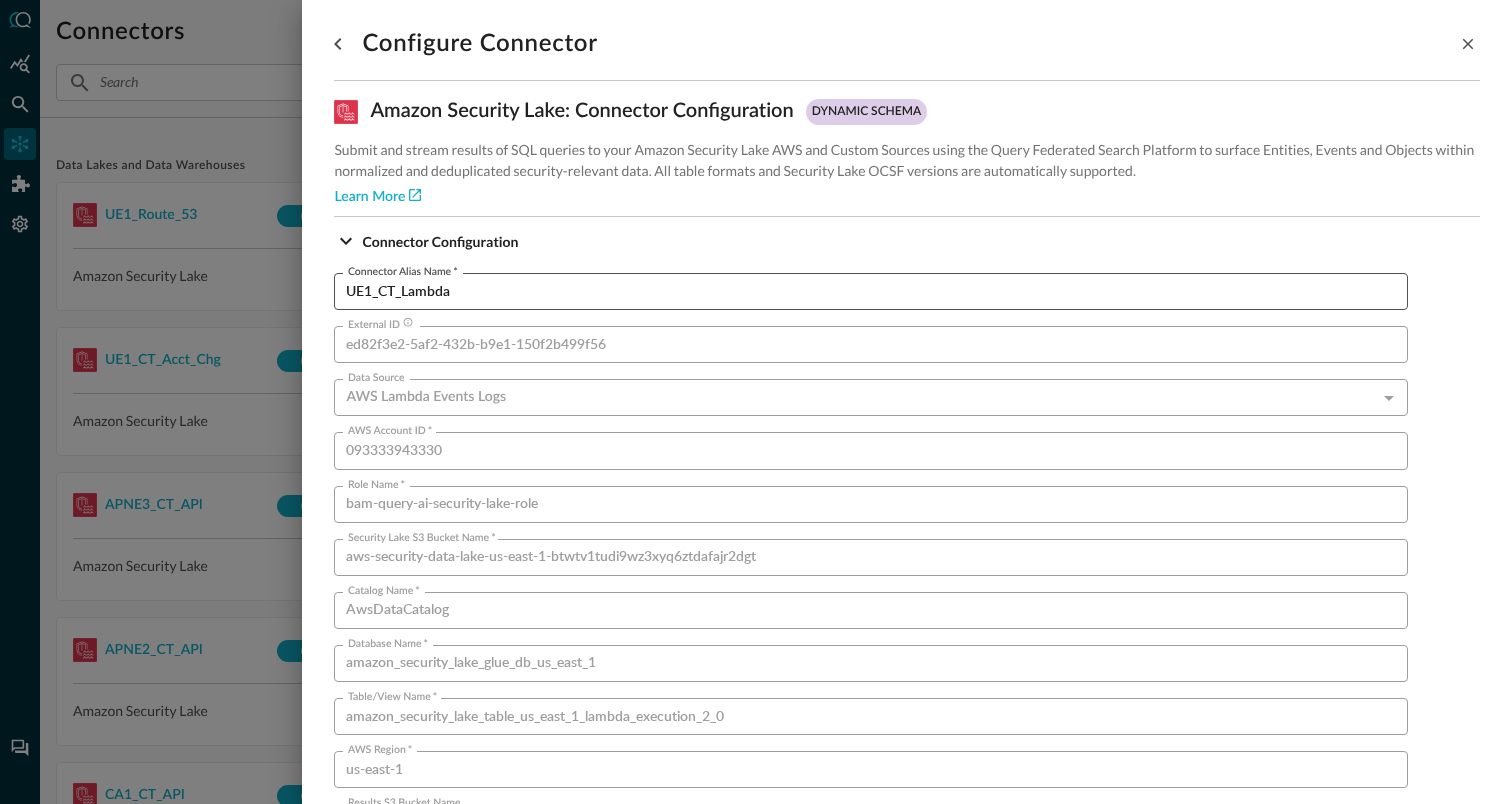 click on "UE1_CT_Lambda" at bounding box center [877, 291] 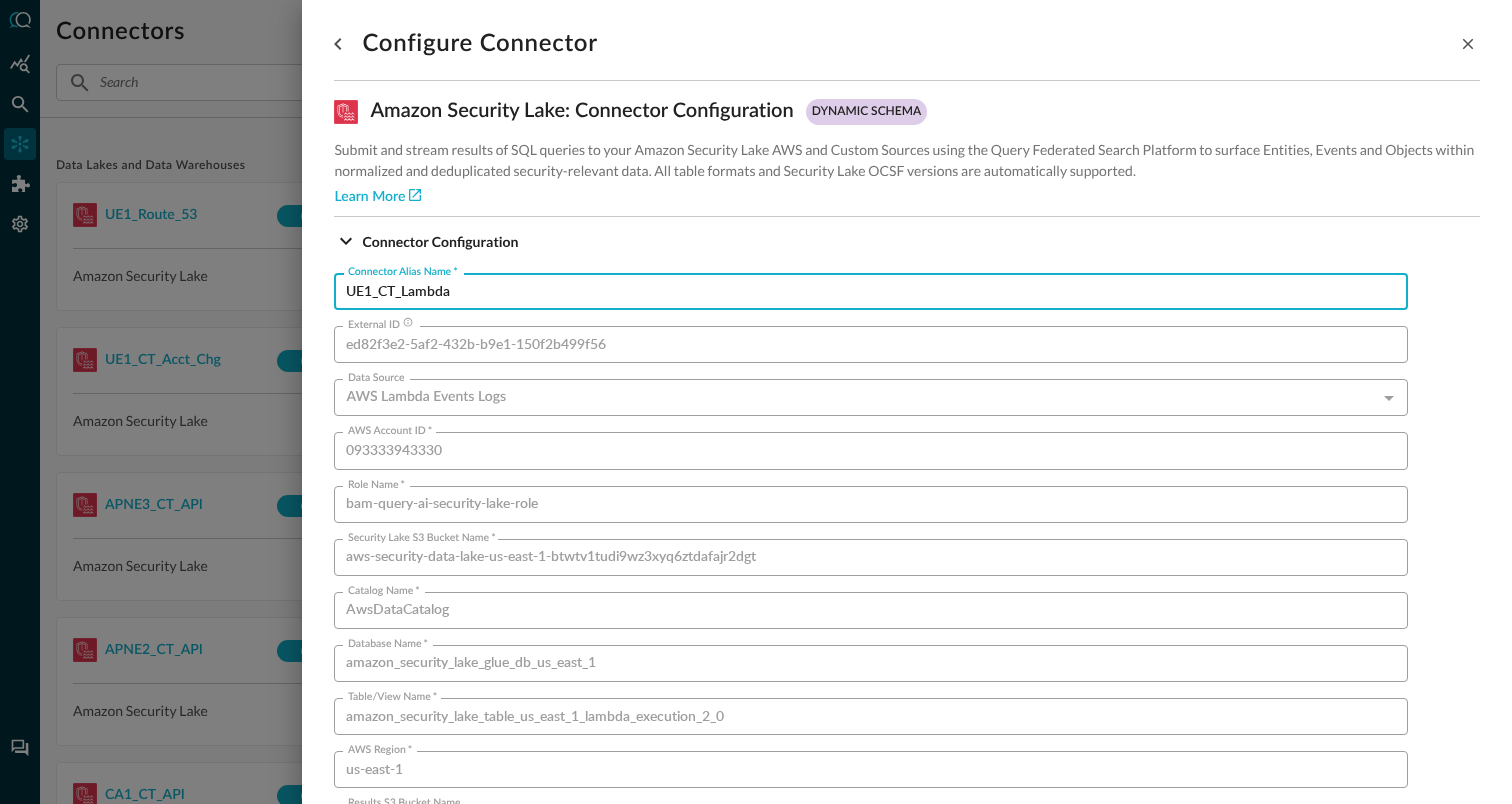 click on "UE1_CT_Lambda" at bounding box center (877, 291) 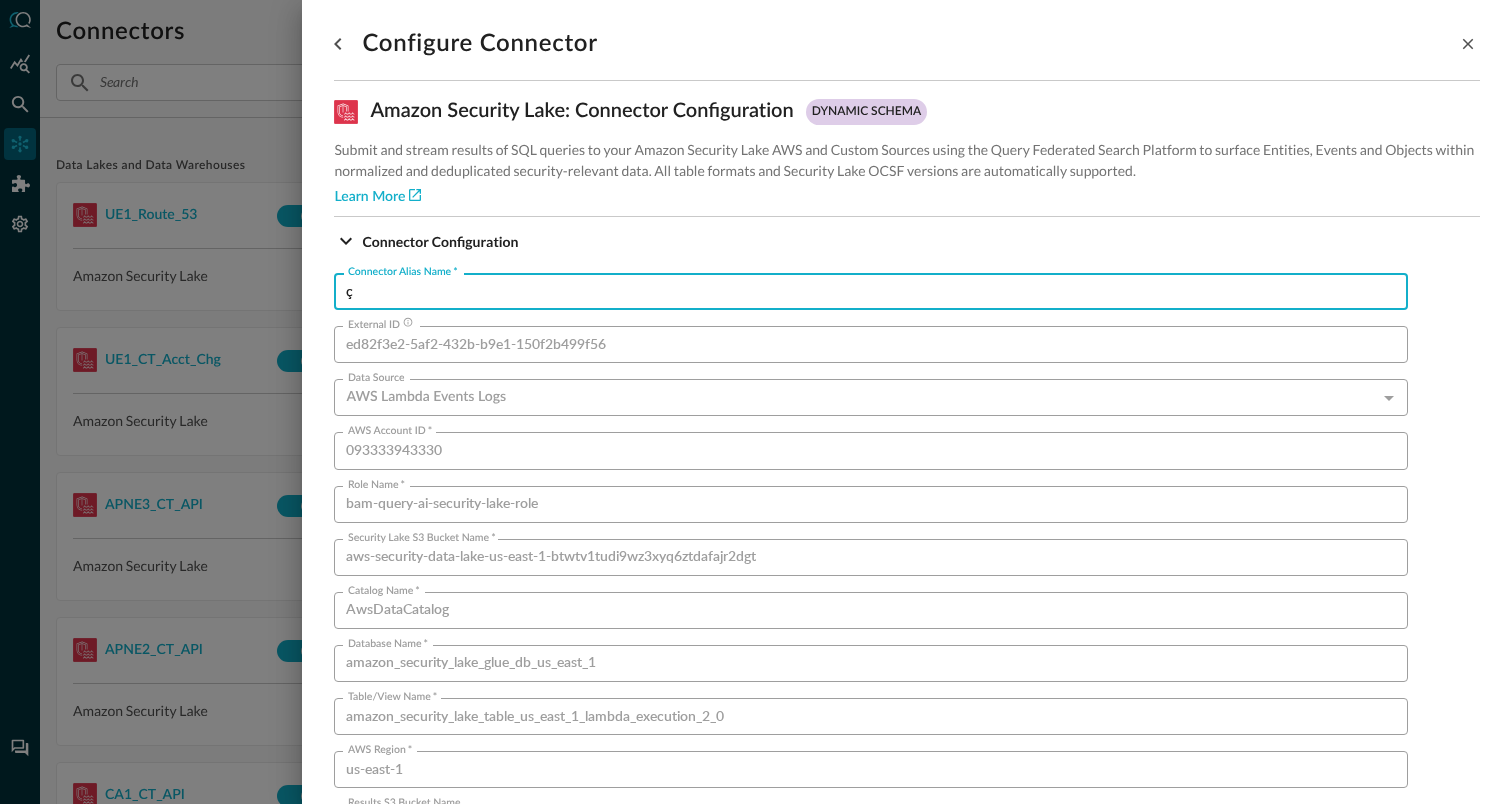 type on "ç" 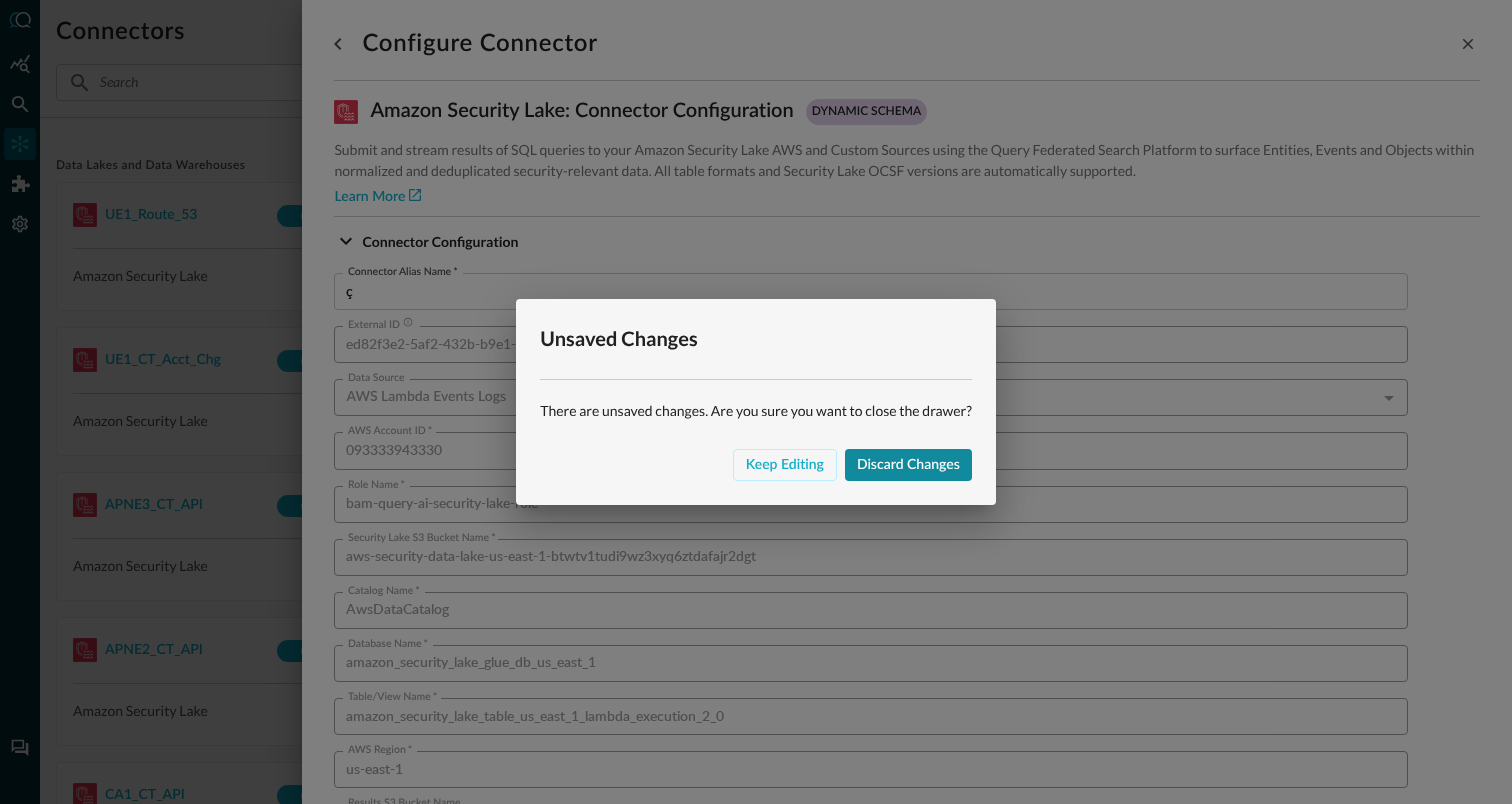 click on "Discard changes" at bounding box center (908, 465) 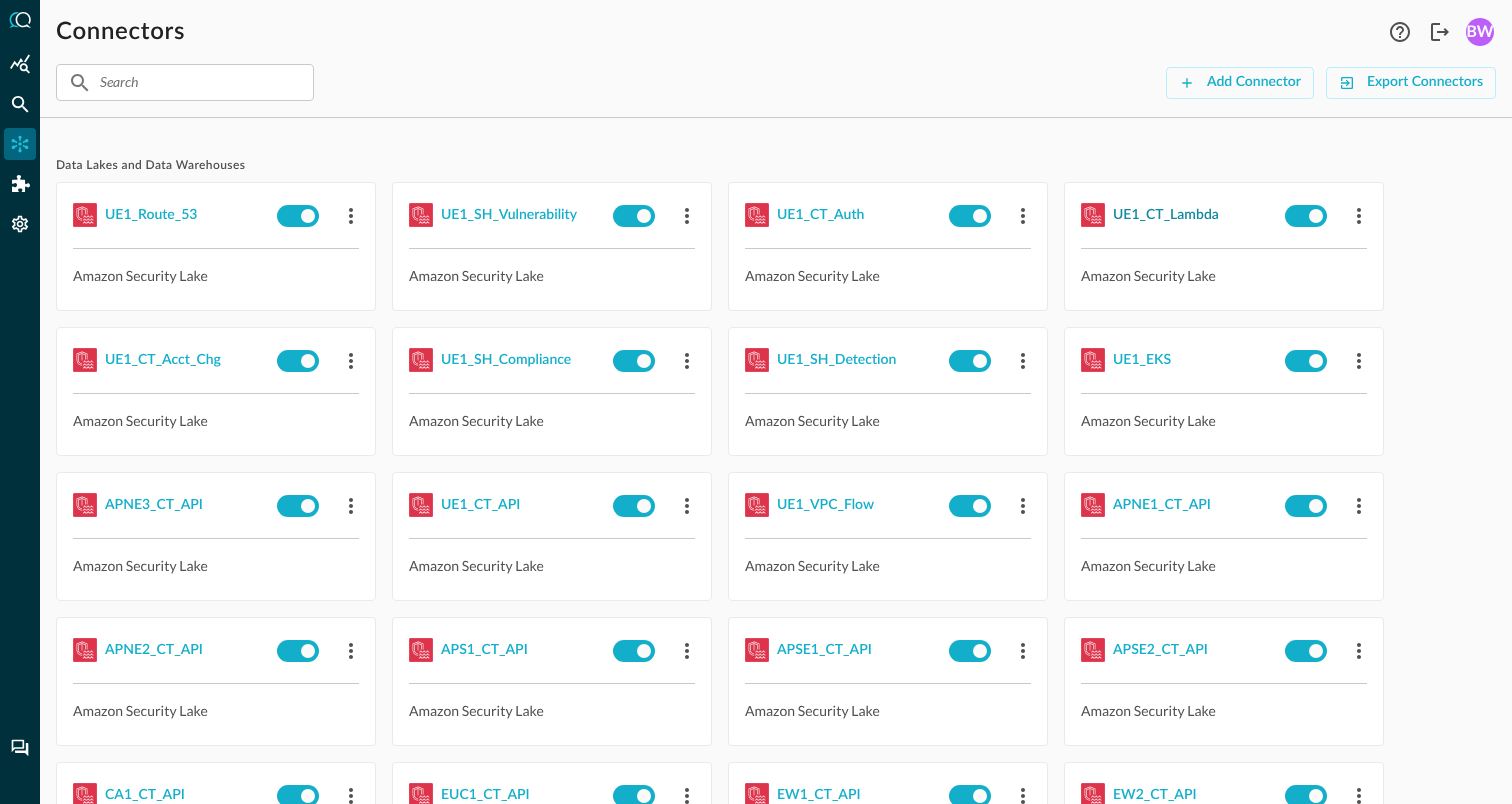 click on "UE1_CT_Lambda" at bounding box center [1166, 215] 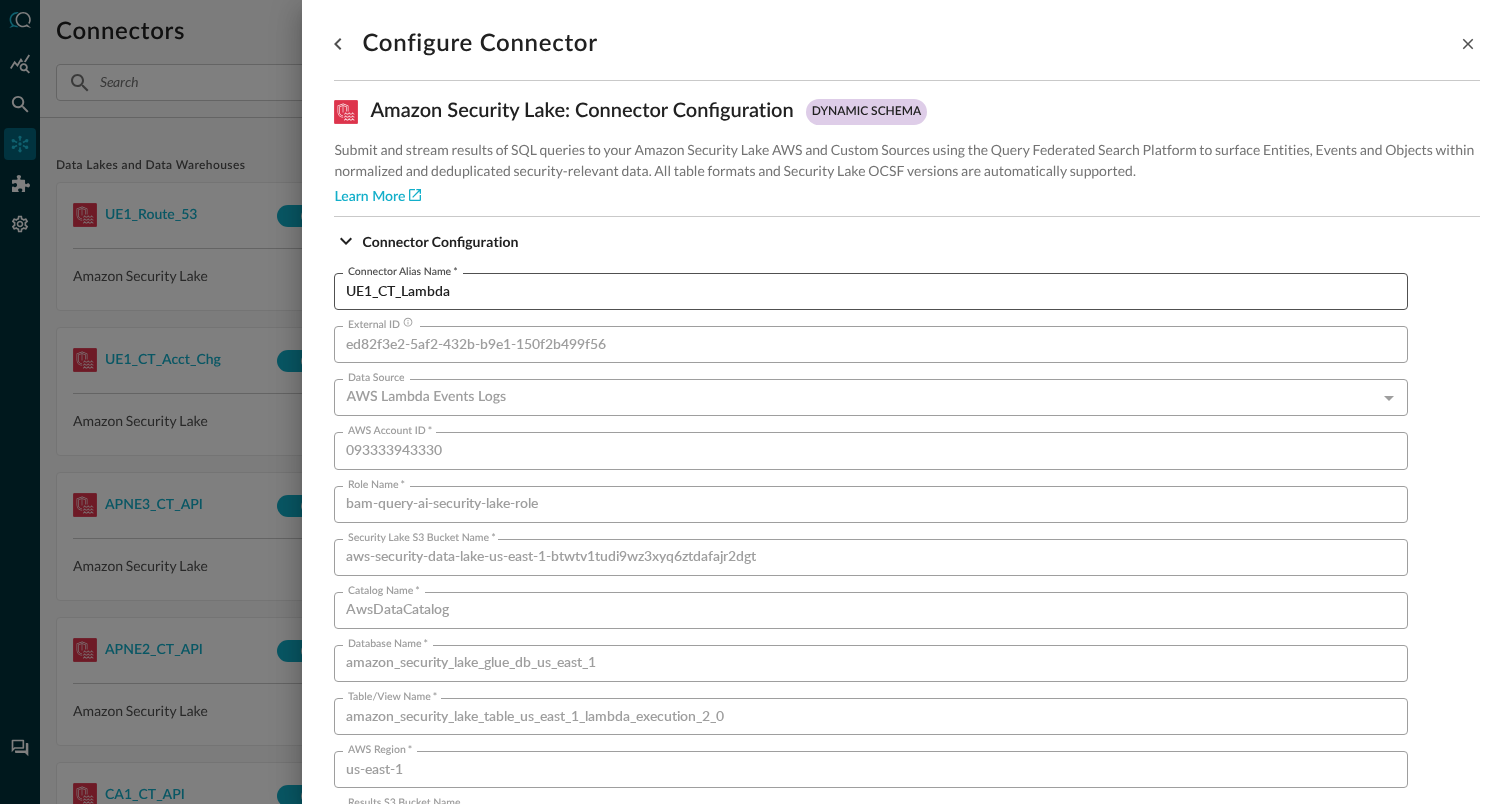 click on "UE1_CT_Lambda" at bounding box center (877, 291) 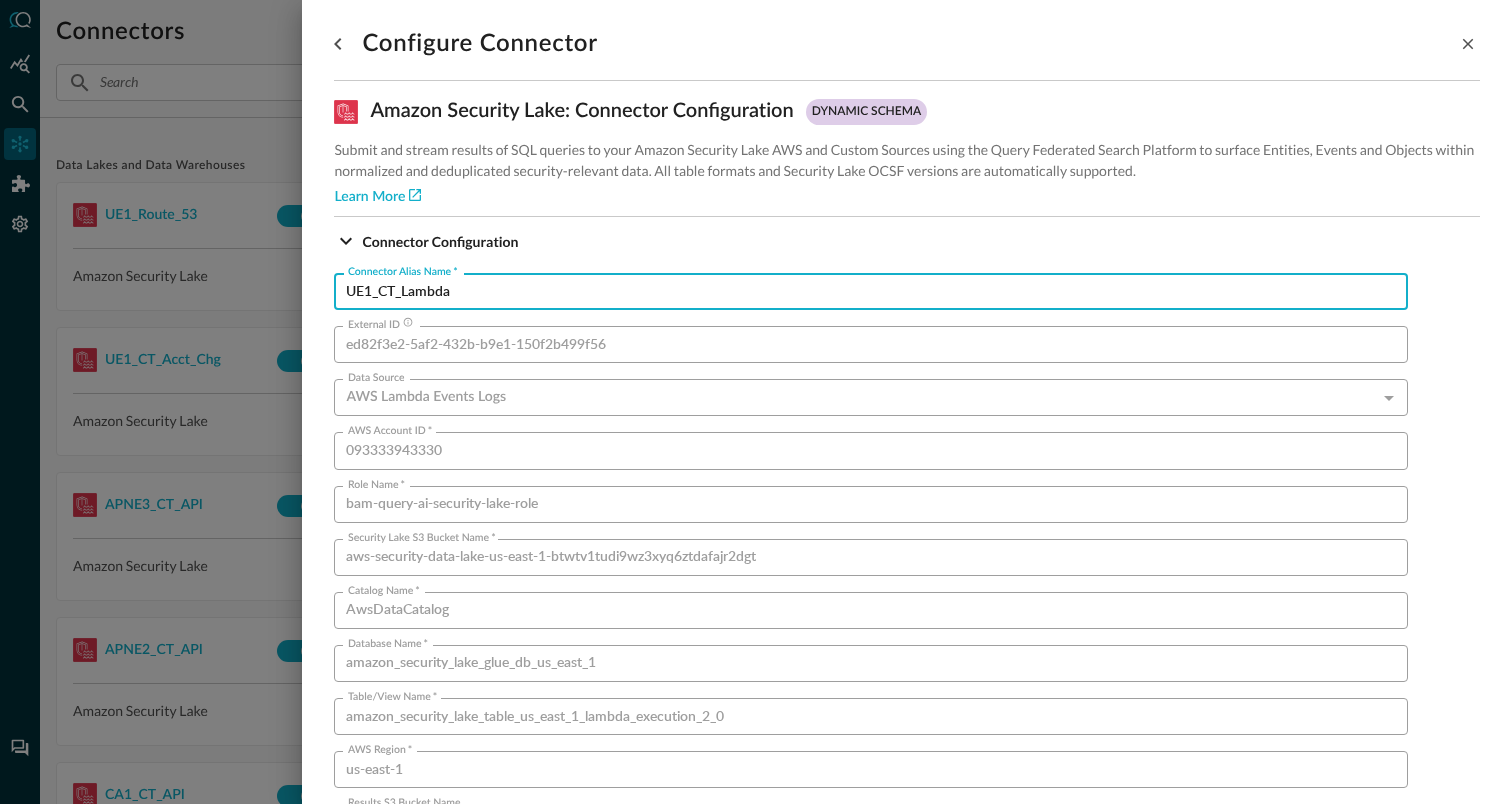 click on "UE1_CT_Lambda" at bounding box center [877, 291] 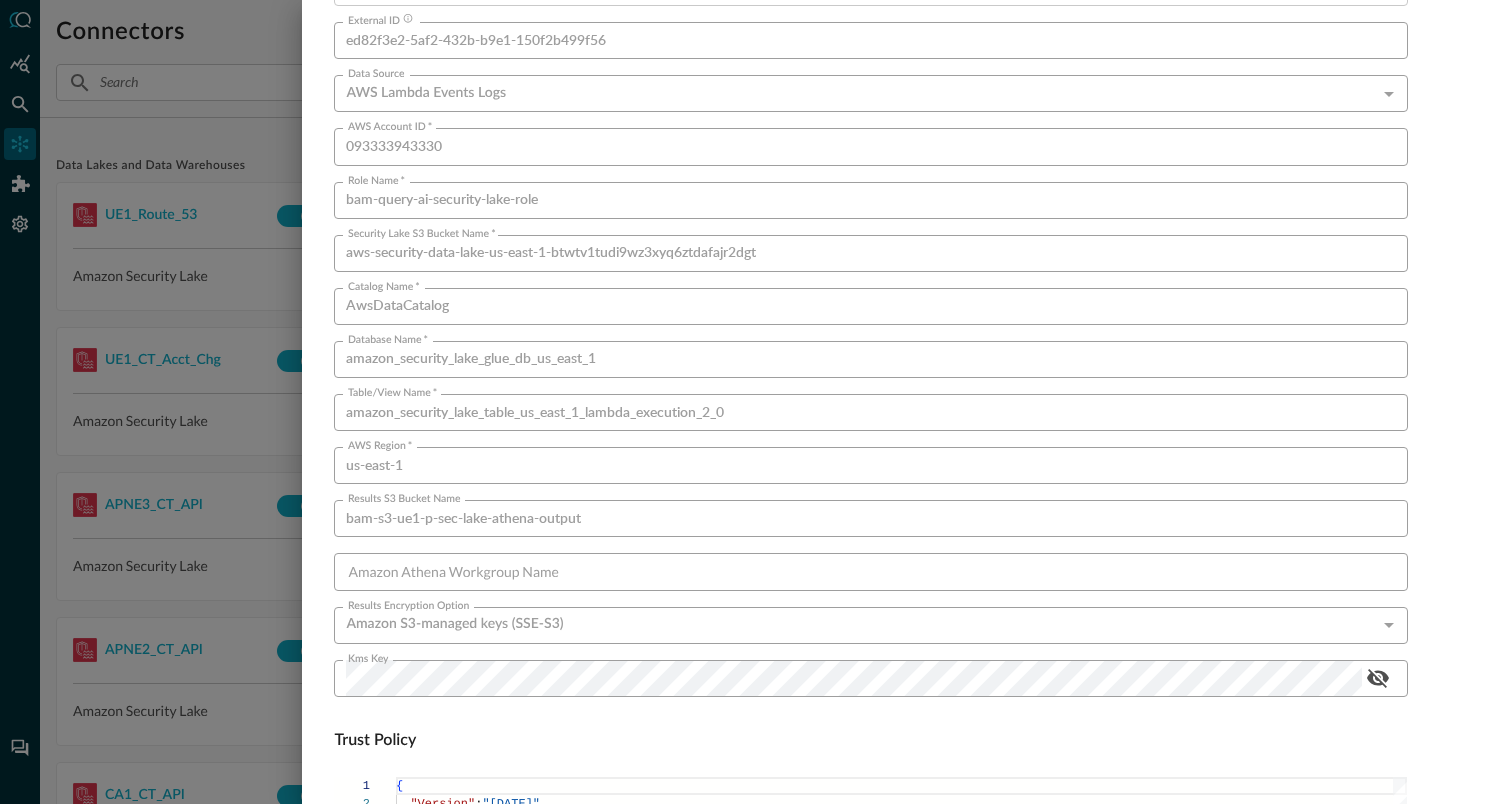 scroll, scrollTop: 311, scrollLeft: 0, axis: vertical 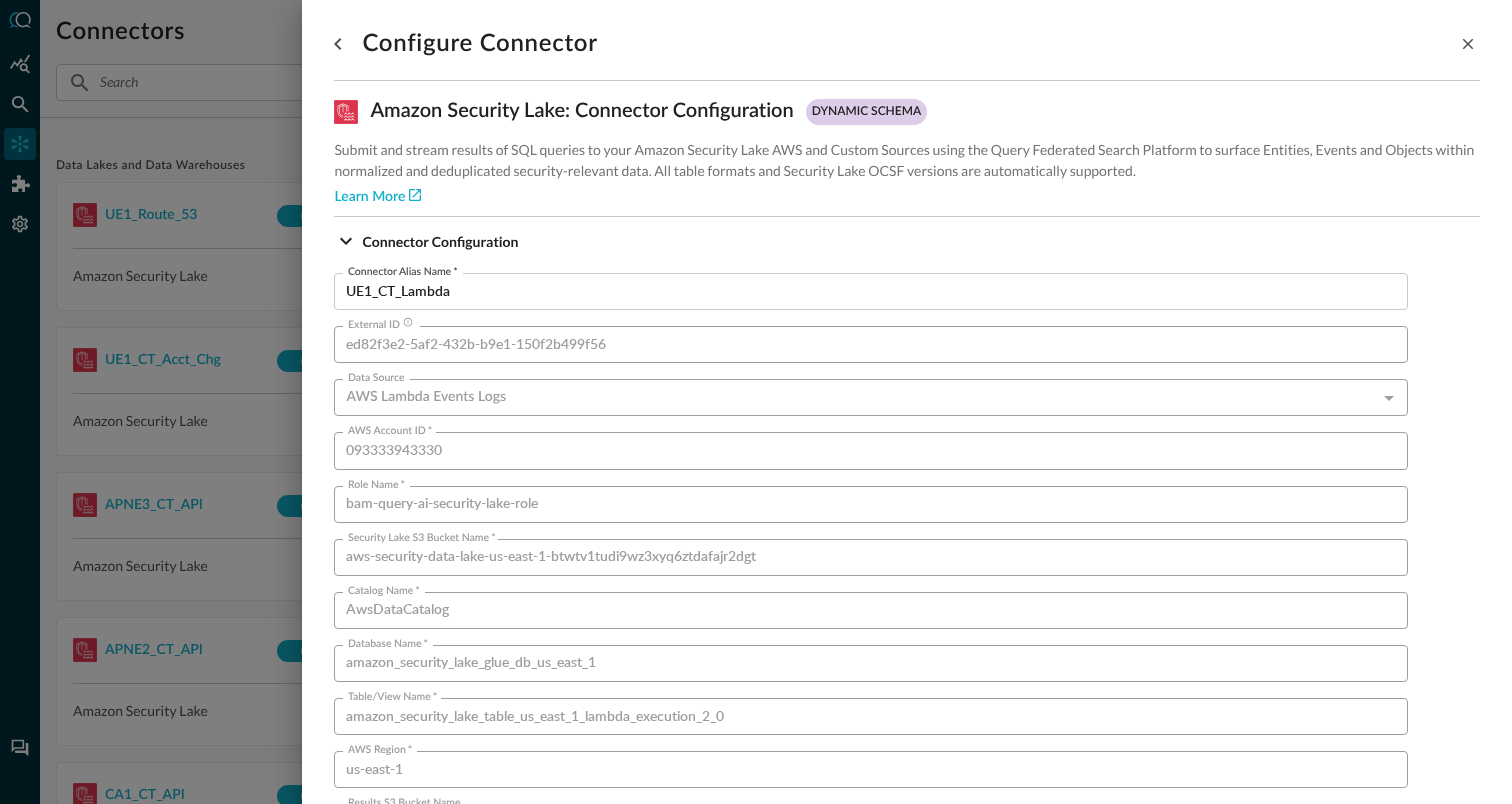 click at bounding box center [756, 402] 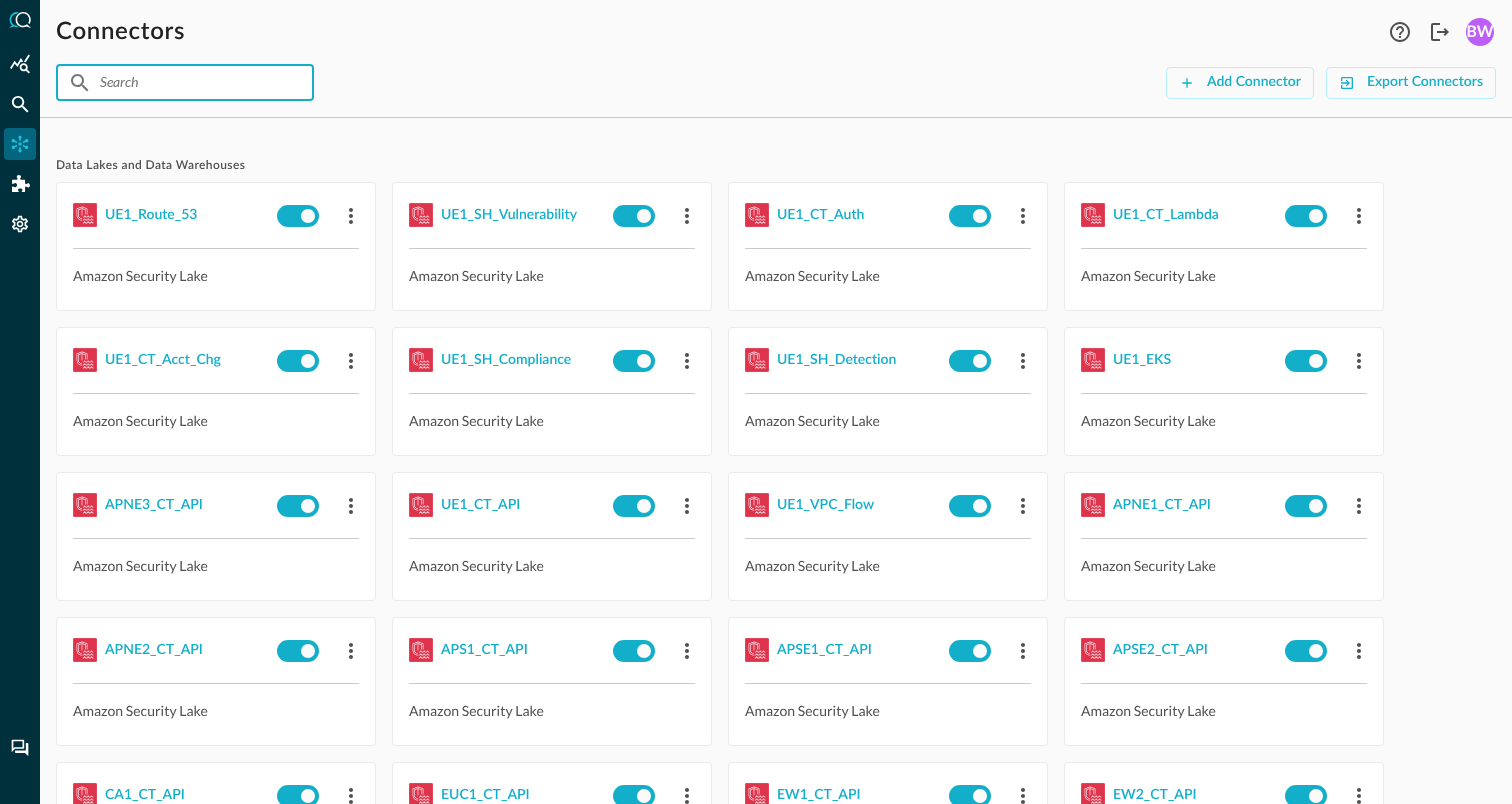 click at bounding box center (184, 82) 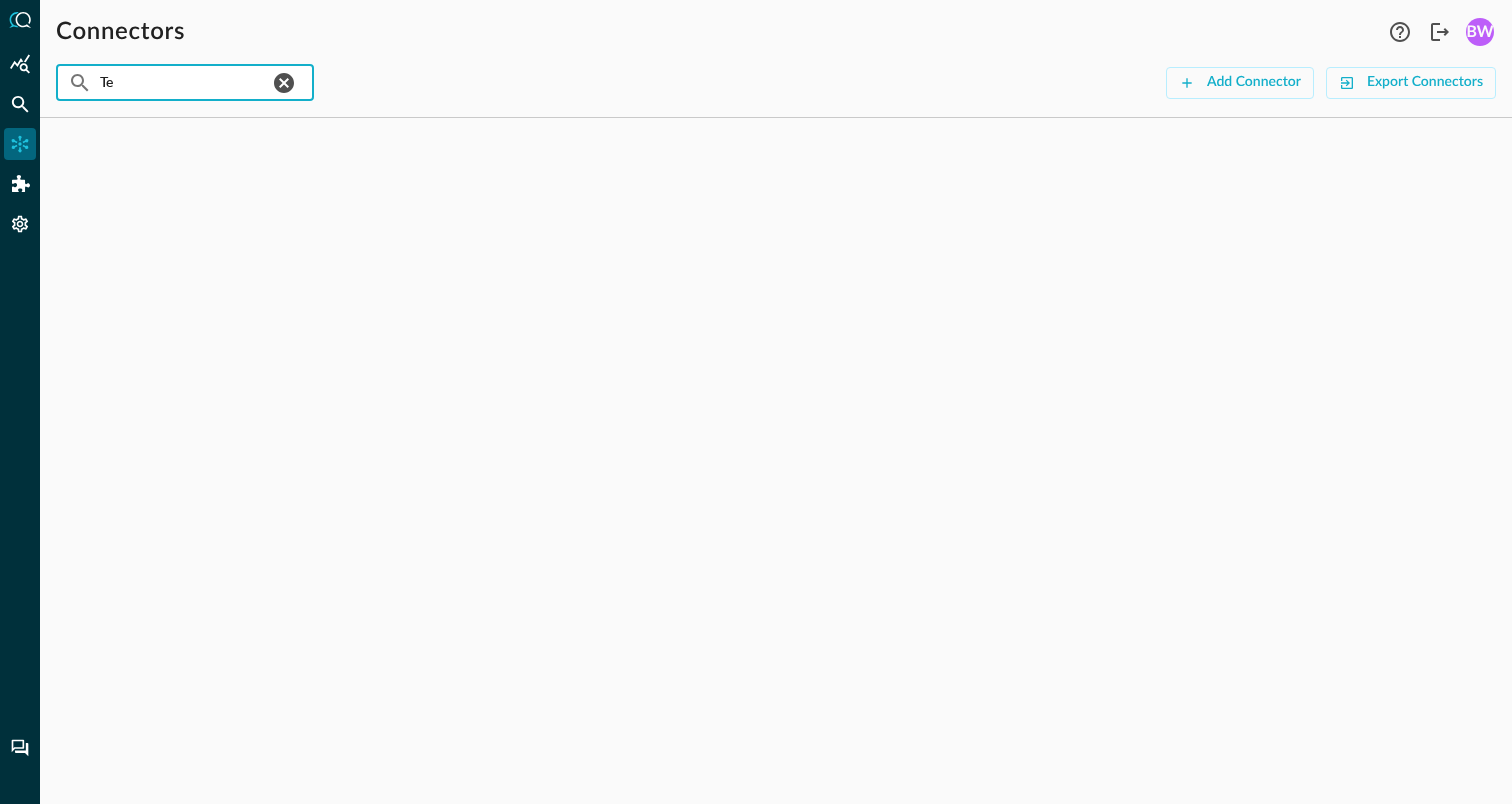 type on "T" 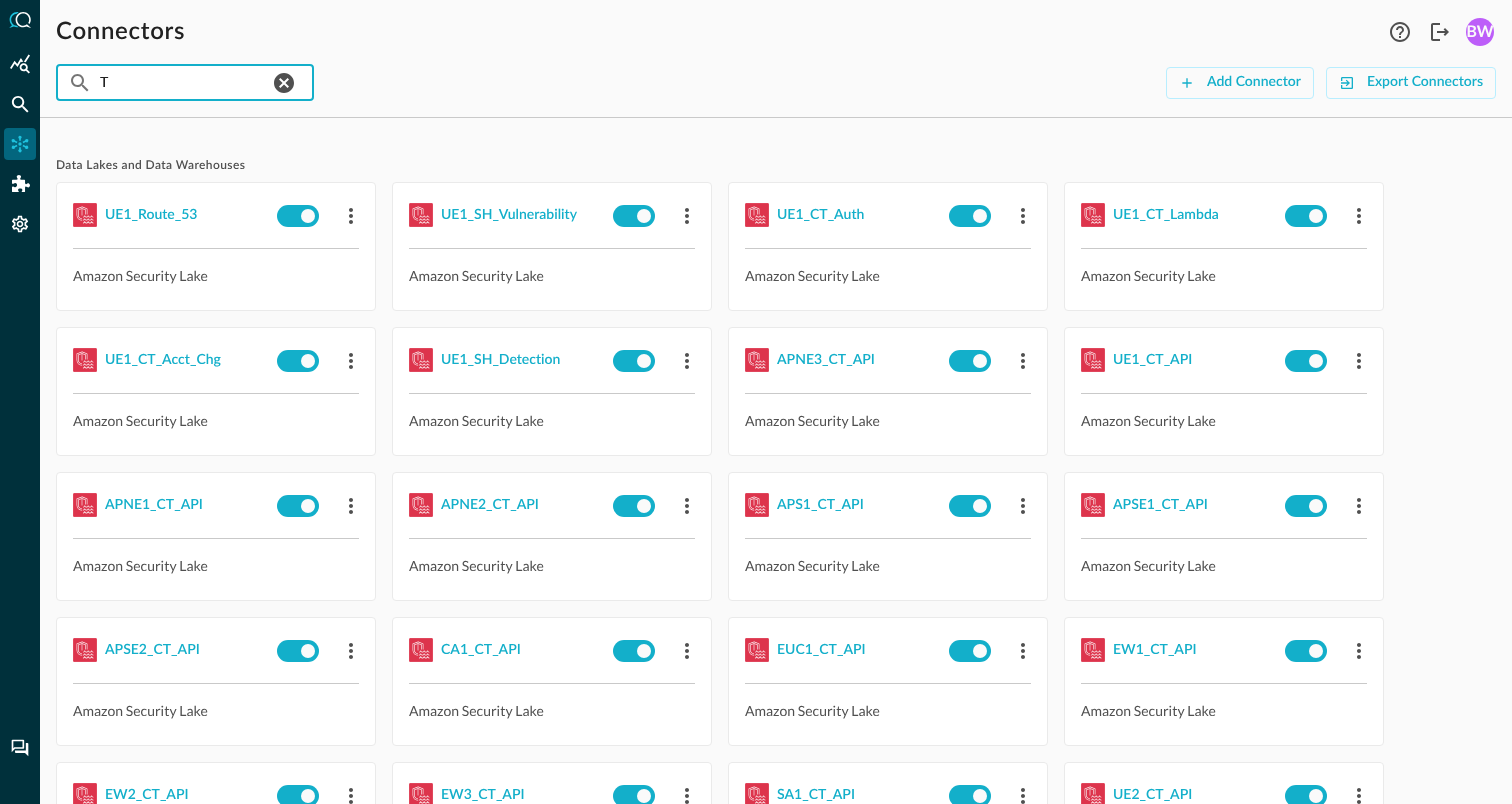 type 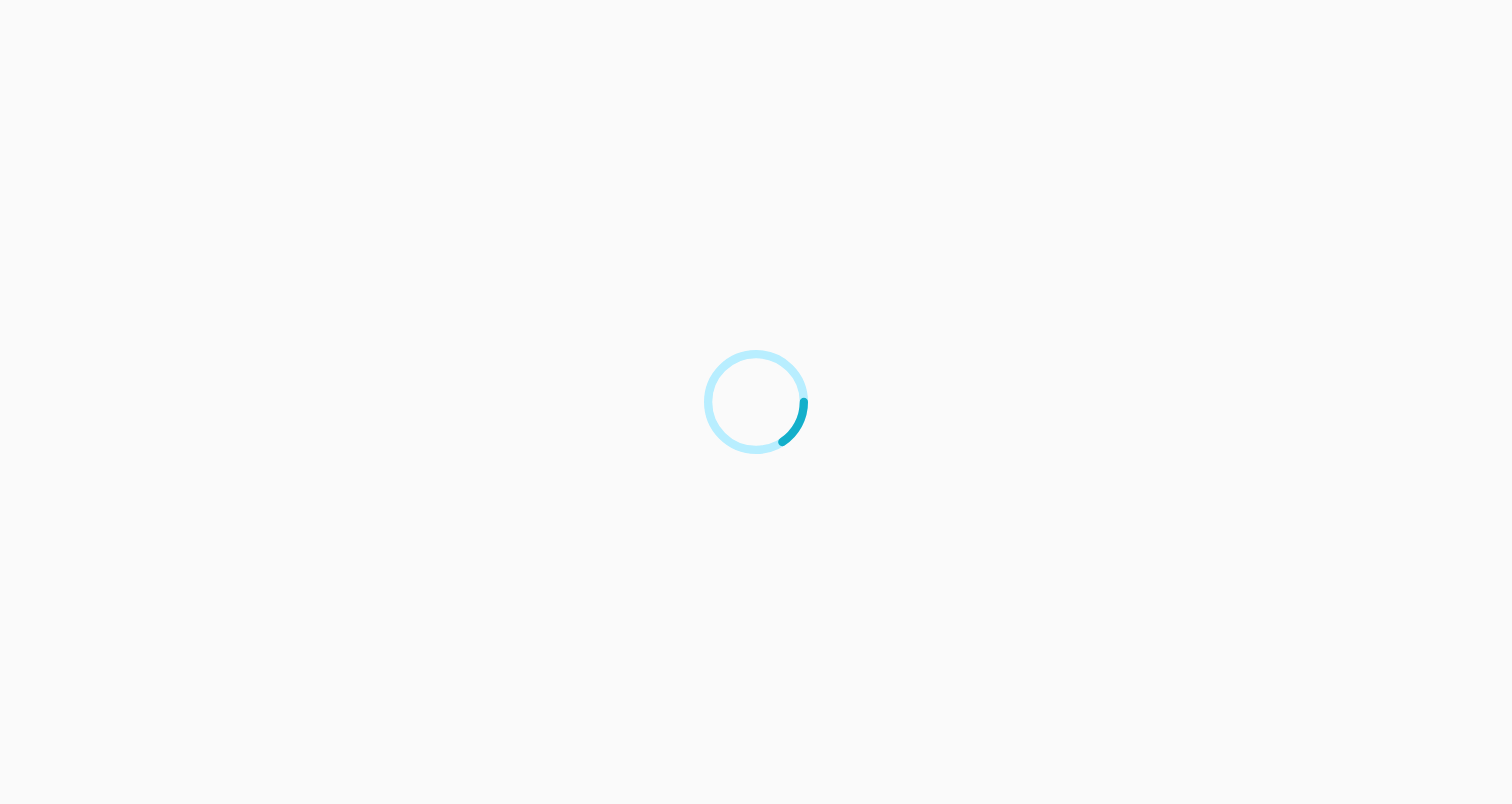 scroll, scrollTop: 0, scrollLeft: 0, axis: both 